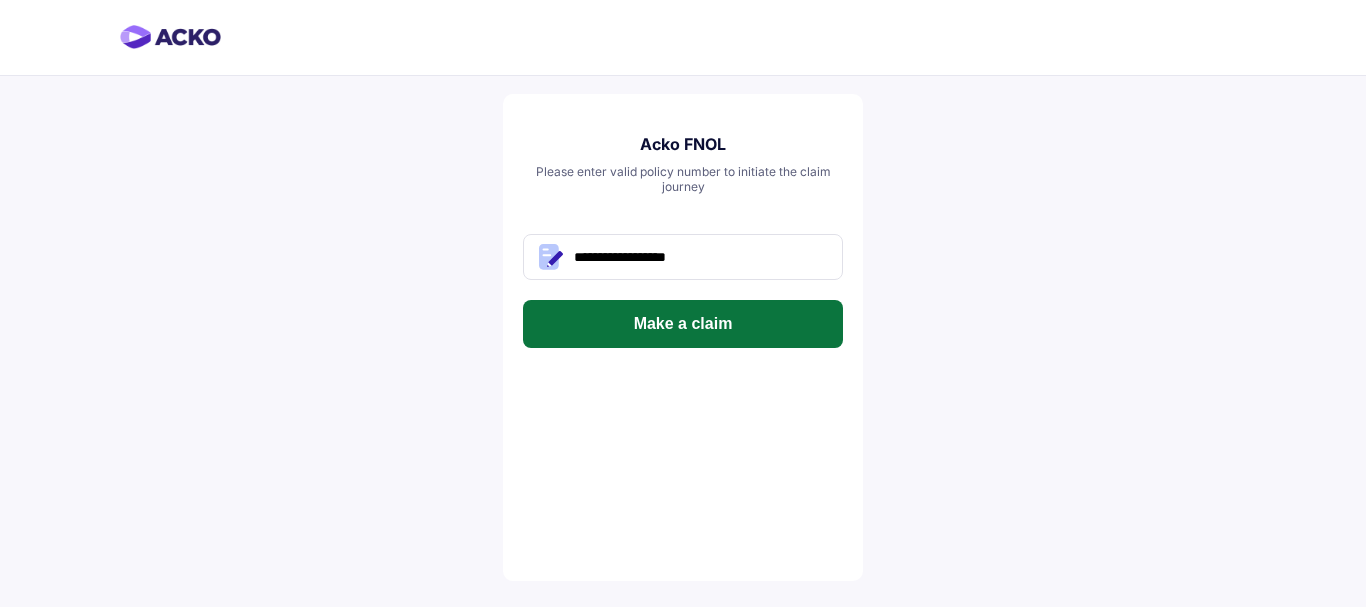scroll, scrollTop: 0, scrollLeft: 0, axis: both 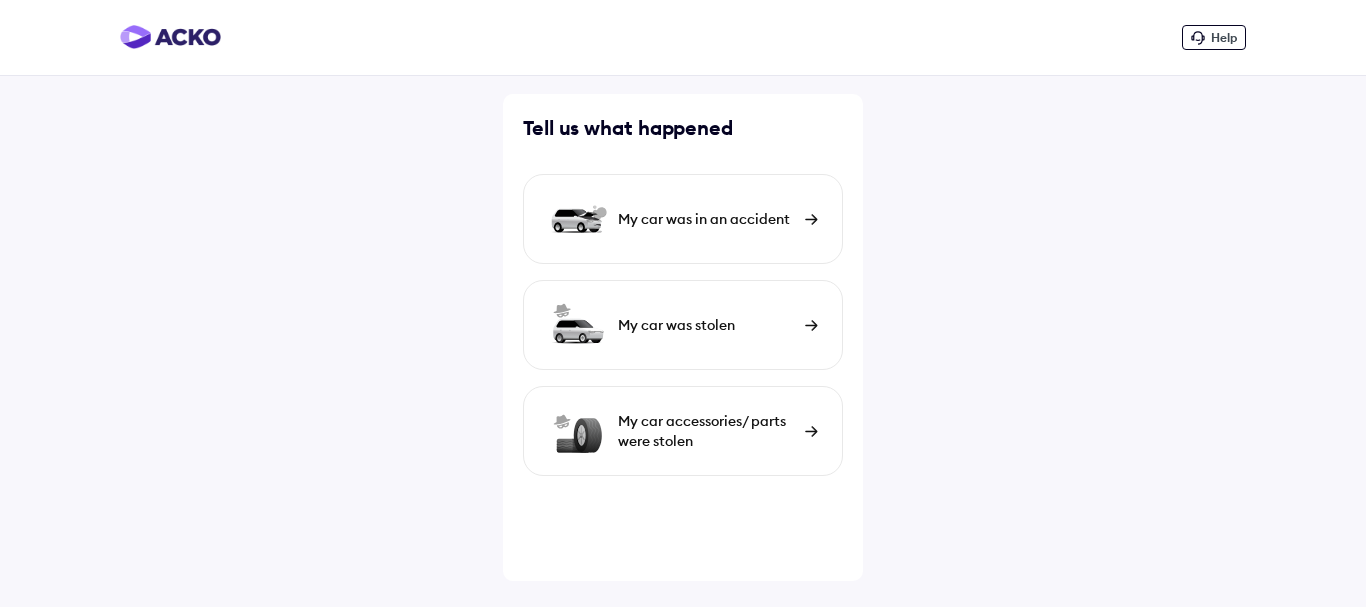 click on "My car was in an accident" at bounding box center [706, 219] 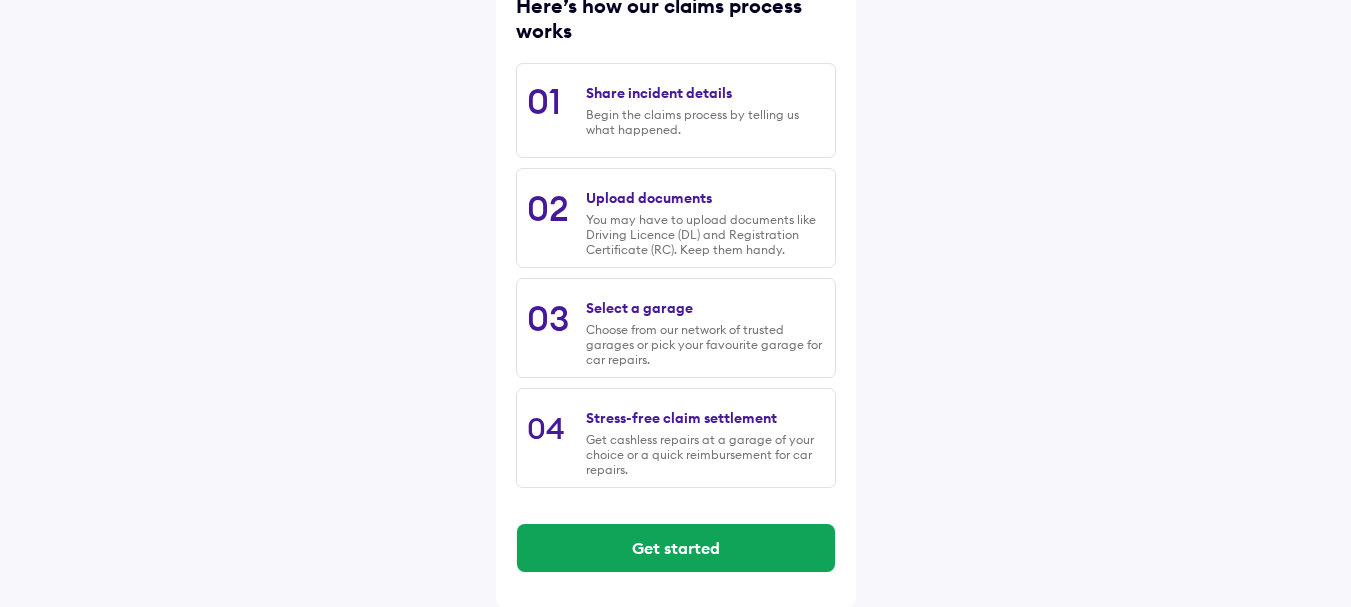 scroll, scrollTop: 289, scrollLeft: 0, axis: vertical 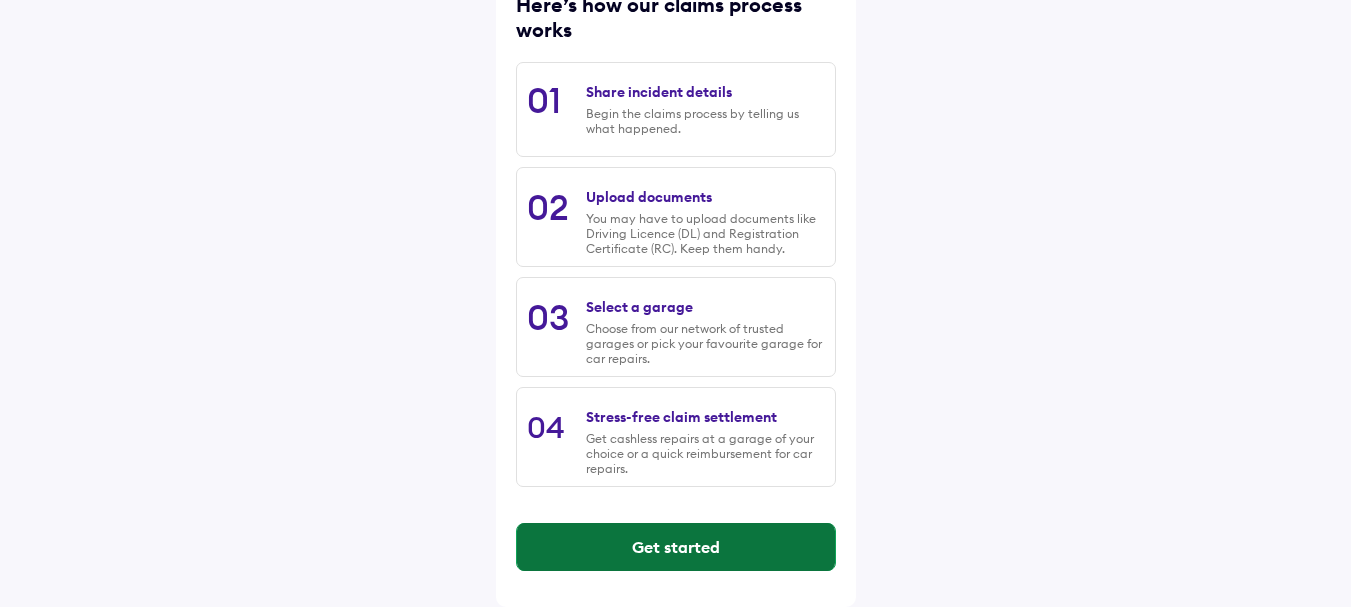 click on "Get started" at bounding box center [676, 547] 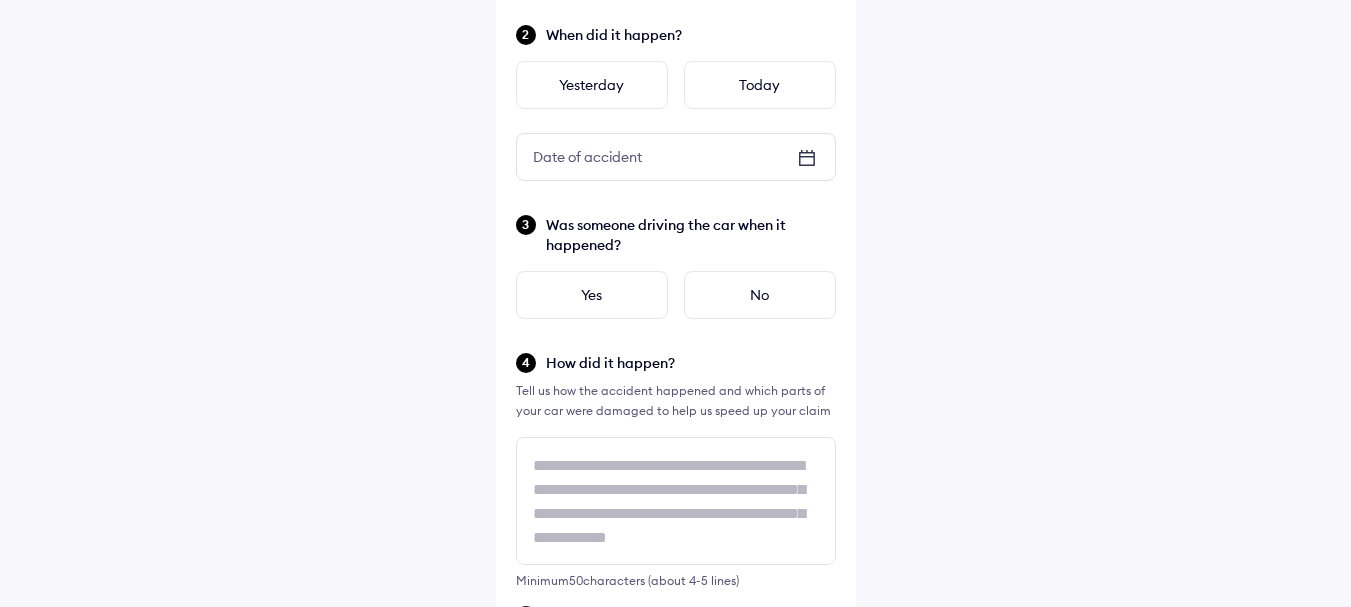 scroll, scrollTop: 0, scrollLeft: 0, axis: both 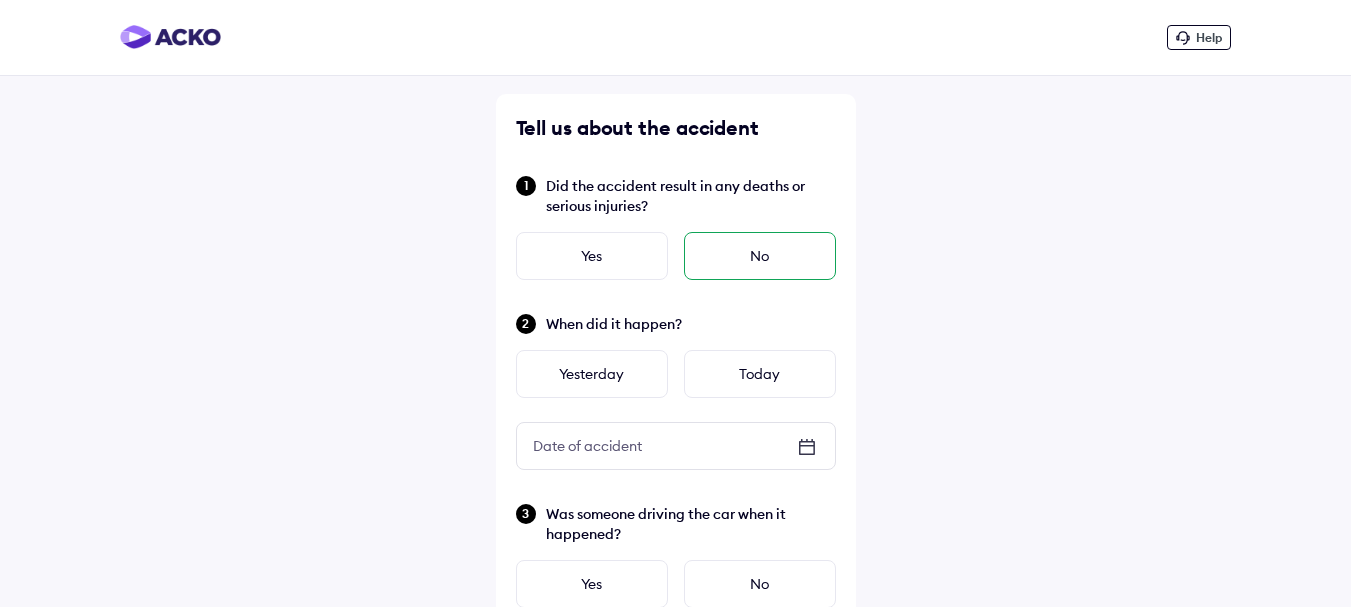 click on "No" at bounding box center [760, 256] 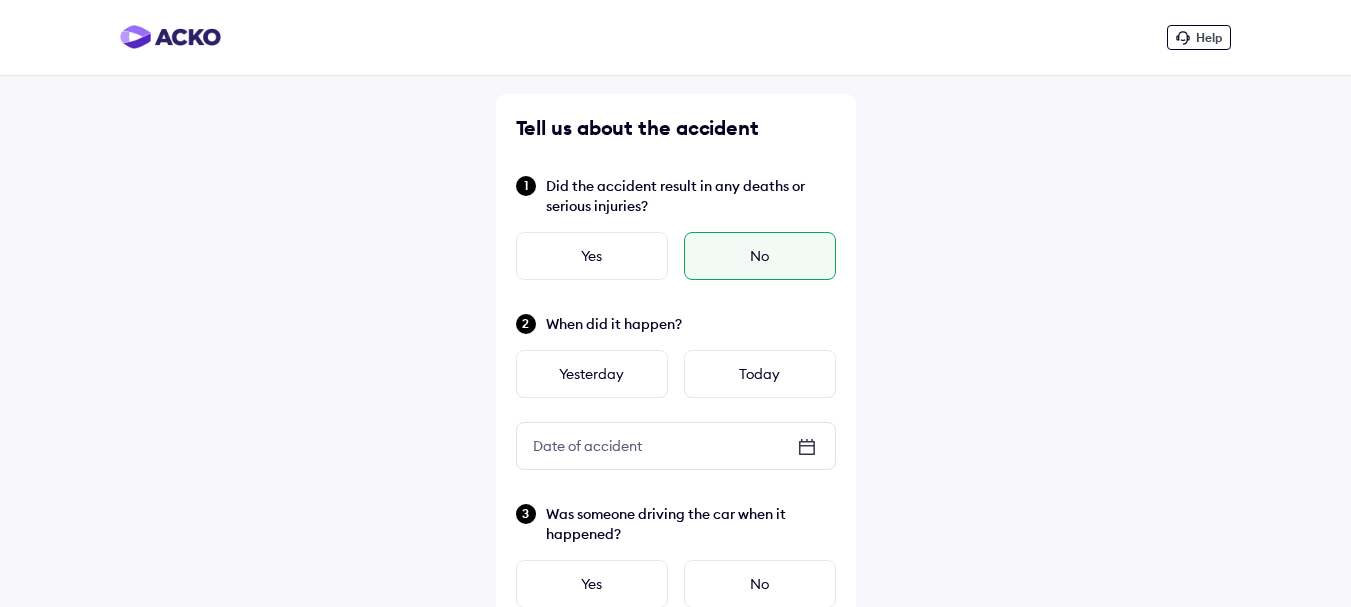 click 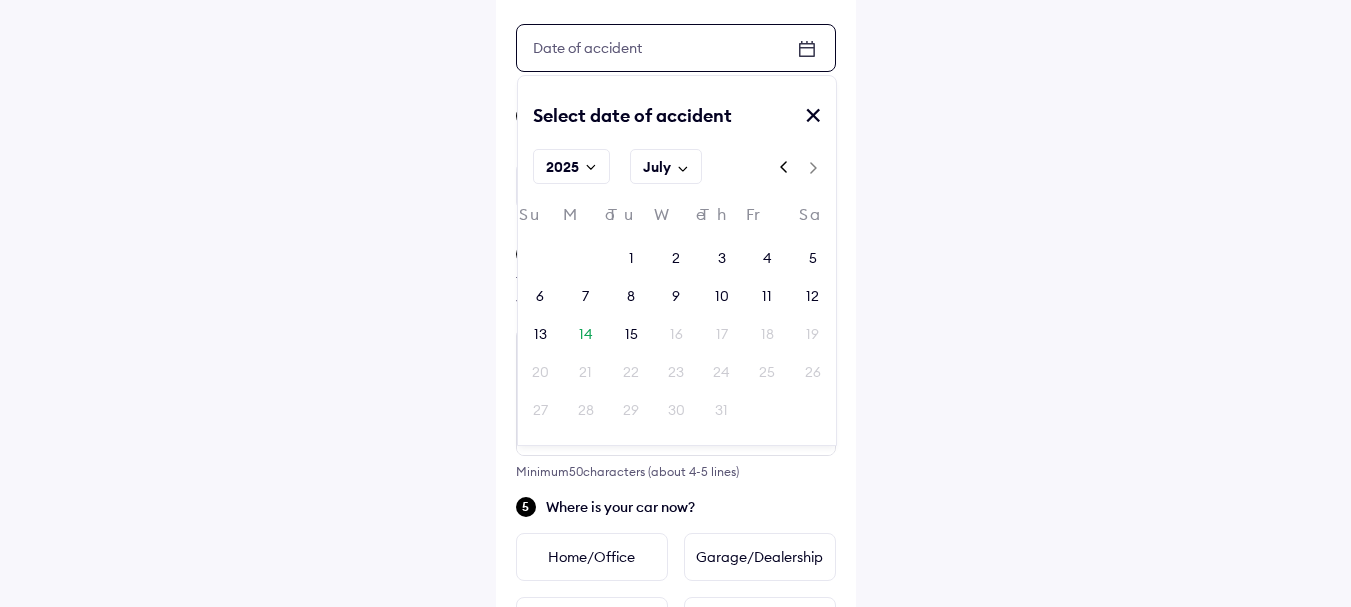 scroll, scrollTop: 400, scrollLeft: 0, axis: vertical 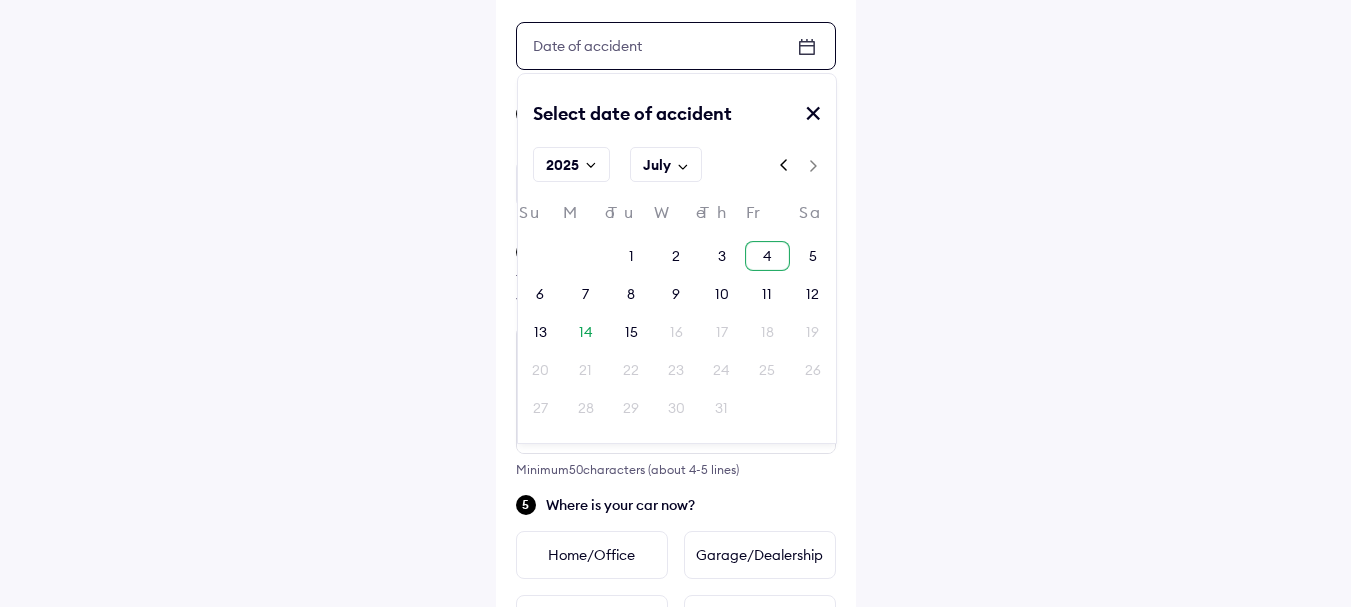 click on "4" at bounding box center (767, 256) 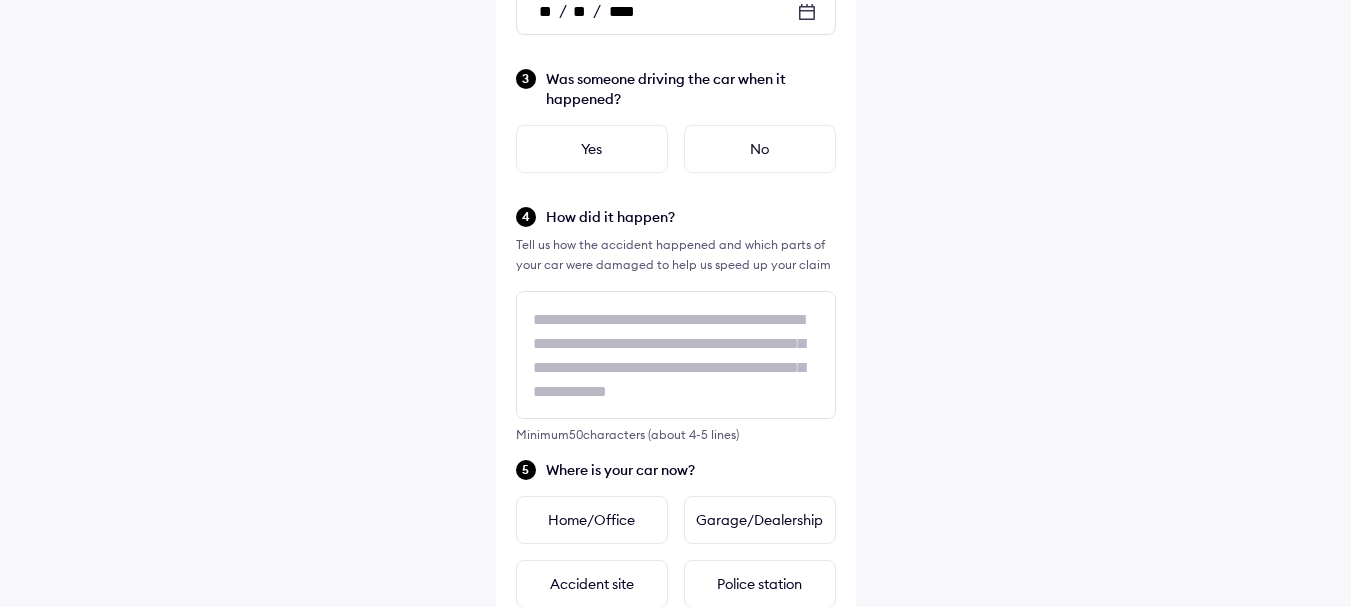 scroll, scrollTop: 400, scrollLeft: 0, axis: vertical 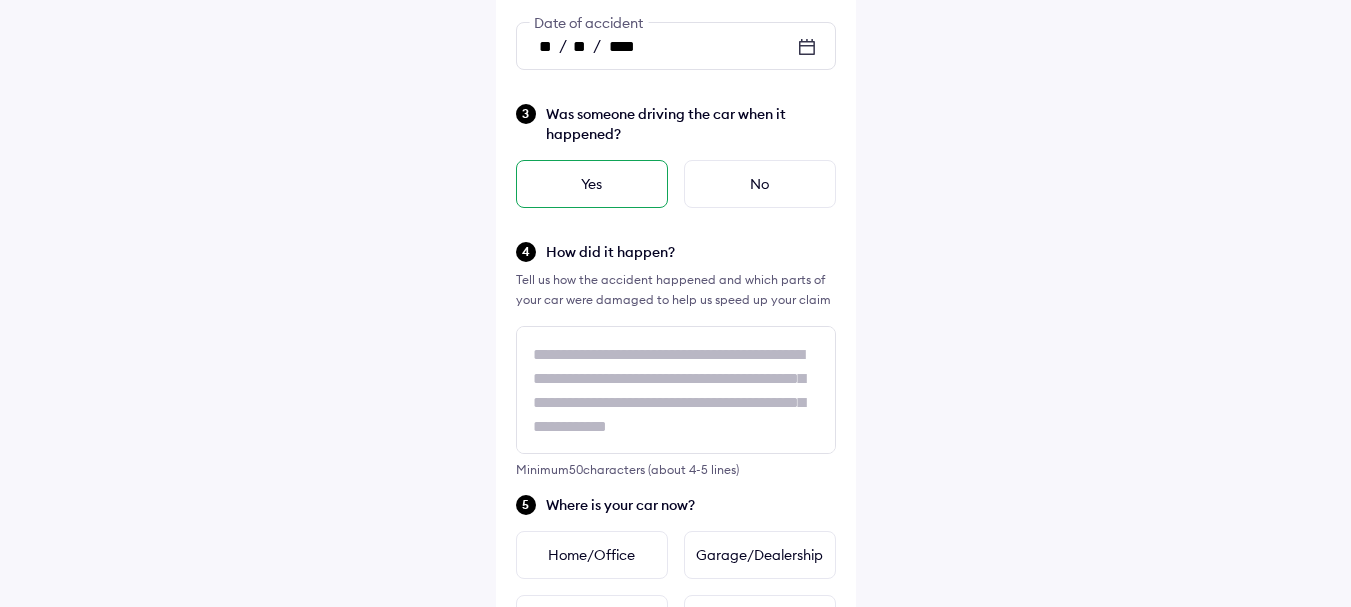 click on "Yes" at bounding box center [592, 184] 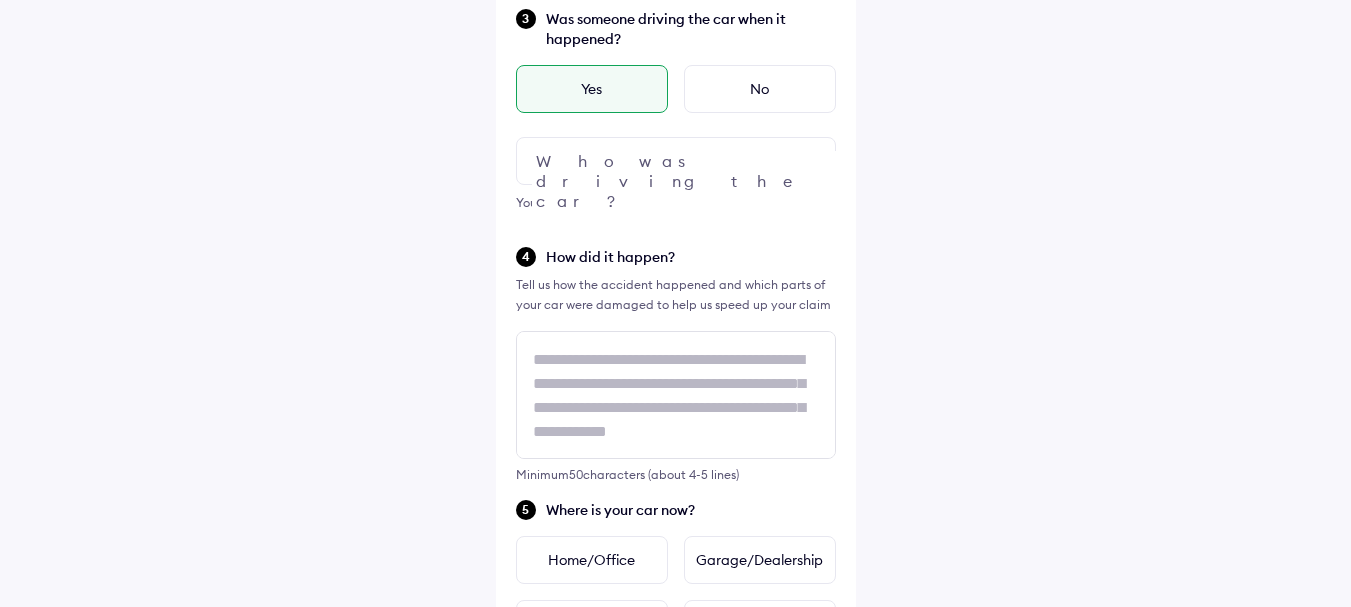scroll, scrollTop: 500, scrollLeft: 0, axis: vertical 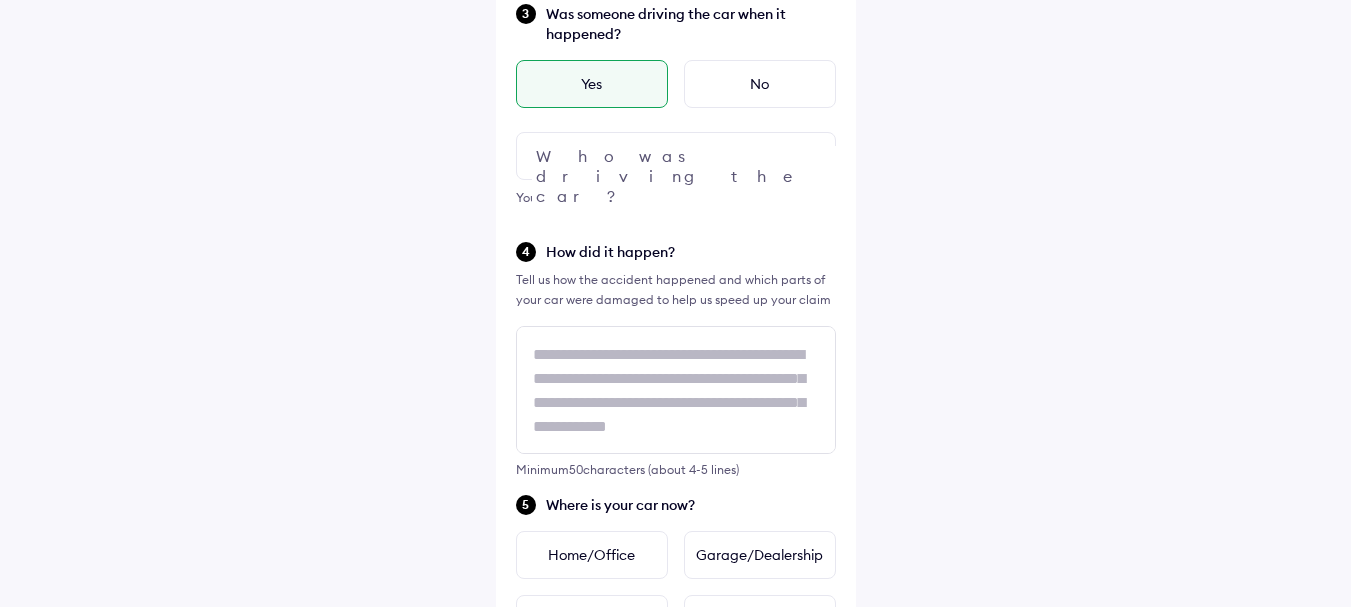 click at bounding box center (676, 156) 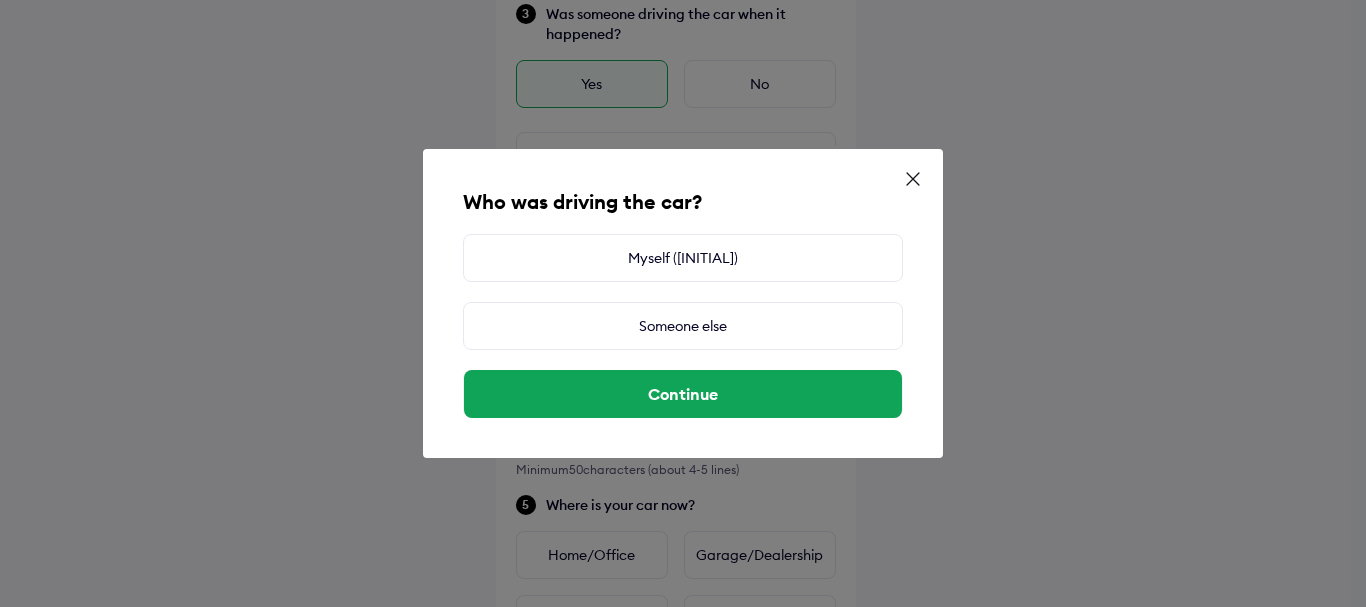 drag, startPoint x: 913, startPoint y: 185, endPoint x: 682, endPoint y: 123, distance: 239.17567 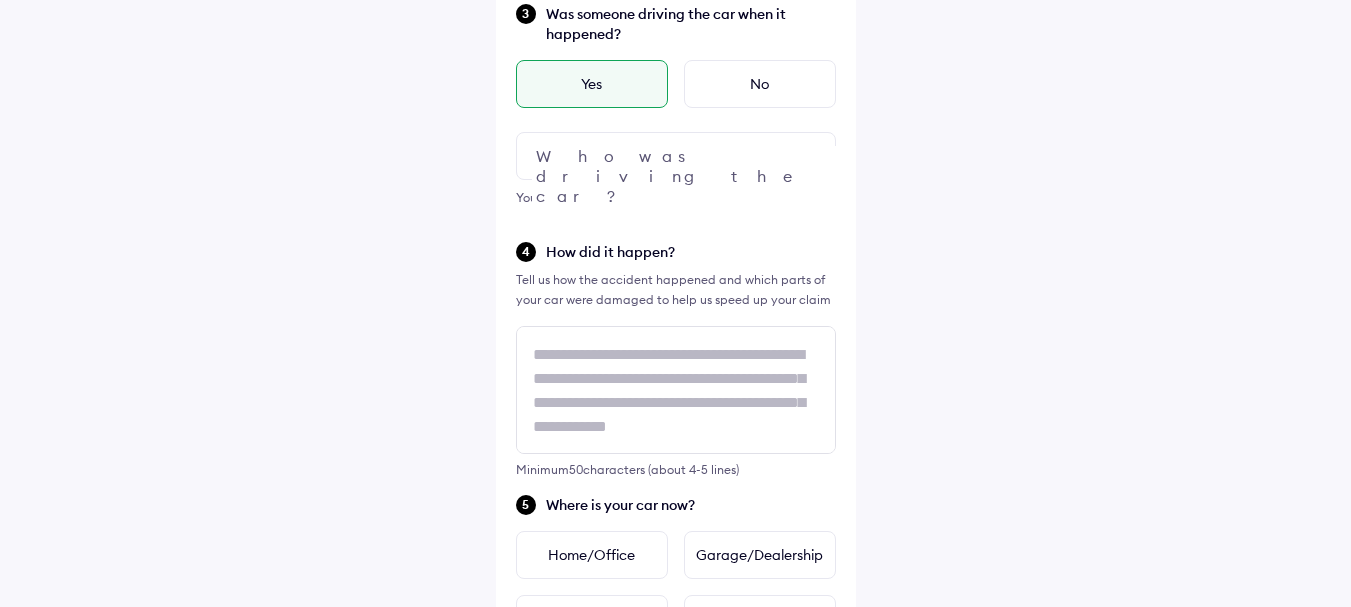 click at bounding box center (676, 156) 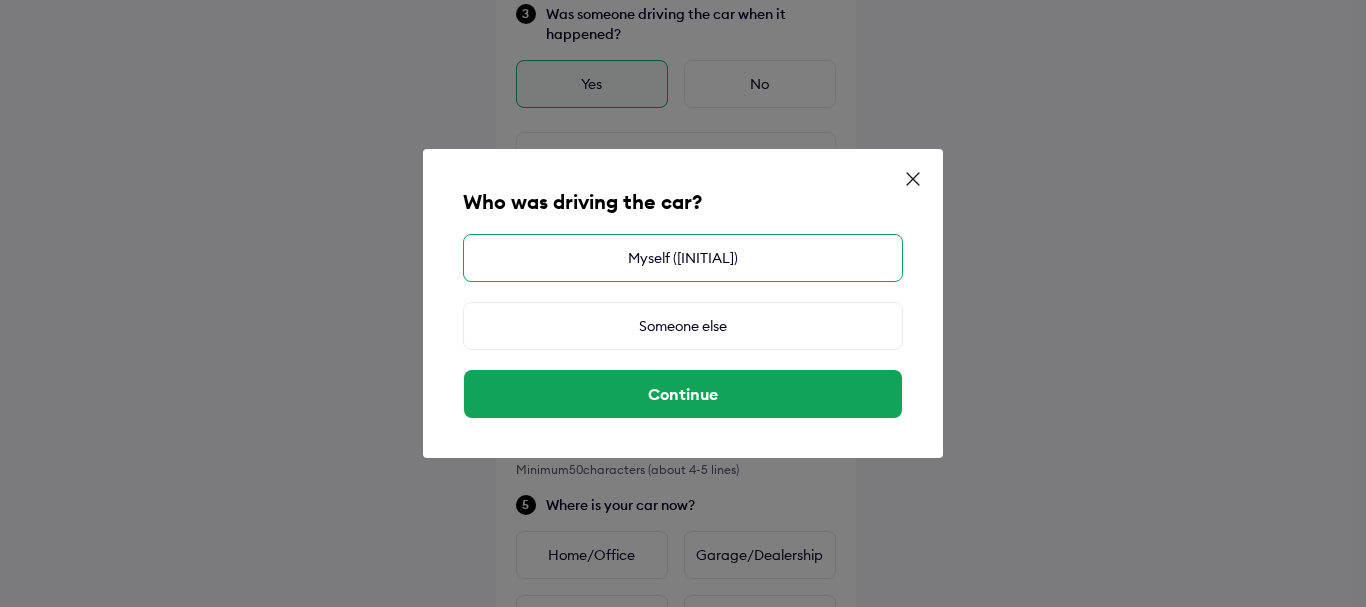 click on "Myself ([INITIAL])" at bounding box center [683, 258] 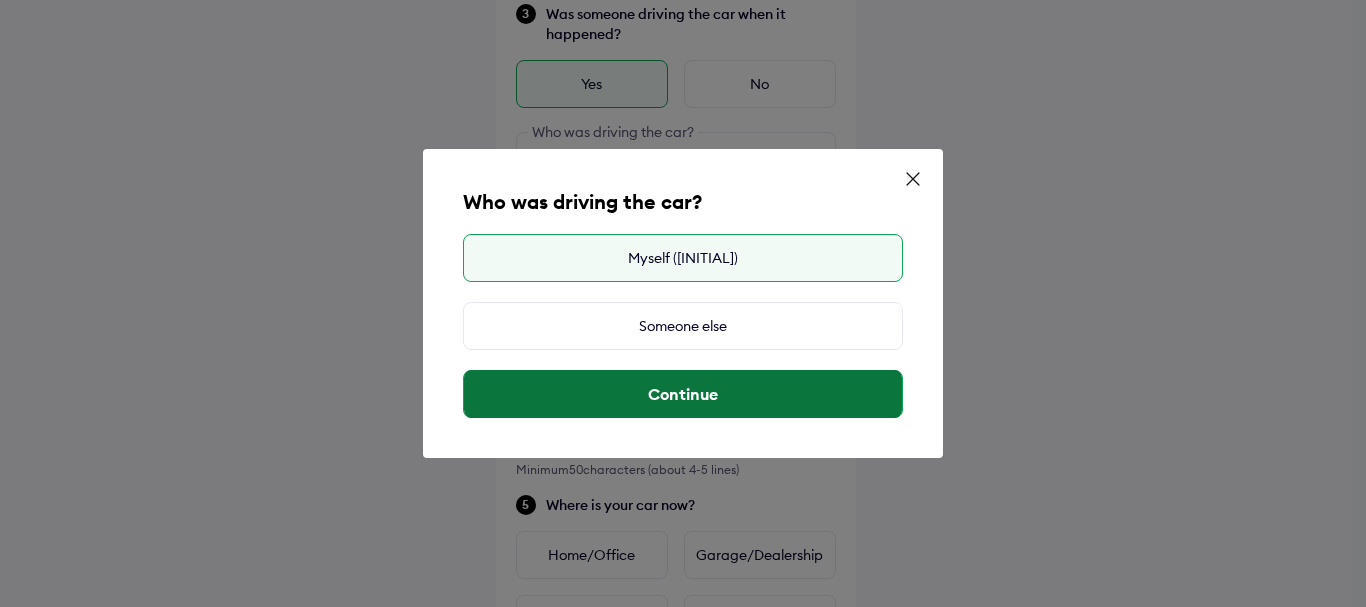 click on "Continue" at bounding box center (683, 394) 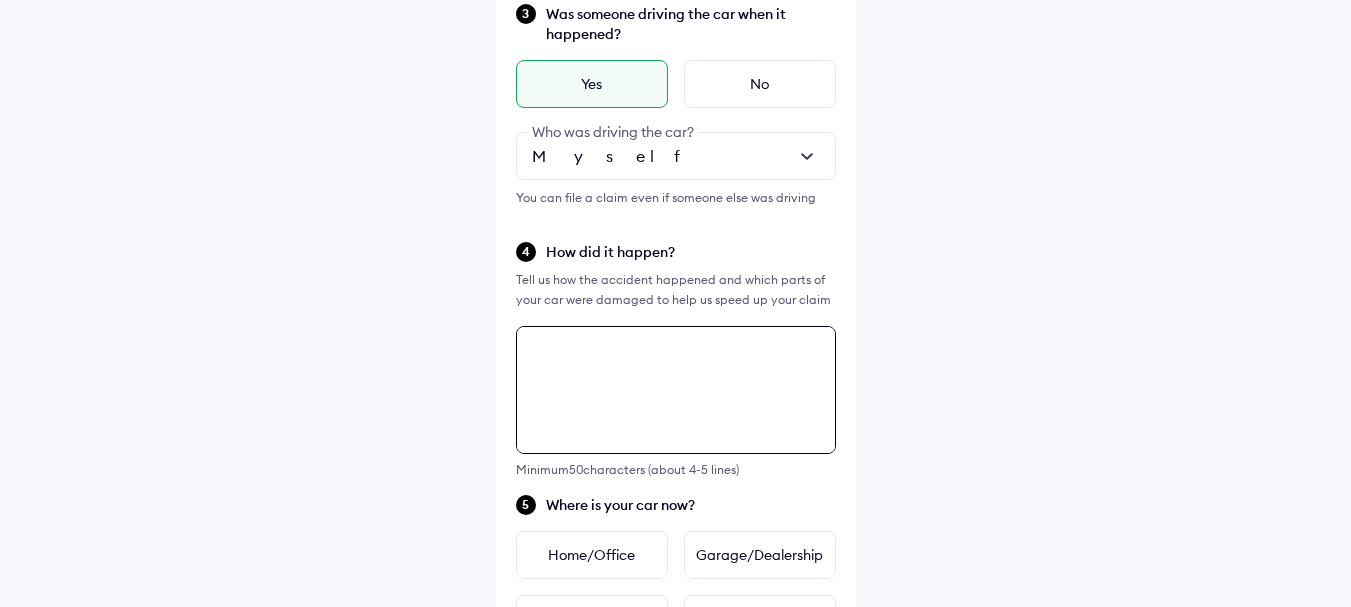 click at bounding box center (676, 390) 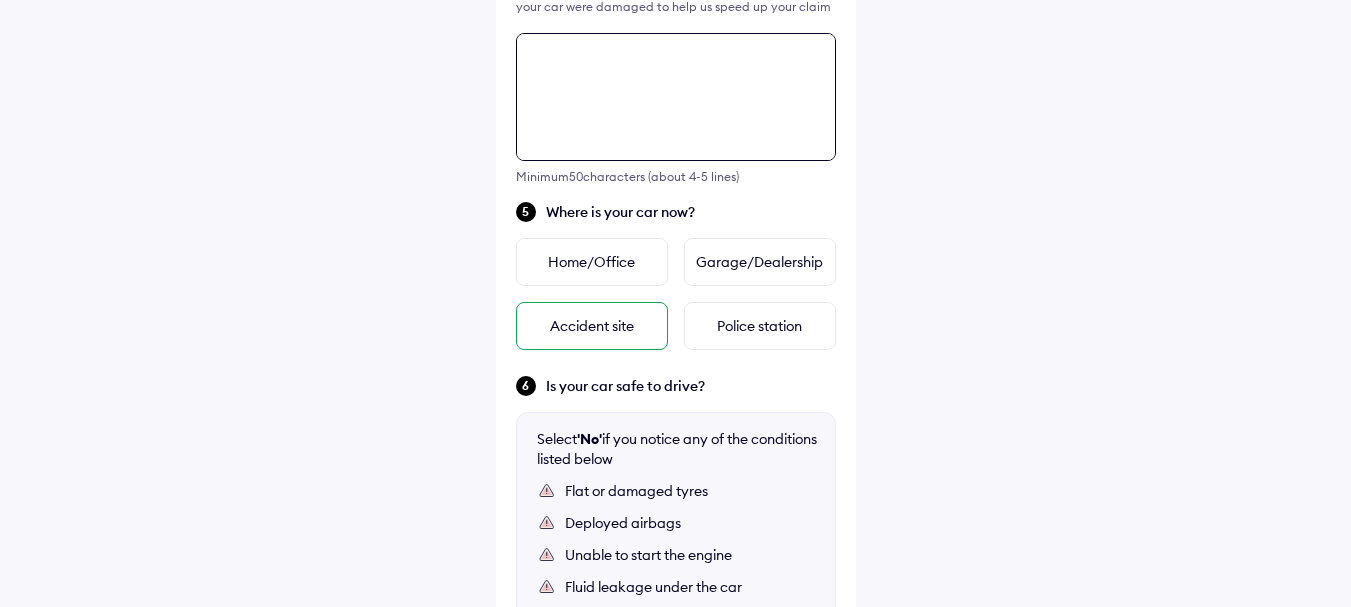 scroll, scrollTop: 826, scrollLeft: 0, axis: vertical 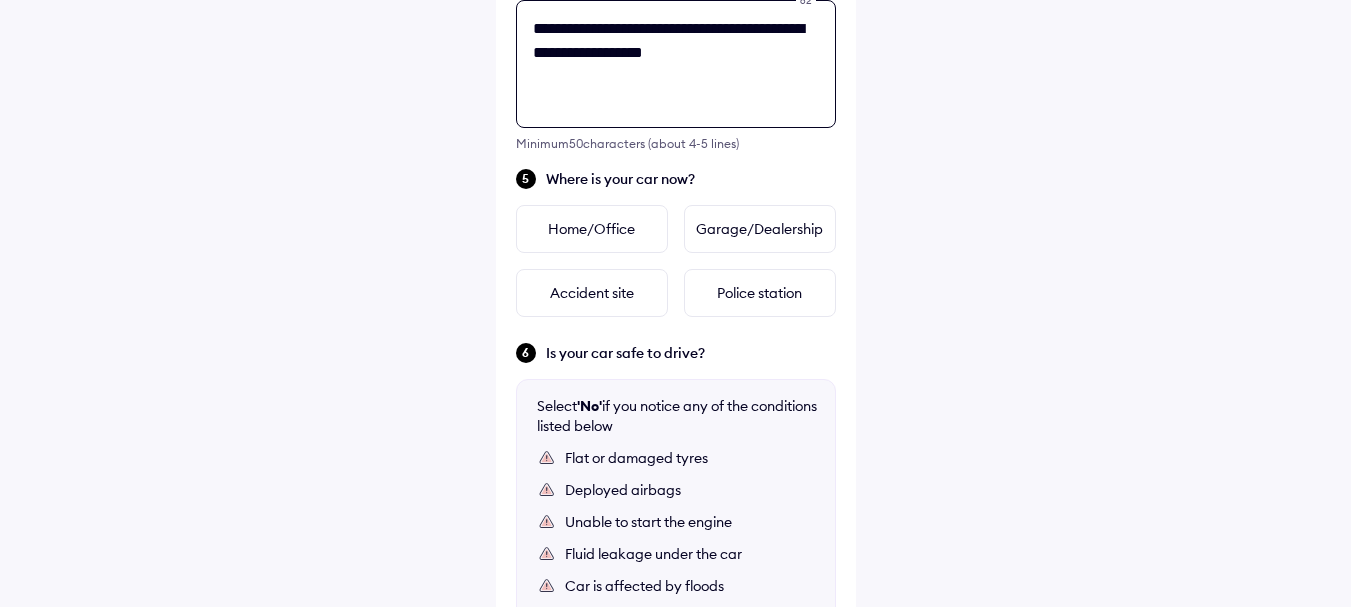 click on "**********" at bounding box center [676, 64] 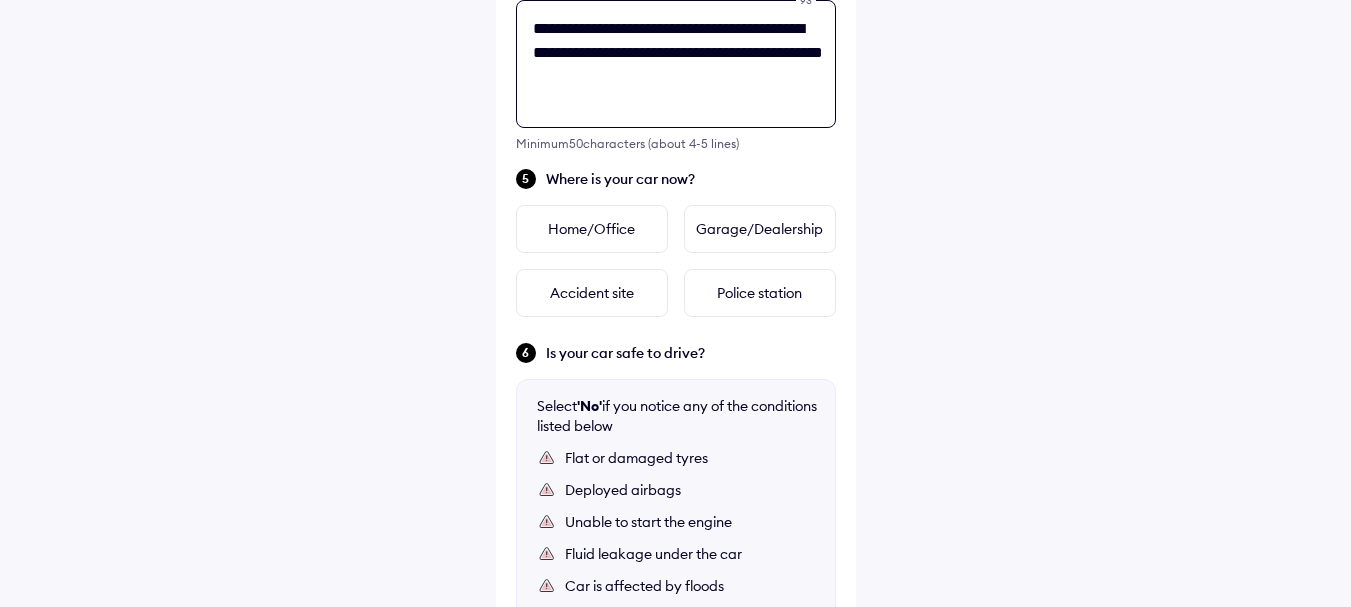click on "**********" at bounding box center [676, 64] 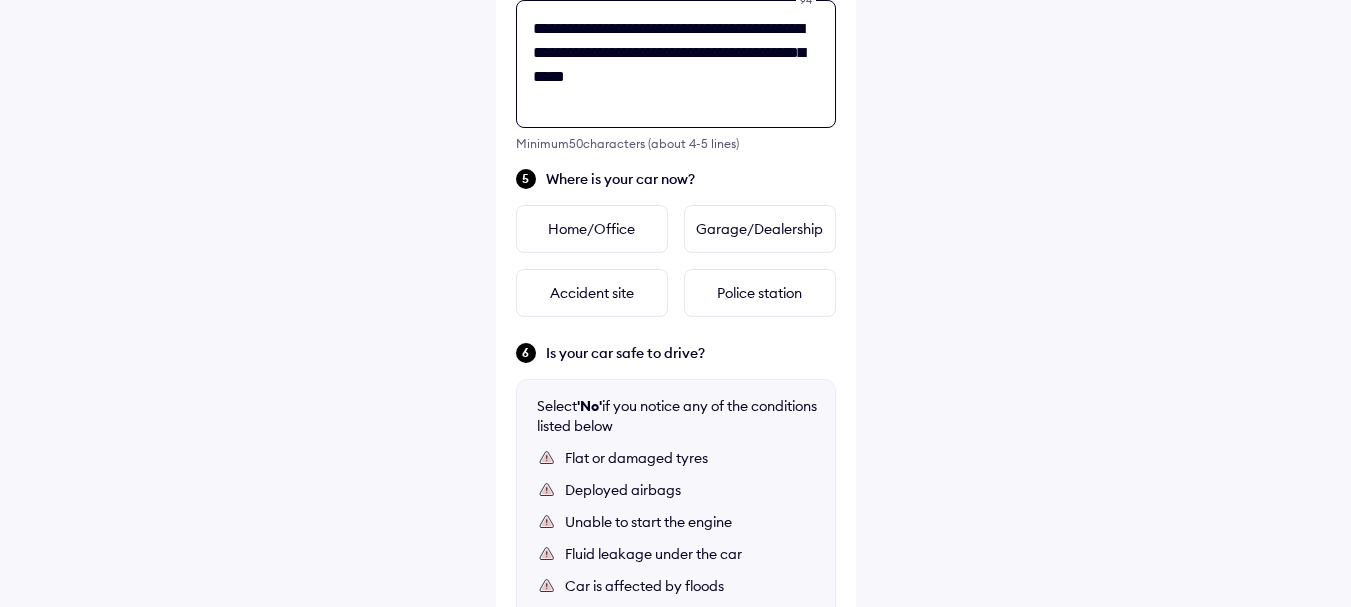 drag, startPoint x: 725, startPoint y: 81, endPoint x: 713, endPoint y: 79, distance: 12.165525 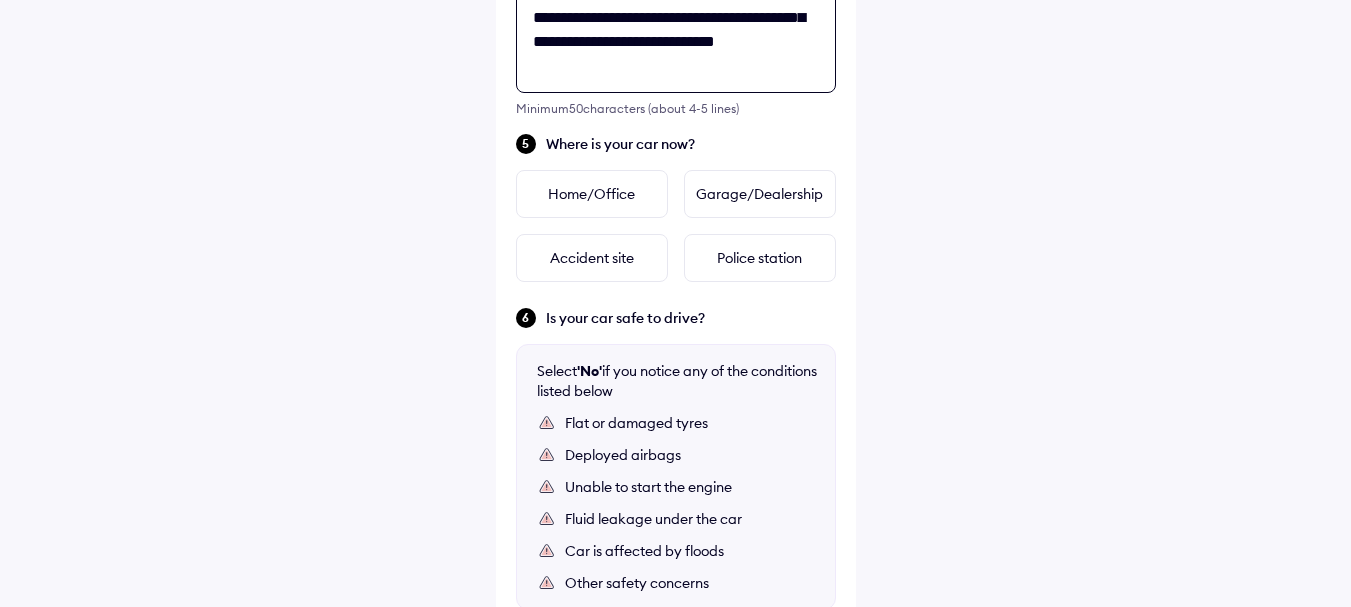 scroll, scrollTop: 826, scrollLeft: 0, axis: vertical 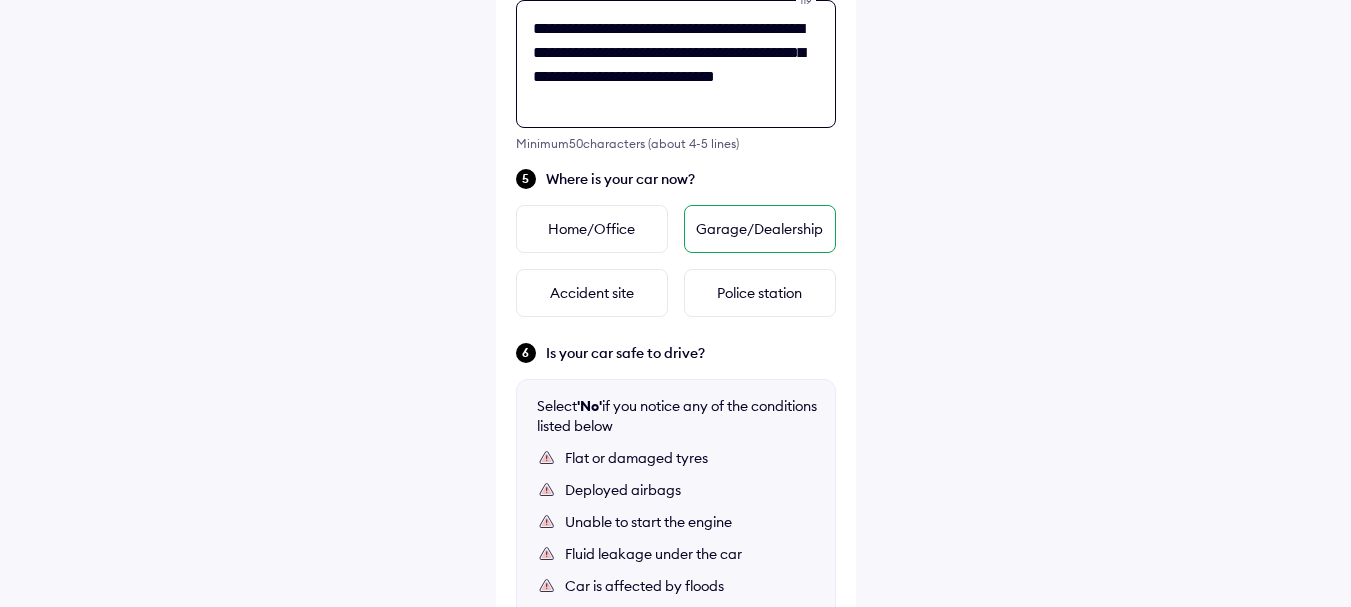 type on "**********" 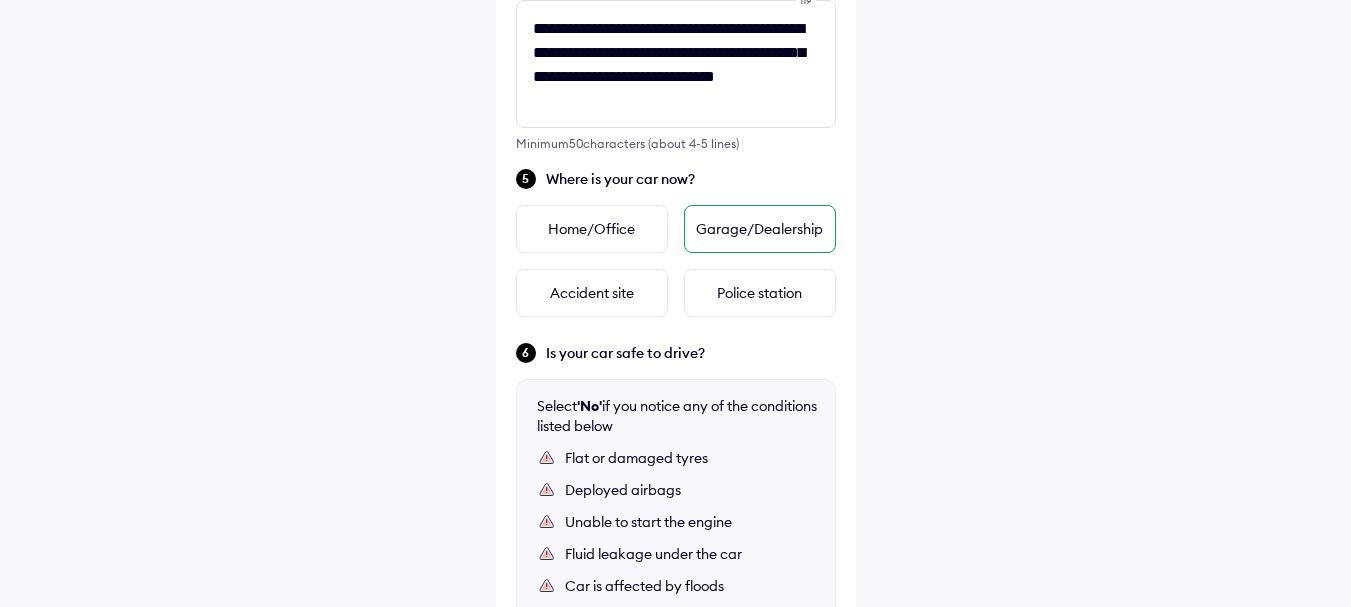 click on "Garage/Dealership" at bounding box center [760, 229] 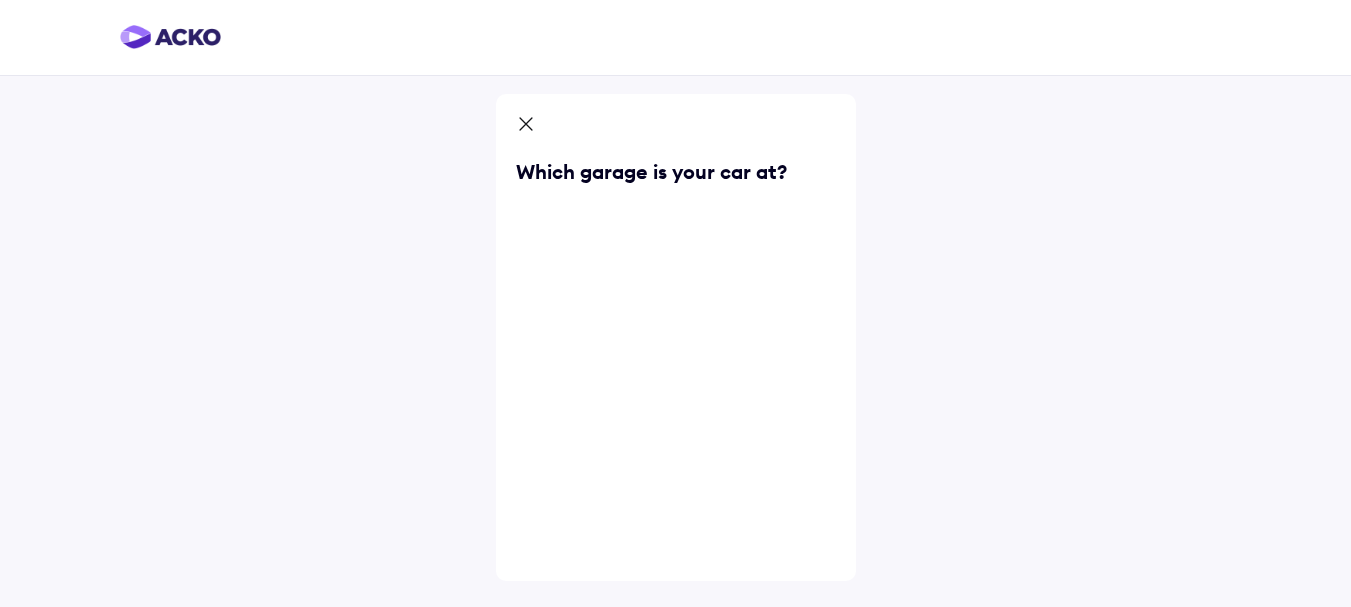 scroll, scrollTop: 0, scrollLeft: 0, axis: both 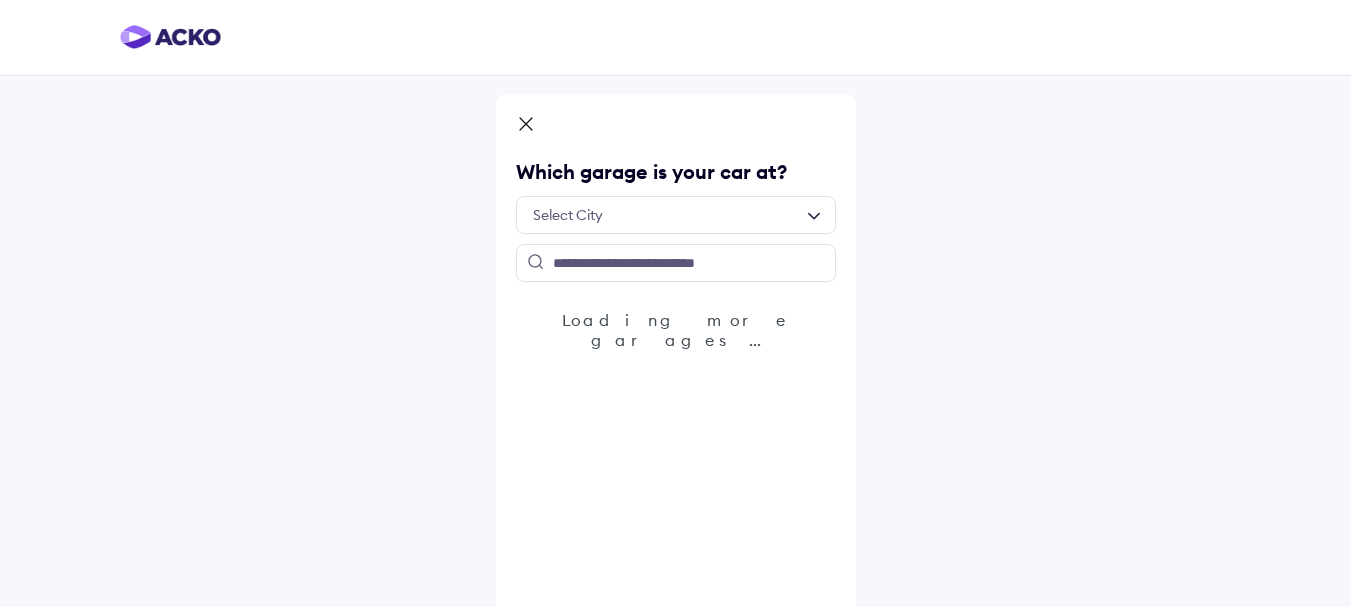 click at bounding box center (676, 215) 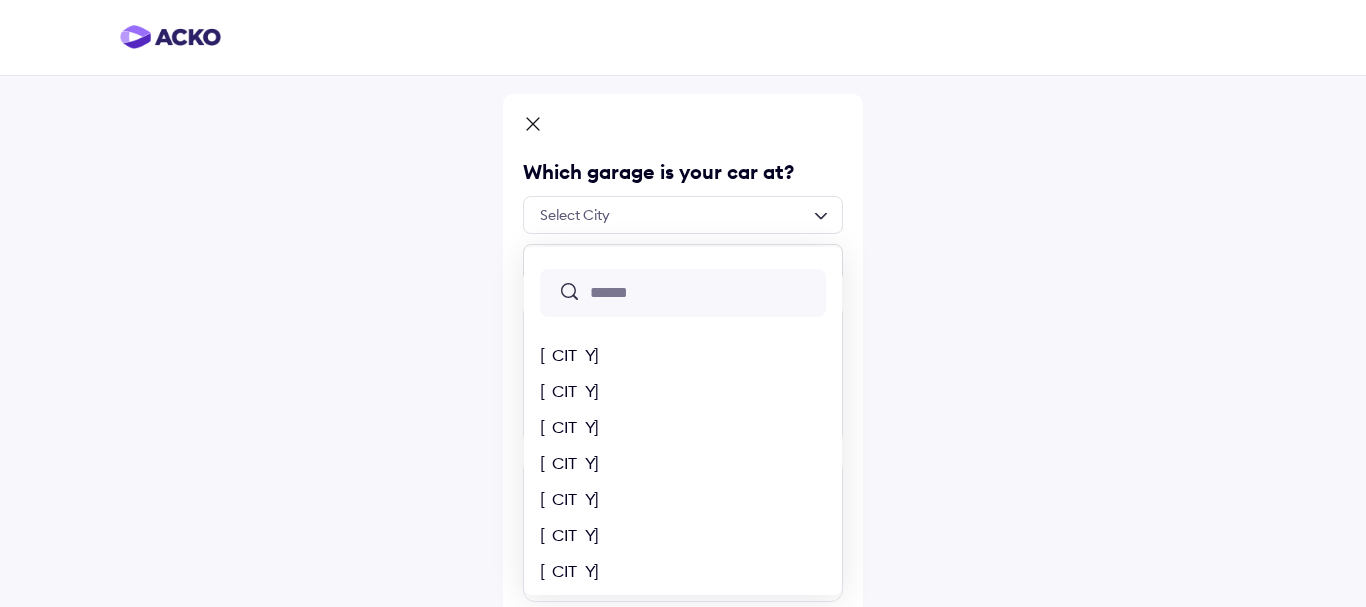 click on "[Delhi] [Mumbai] [Bangalore] [Hyderabad] [Chennai] [Kolkata] [Ahmedabad] [Pune] [Jaipur] [Surat] [24 Parganas] [Abu road] [Achalpur] [Adilabad] [Afzalpur] [Agartala] [Agra] [Ahmed Nagar] [Aizawl] [Ajmer] [Aklera] [Akola] [Alandur] [Alappuzha] [Alibag] [Aligarh] [Alipore] [Alirajpur] [Allahabad] [Almora] [Alwar] [Amalapuram] [Ambala] [Ambasamudram] [Ambedkar Nagar] [Ambur] [Amingaon] [Amravati] [Amreli] [Amritsar] [Amroha] [Anand] [Ananthapur] [Ananthnag] [And Middle Andaman] [Andaman] [Angul] [Annamayya] [Anugul] [Anupgarh] [Anuppur] [Anupshahr] [Arakalagudu] [Arakkonam] [Arani] [Araria] [Arasikere] [Ariyalur] [Aruppukkottai] [Arwal] [Ashok Nagar] [Aska] [Attingal] [Attuvampatti] [Auraiya] [Aurangabad] [Aurangabad(BH)] [Avinashi] [Ayodhya] [Azamgarh] [Badaun] [Badnawar] [Bagalkot] [Bageshwar] [Bagpat] [Bahraich] [Balaghat] [Balangir] [Balasore] [Baleswar] [Bali] [Ballia] [Baloda  Bazar] [Baloda Bazar] [Balotra] [Balrampur] [Banaskantha] [Banda] [Bandipur] [Banka] [Bankura] [Banswara] [Barabanki] [Baramati] [Baramulla] [Baran] [Barasat] [Bardhaman] [Bareilly] [Bargarh] [Bari] [Barkholo] [Barmer] [Barnala] [Barpeta] [Baruipur] [Barwani] [Bastar] [Basti] [Bathinda] [Beawar] [Beed] [Begusarai] [Belgaum] [Bellary] [Belthangady] [Berhampore]" at bounding box center [683, 215] 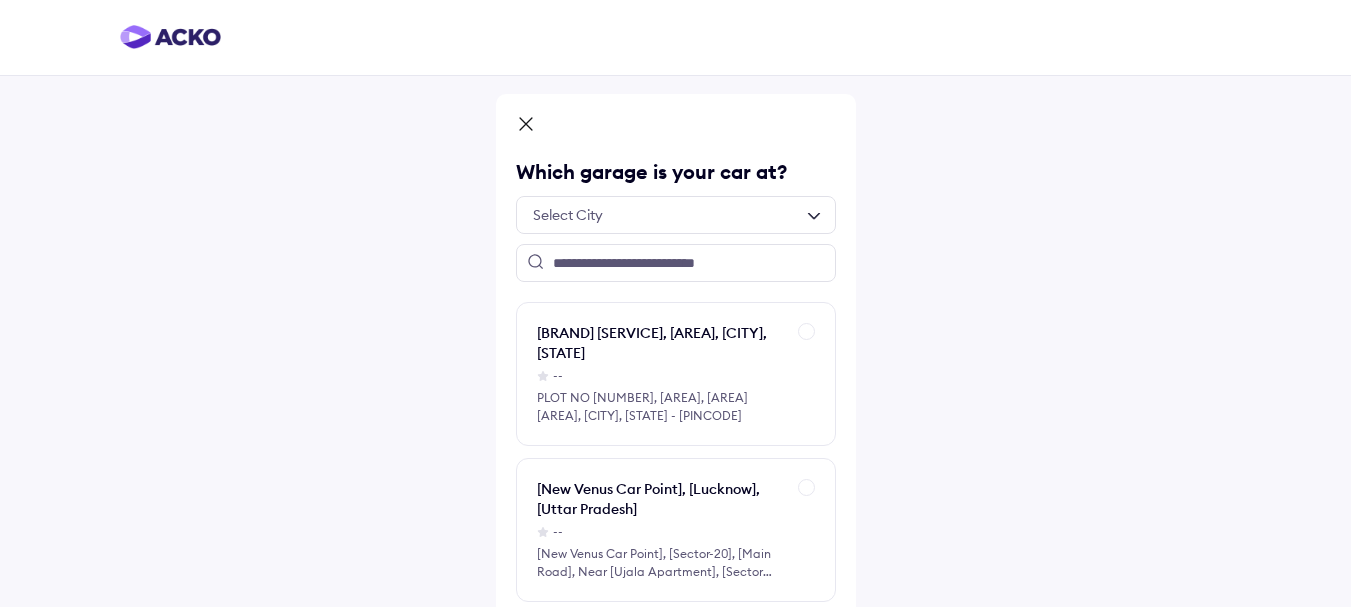 click at bounding box center [676, 215] 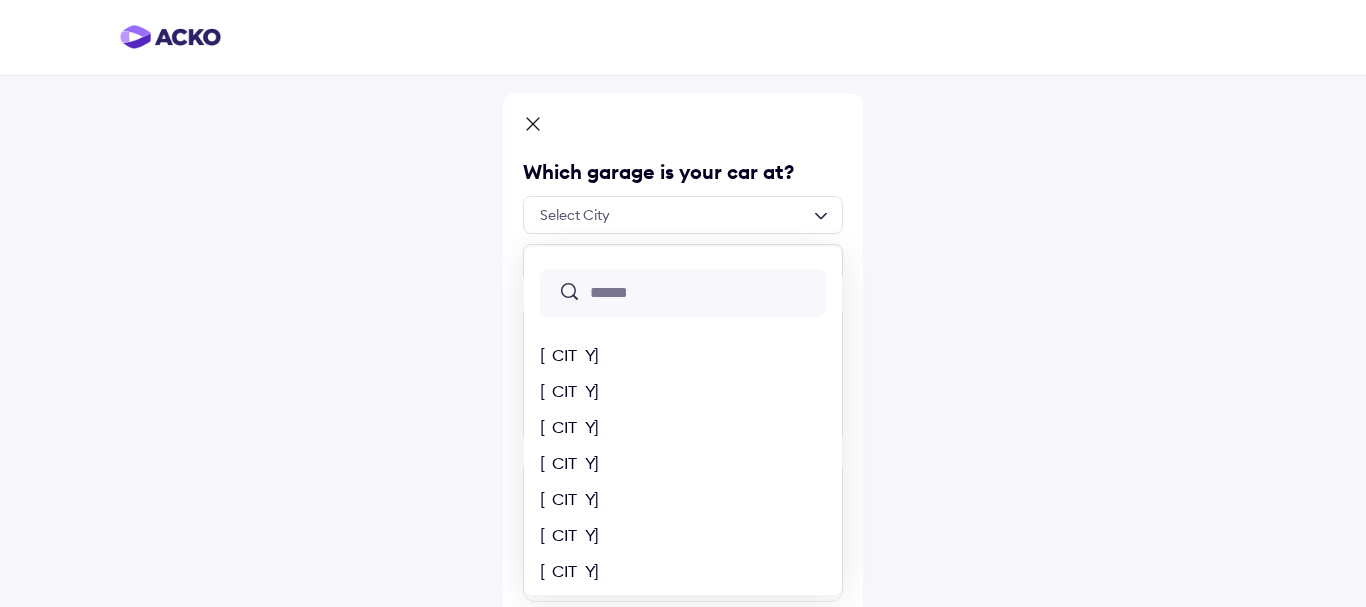 click on "[Delhi] [Mumbai] [Bangalore] [Hyderabad] [Chennai] [Kolkata] [Ahmedabad] [Pune] [Jaipur] [Surat] [24 Parganas] [Abu road] [Achalpur] [Adilabad] [Afzalpur] [Agartala] [Agra] [Ahmed Nagar] [Aizawl] [Ajmer] [Aklera] [Akola] [Alandur] [Alappuzha] [Alibag] [Aligarh] [Alipore] [Alirajpur] [Allahabad] [Almora] [Alwar] [Amalapuram] [Ambala] [Ambasamudram] [Ambedkar Nagar] [Ambur] [Amingaon] [Amravati] [Amreli] [Amritsar] [Amroha] [Anand] [Ananthapur] [Ananthnag] [And Middle Andaman] [Andaman] [Angul] [Annamayya] [Anugul] [Anupgarh] [Anuppur] [Anupshahr] [Arakalagudu] [Arakkonam] [Arani] [Araria] [Arasikere] [Ariyalur] [Aruppukkottai] [Arwal] [Ashok Nagar] [Aska] [Attingal] [Attuvampatti] [Auraiya] [Aurangabad] [Aurangabad(BH)] [Avinashi] [Ayodhya] [Azamgarh] [Badaun] [Badnawar] [Bagalkot] [Bageshwar] [Bagpat] [Bahraich] [Balaghat] [Balangir] [Balasore] [Baleswar] [Bali] [Ballia] [Baloda  Bazar] [Baloda Bazar] [Balotra] [Balrampur] [Banaskantha] [Banda] [Bandipur] [Banka] [Bankura] [Banswara] [Barabanki] [Baramati] [Baramulla] [Baran] [Barasat] [Bardhaman] [Bareilly] [Bargarh] [Bari] [Barkholo] [Barmer] [Barnala] [Barpeta] [Baruipur] [Barwani] [Bastar] [Basti] [Bathinda] [Beawar] [Beed] [Begusarai] [Belgaum] [Bellary] [Belthangady] [Berhampore]" at bounding box center (683, 215) 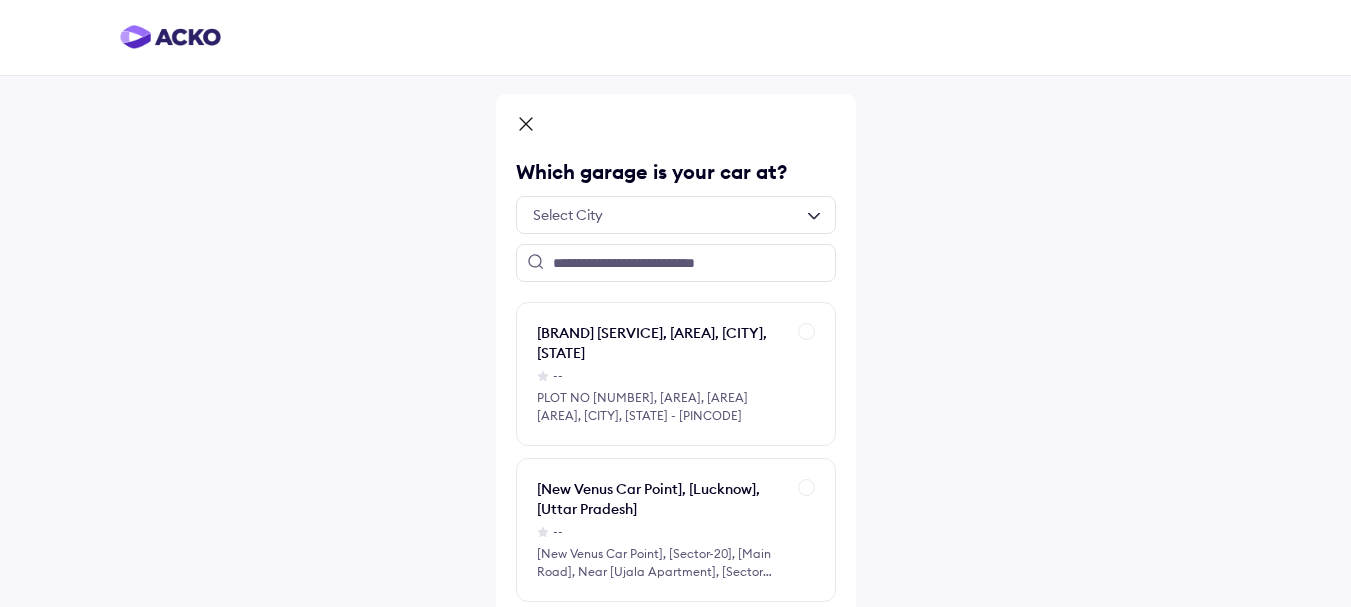 click at bounding box center [676, 215] 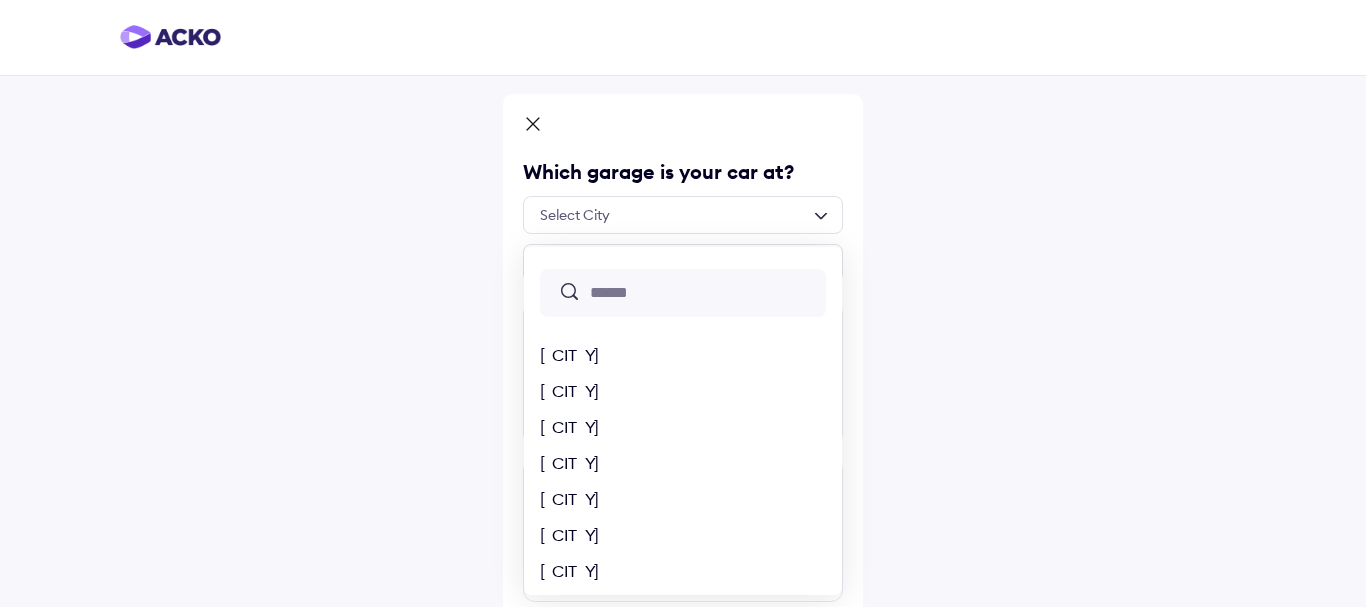 click on "[Delhi] [Mumbai] [Bangalore] [Hyderabad] [Chennai] [Kolkata] [Ahmedabad] [Pune] [Jaipur] [Surat] [24 Parganas] [Abu road] [Achalpur] [Adilabad] [Afzalpur] [Agartala] [Agra] [Ahmed Nagar] [Aizawl] [Ajmer] [Aklera] [Akola] [Alandur] [Alappuzha] [Alibag] [Aligarh] [Alipore] [Alirajpur] [Allahabad] [Almora] [Alwar] [Amalapuram] [Ambala] [Ambasamudram] [Ambedkar Nagar] [Ambur] [Amingaon] [Amravati] [Amreli] [Amritsar] [Amroha] [Anand] [Ananthapur] [Ananthnag] [And Middle Andaman] [Andaman] [Angul] [Annamayya] [Anugul] [Anupgarh] [Anuppur] [Anupshahr] [Arakalagudu] [Arakkonam] [Arani] [Araria] [Arasikere] [Ariyalur] [Aruppukkottai] [Arwal] [Ashok Nagar] [Aska] [Attingal] [Attuvampatti] [Auraiya] [Aurangabad] [Aurangabad(BH)] [Avinashi] [Ayodhya] [Azamgarh] [Badaun] [Badnawar] [Bagalkot] [Bageshwar] [Bagpat] [Bahraich] [Balaghat] [Balangir] [Balasore] [Baleswar] [Bali] [Ballia] [Baloda  Bazar] [Baloda Bazar] [Balotra] [Balrampur] [Banaskantha] [Banda] [Bandipur] [Banka] [Bankura] [Banswara] [Barabanki] [Baramati] [Baramulla] [Baran] [Barasat] [Bardhaman] [Bareilly] [Bargarh] [Bari] [Barkholo] [Barmer] [Barnala] [Barpeta] [Baruipur] [Barwani] [Bastar] [Basti] [Bathinda] [Beawar] [Beed] [Begusarai] [Belgaum] [Bellary] [Belthangady] [Berhampore]" 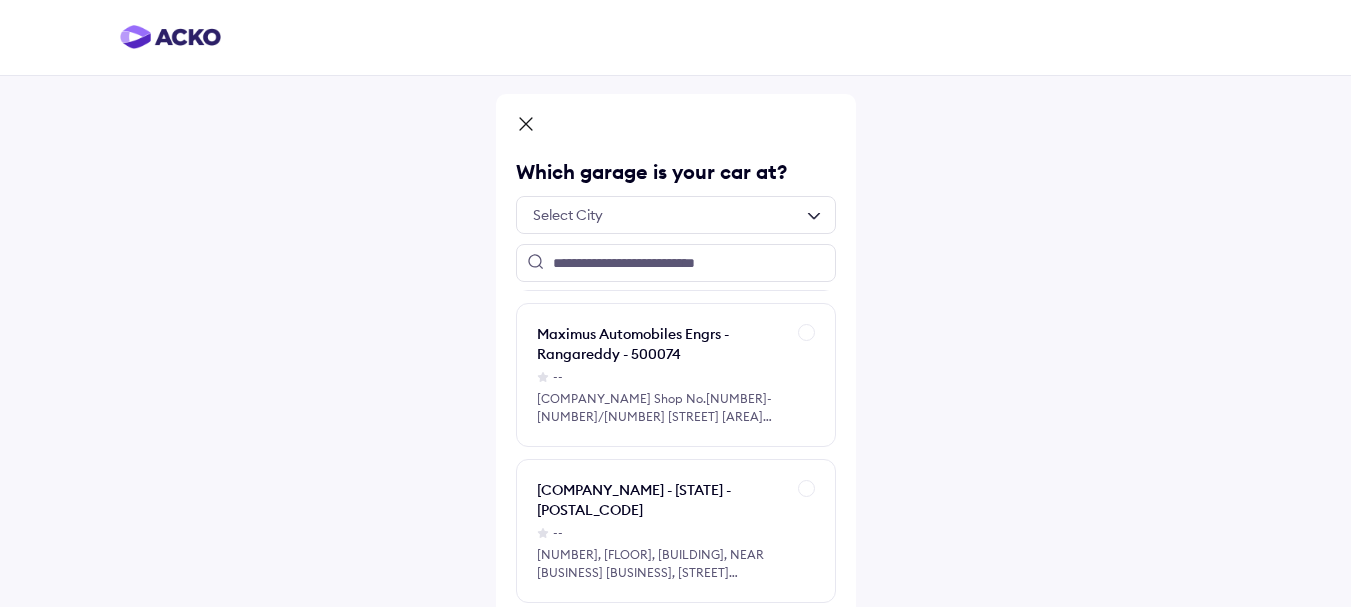 scroll, scrollTop: 900, scrollLeft: 0, axis: vertical 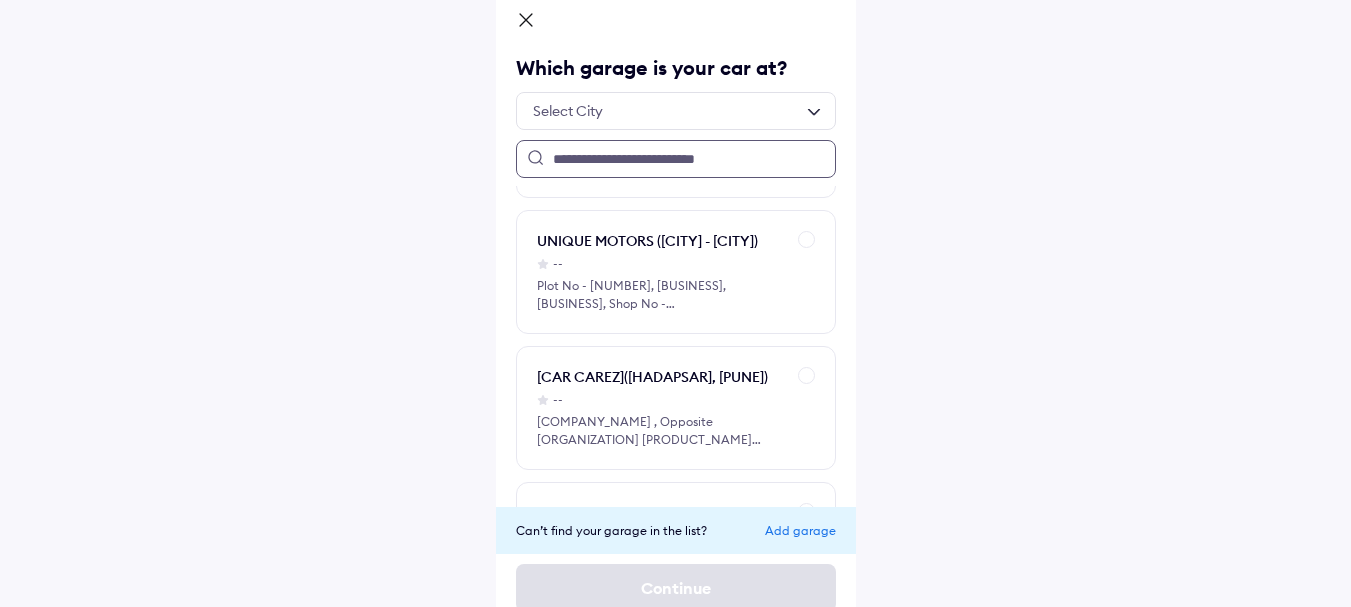 click at bounding box center [676, 159] 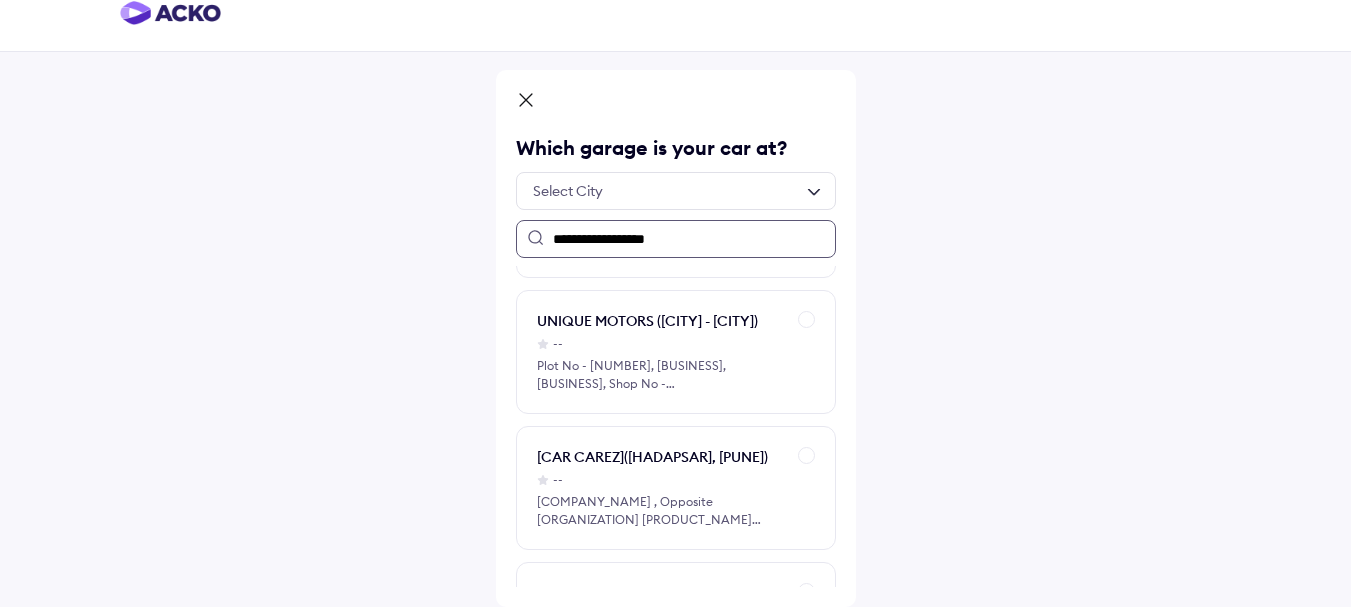 scroll, scrollTop: 24, scrollLeft: 0, axis: vertical 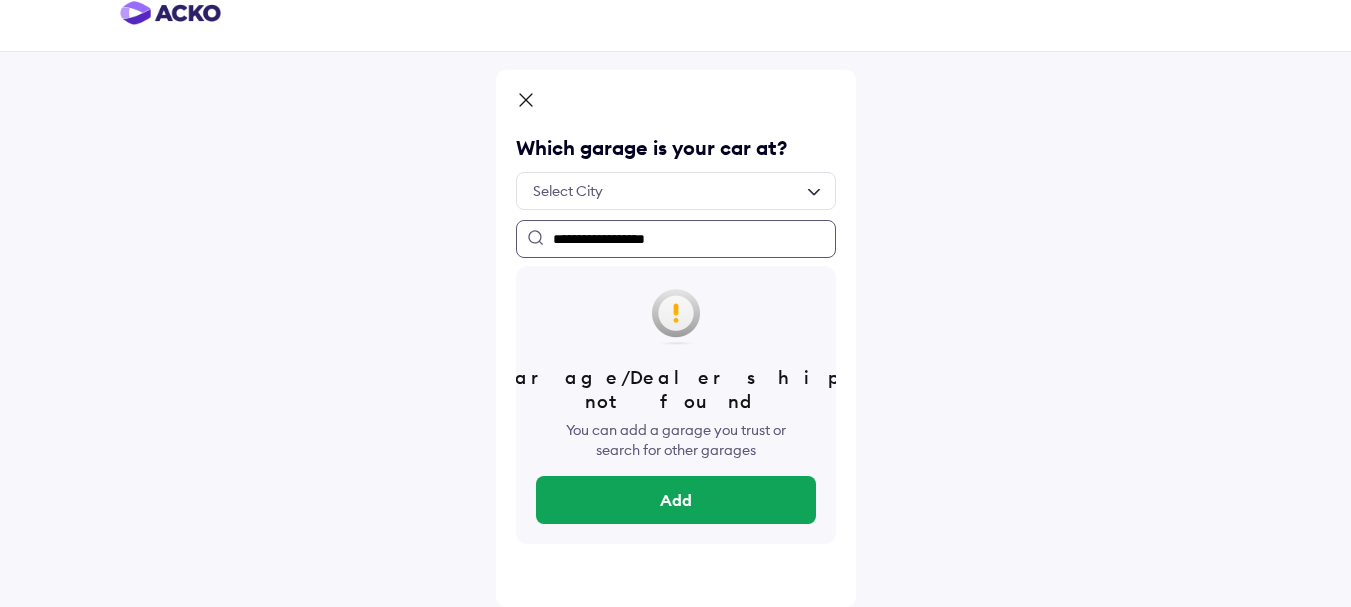 drag, startPoint x: 659, startPoint y: 239, endPoint x: 462, endPoint y: 239, distance: 197 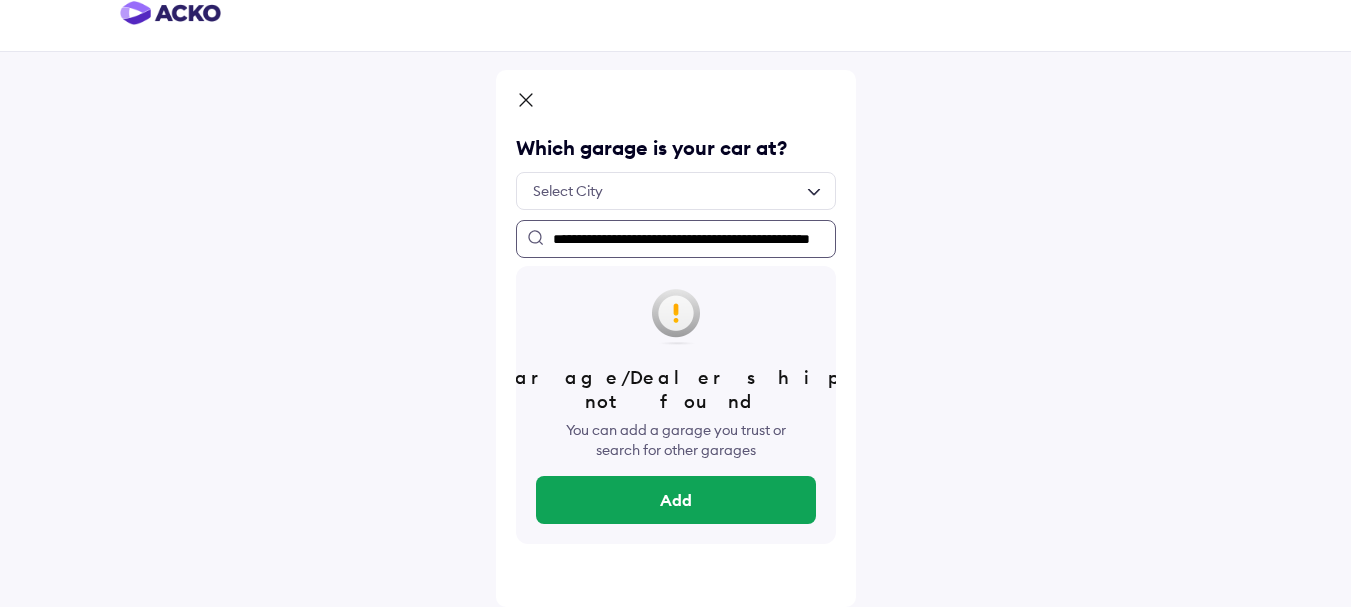 scroll, scrollTop: 0, scrollLeft: 88, axis: horizontal 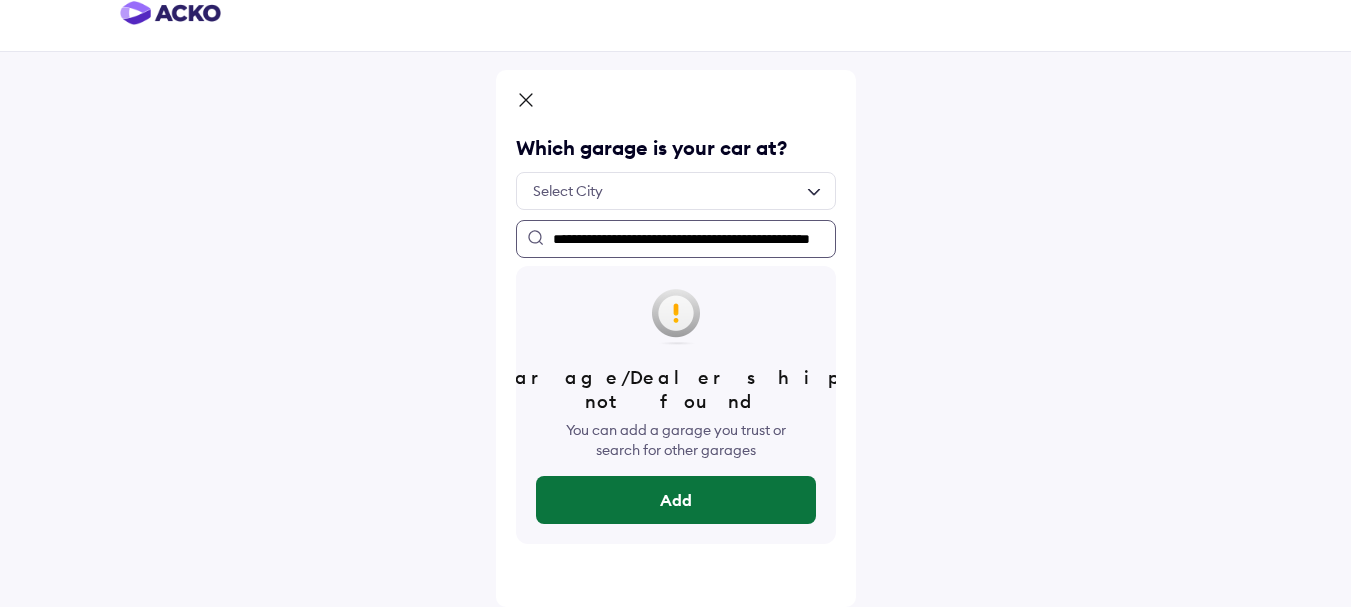 type on "**********" 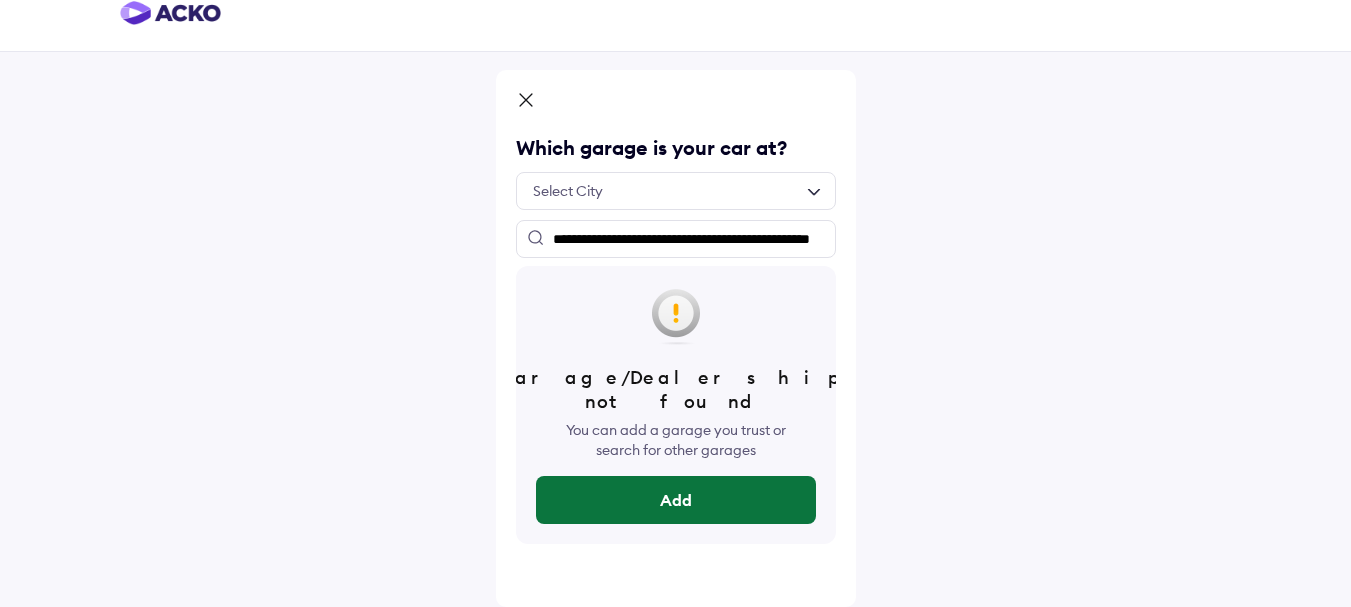 scroll, scrollTop: 0, scrollLeft: 0, axis: both 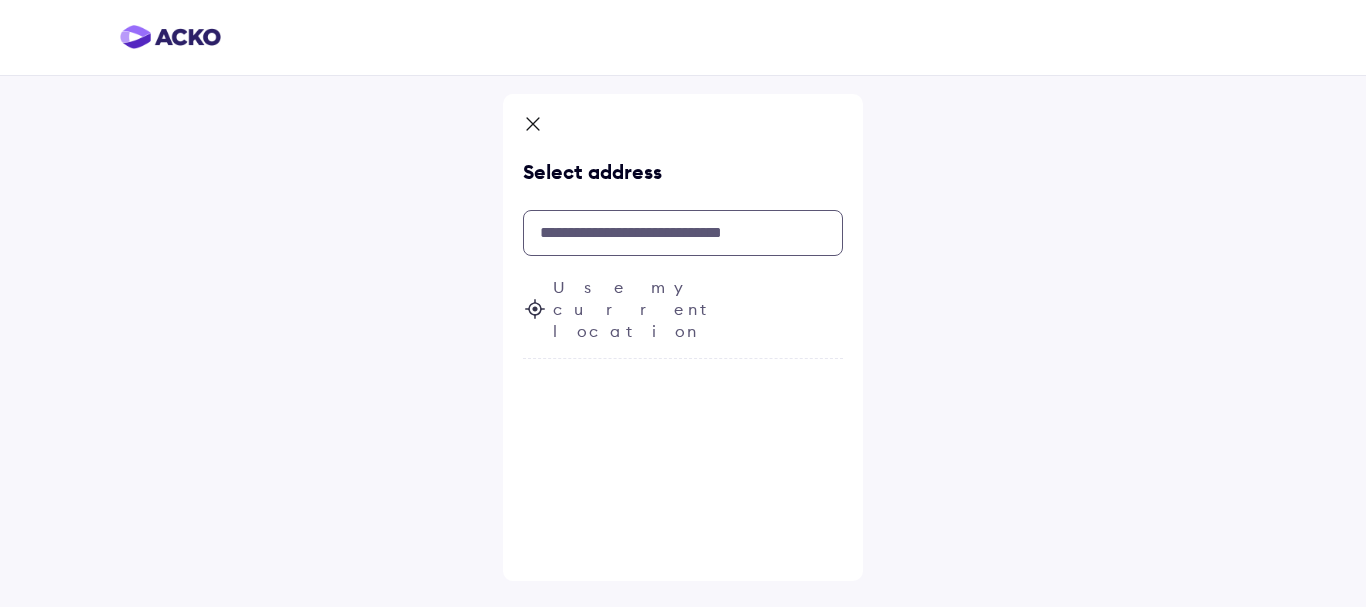 click at bounding box center [683, 233] 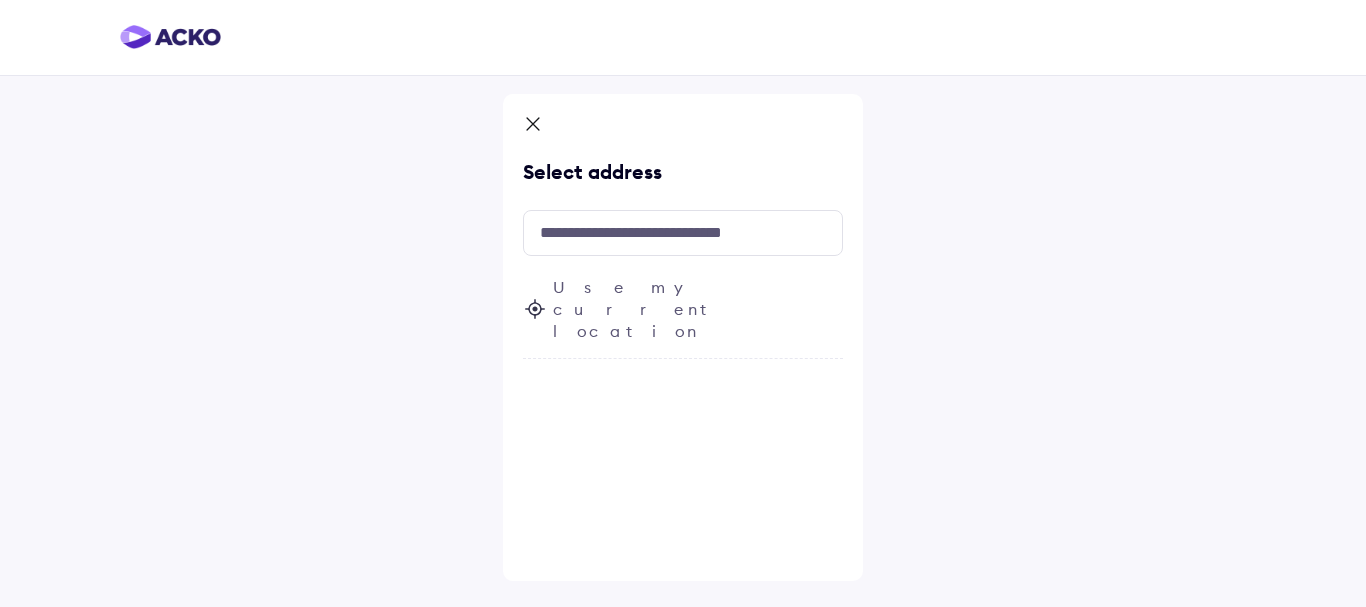 click on "Select address Use my current location" at bounding box center [683, 337] 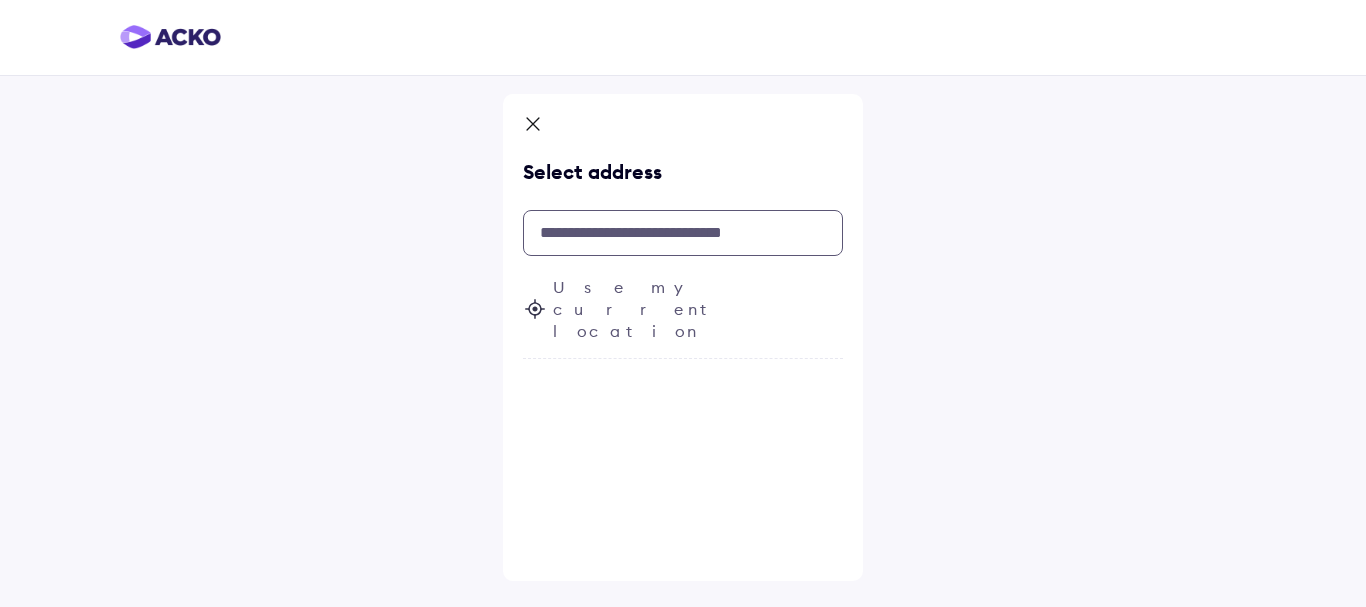 click at bounding box center (683, 233) 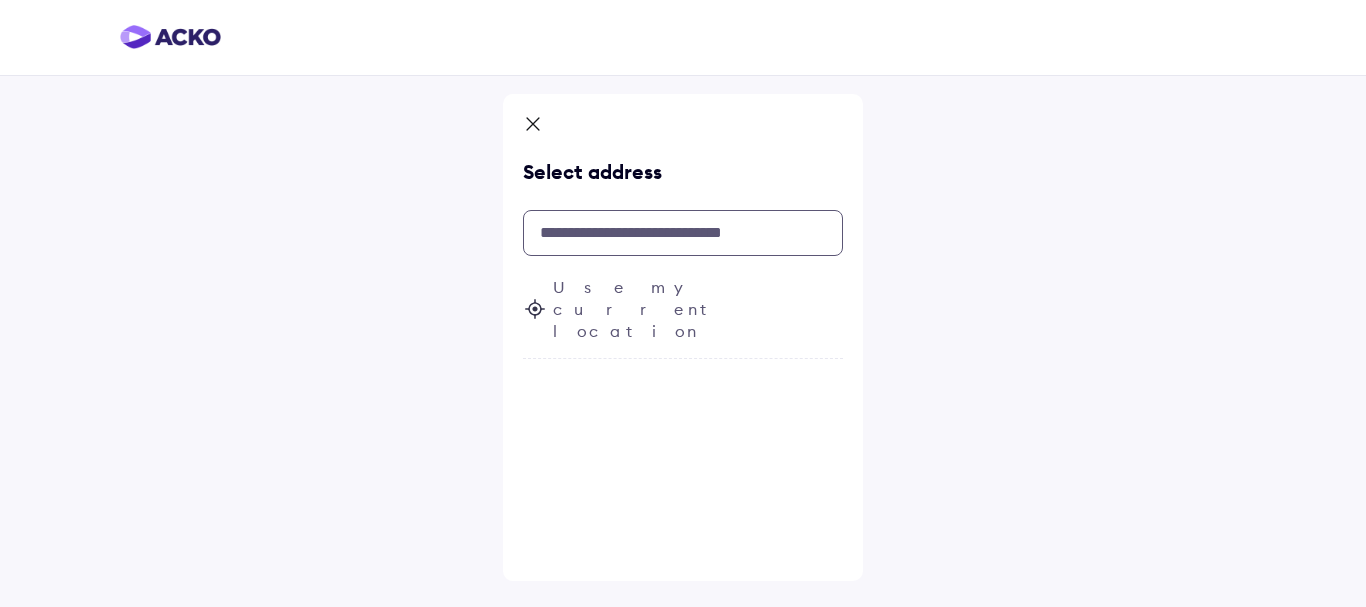 paste on "**********" 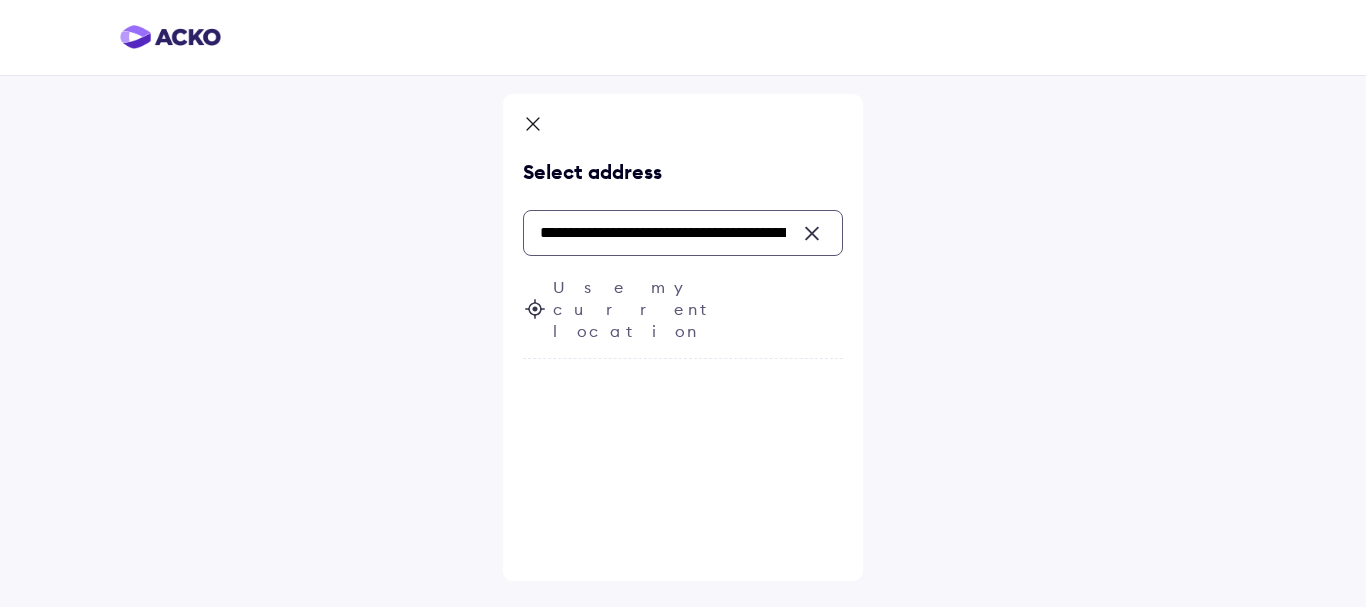 scroll, scrollTop: 0, scrollLeft: 162, axis: horizontal 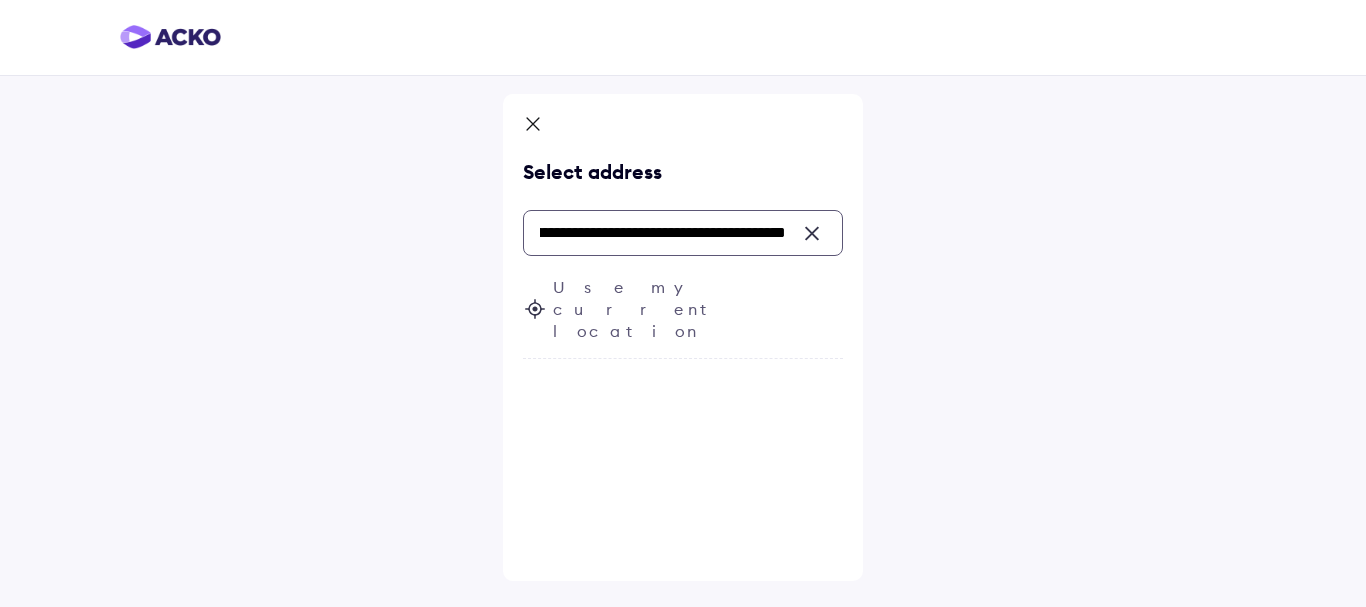 click on "**********" at bounding box center (683, 233) 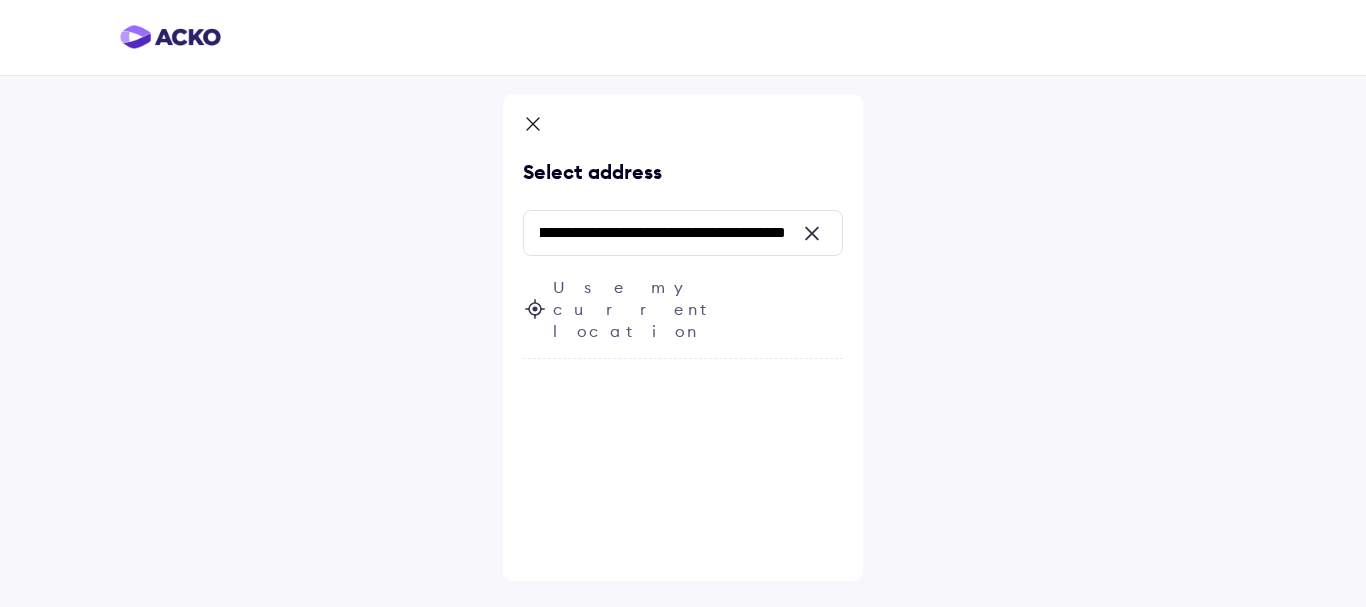 scroll, scrollTop: 0, scrollLeft: 0, axis: both 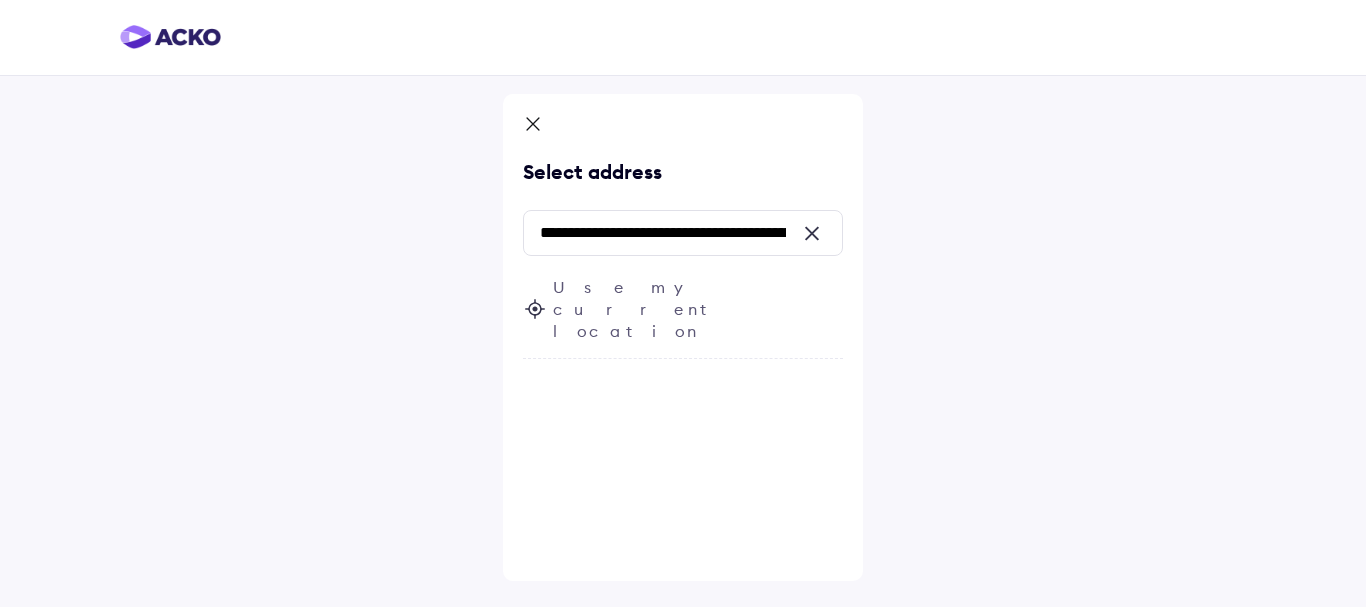 drag, startPoint x: 814, startPoint y: 236, endPoint x: 801, endPoint y: 238, distance: 13.152946 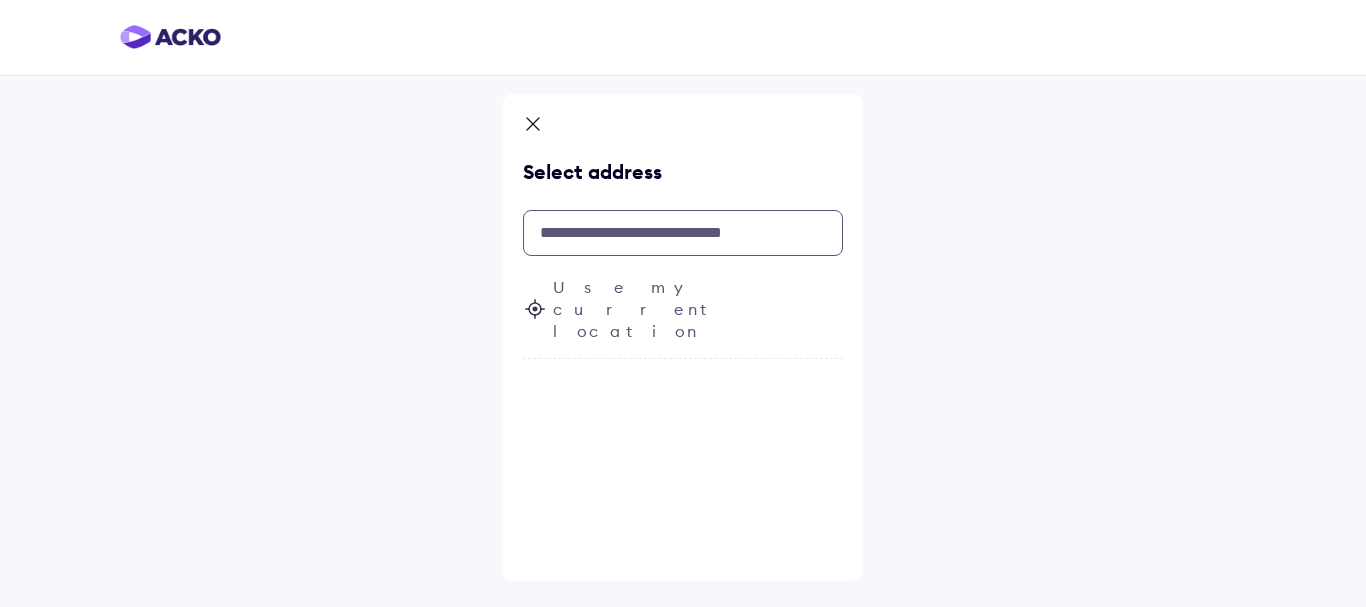 click at bounding box center (683, 233) 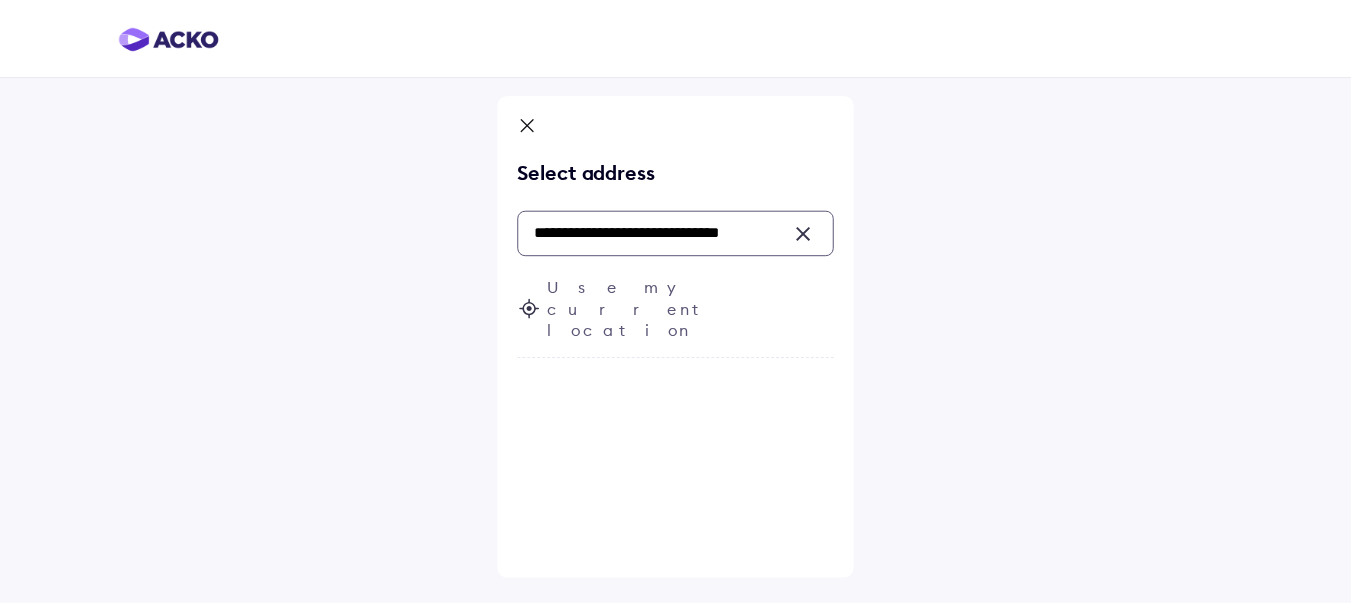 scroll, scrollTop: 0, scrollLeft: 0, axis: both 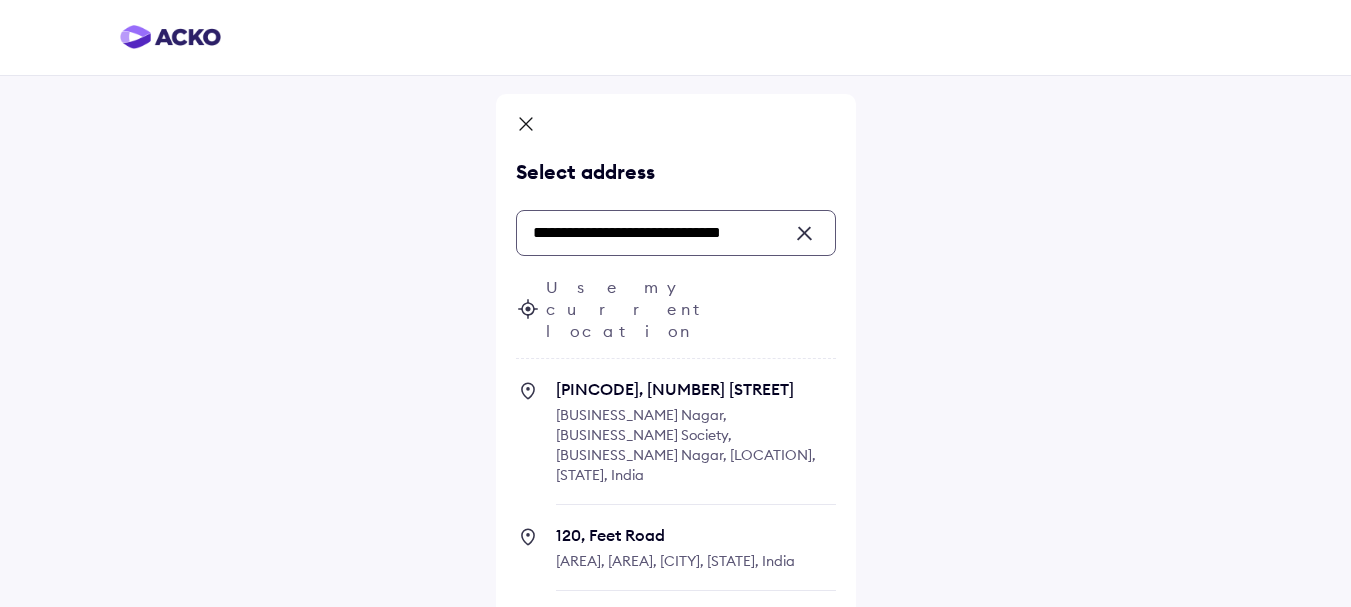 click on "[PINCODE], [NUMBER] [STREET]" at bounding box center (696, 389) 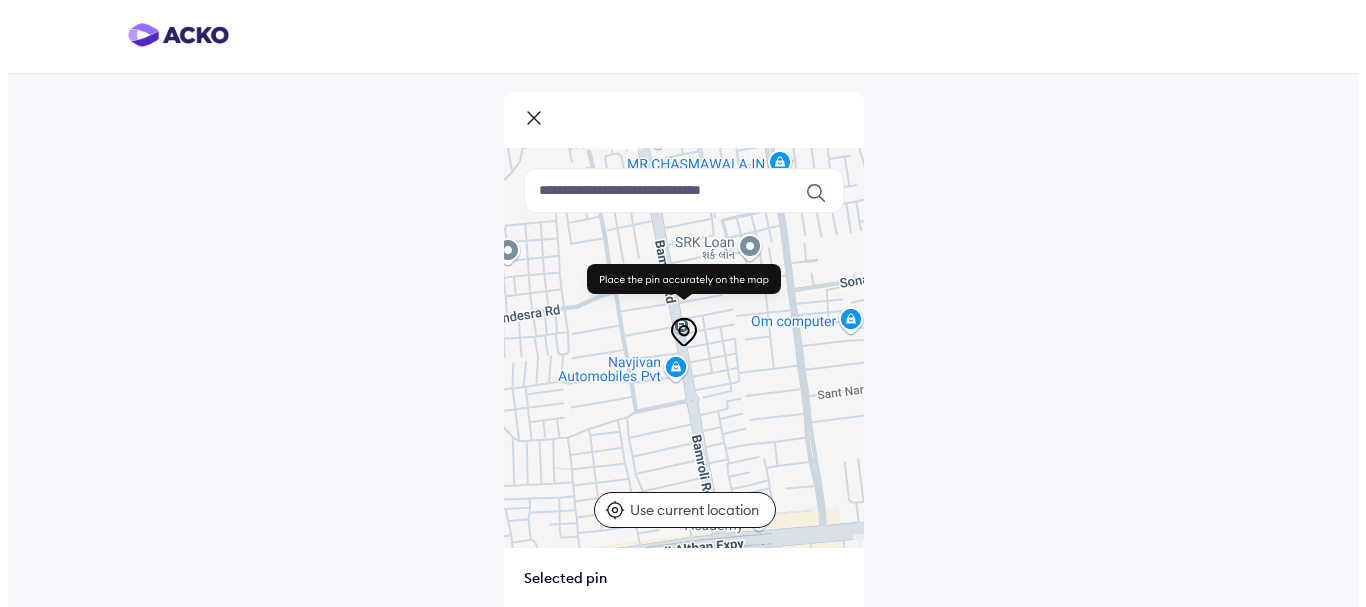 scroll, scrollTop: 0, scrollLeft: 0, axis: both 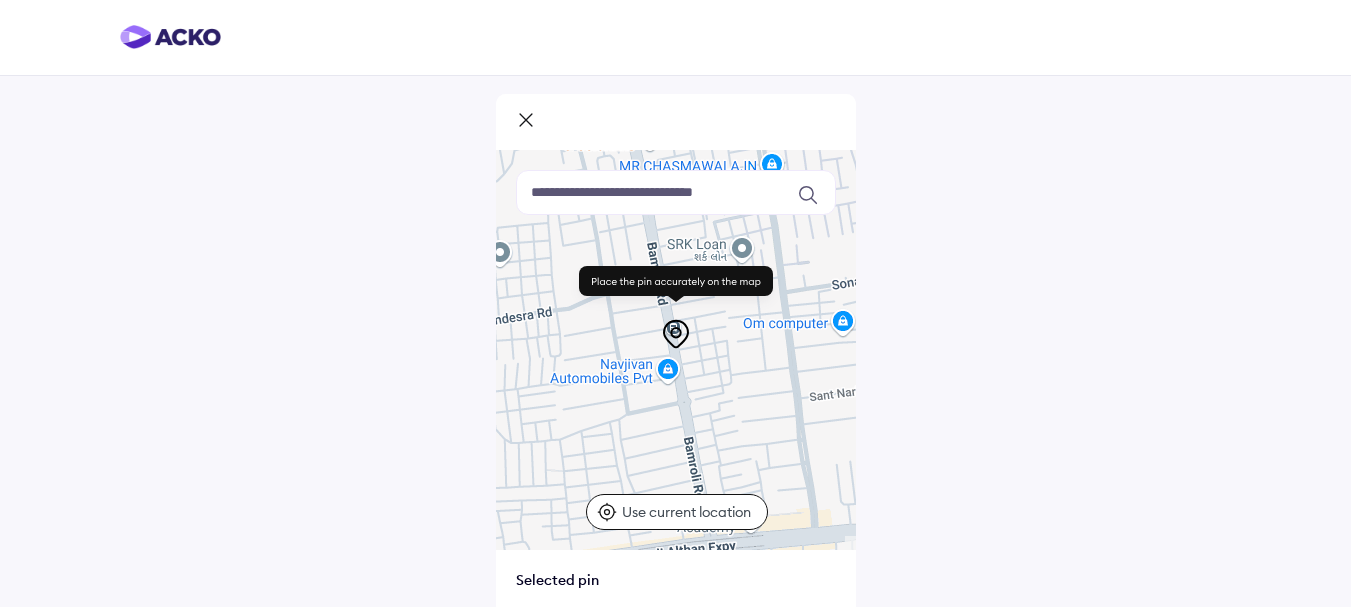 click 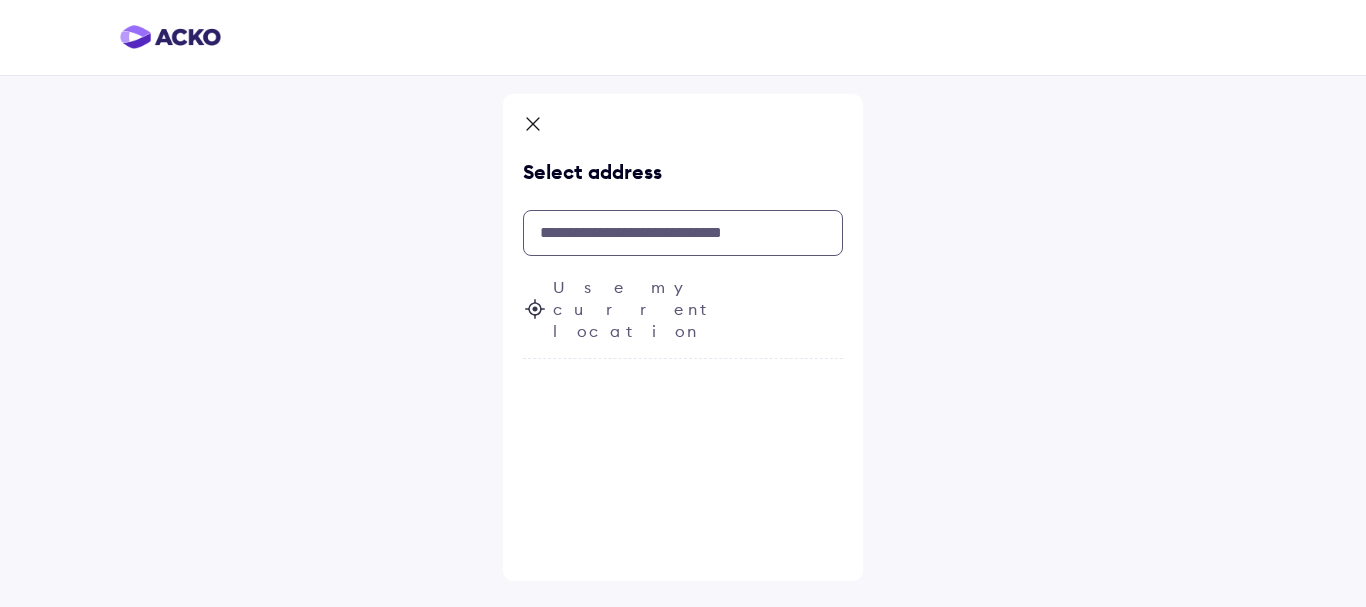 paste on "**********" 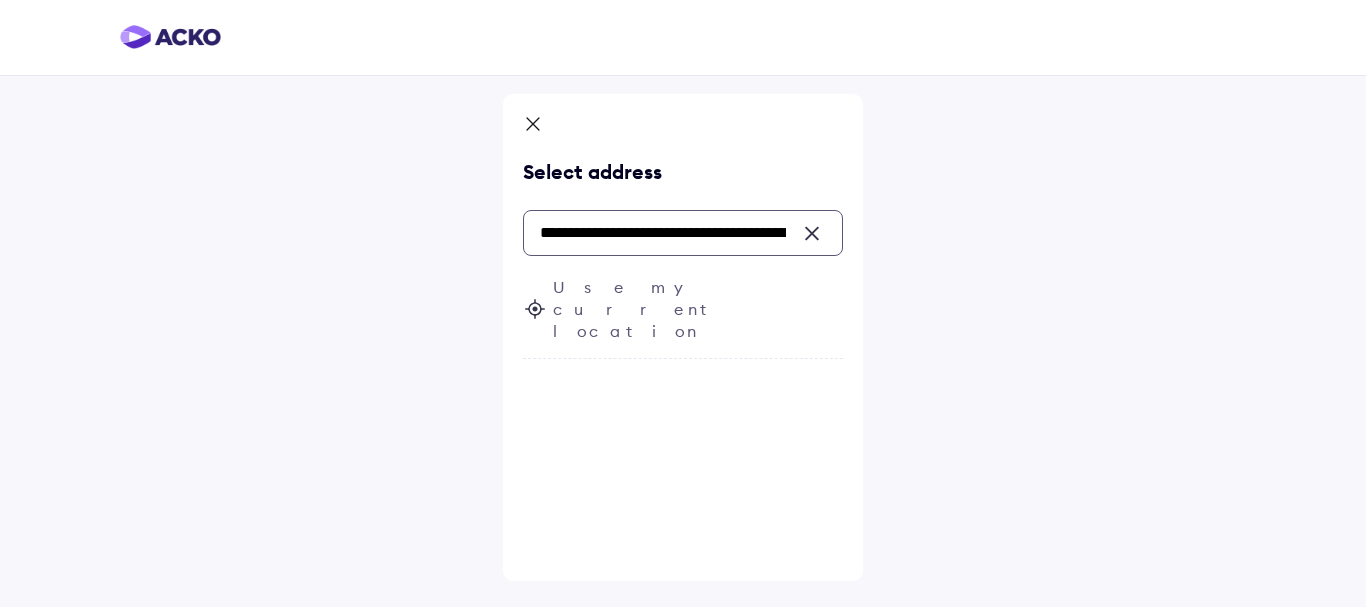 scroll, scrollTop: 0, scrollLeft: 163, axis: horizontal 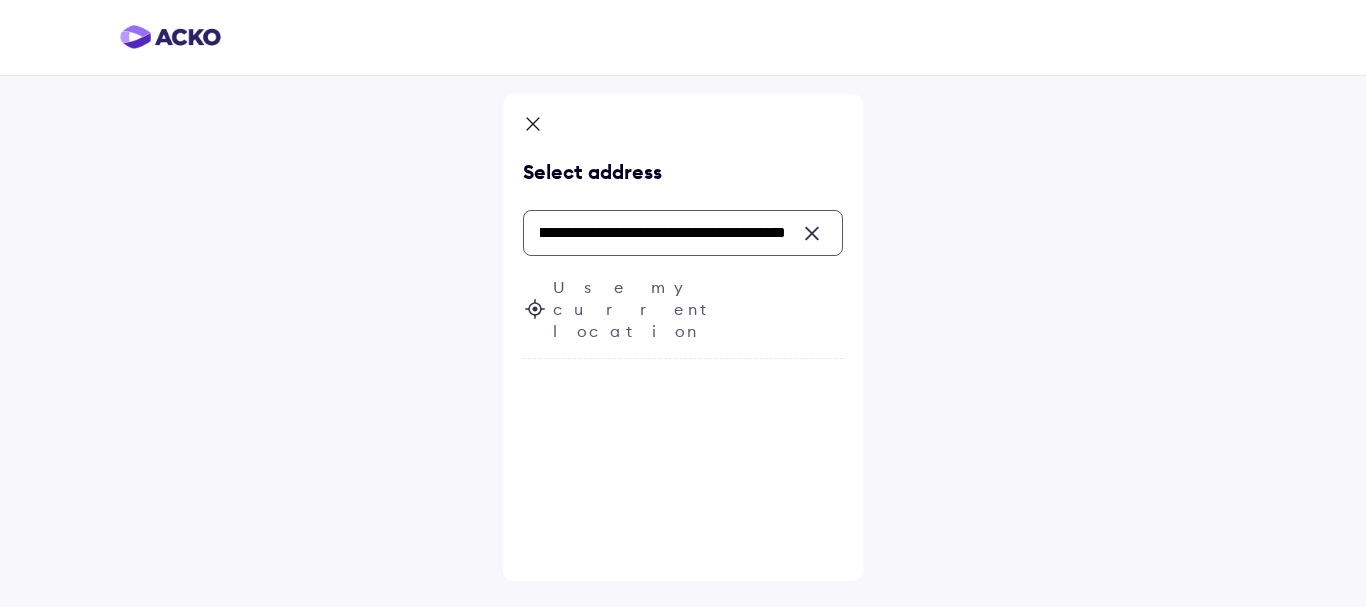 click on "**********" at bounding box center [683, 233] 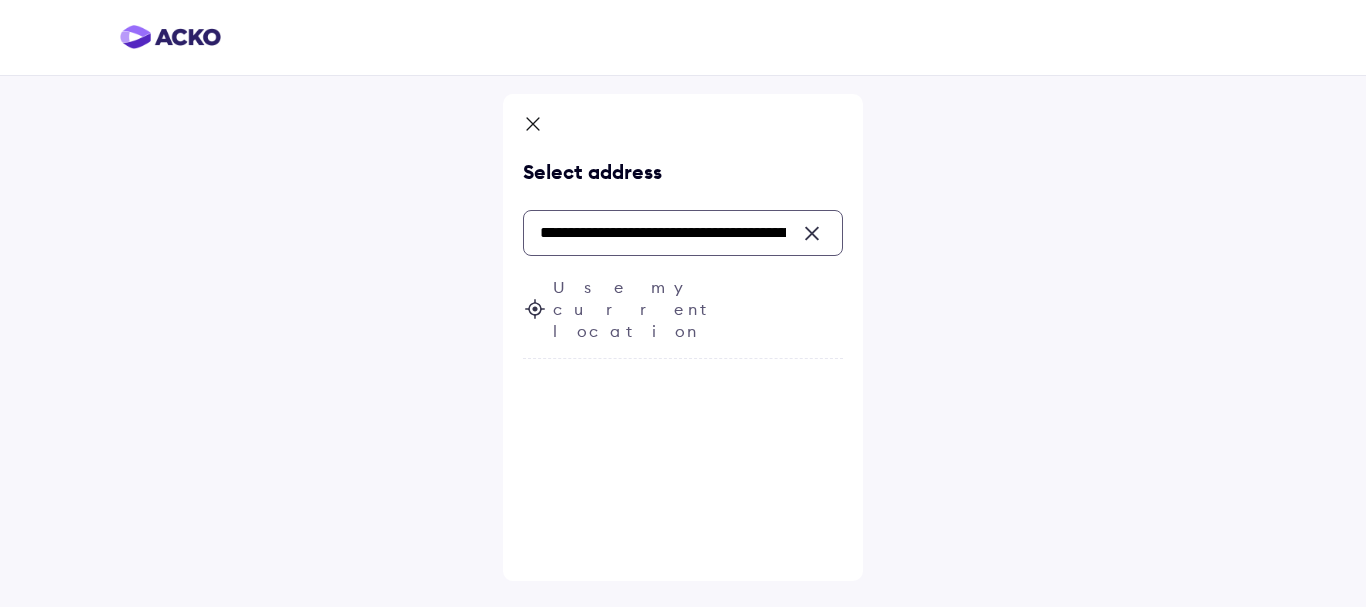 drag, startPoint x: 734, startPoint y: 233, endPoint x: 299, endPoint y: 229, distance: 435.0184 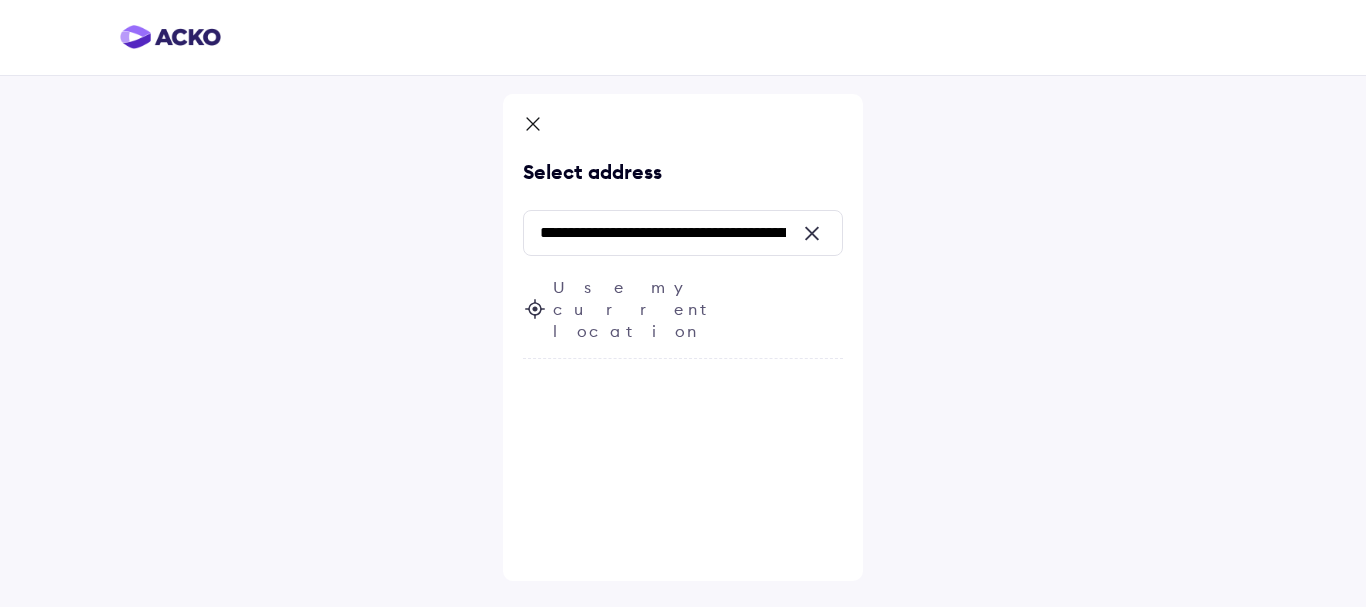 click at bounding box center [818, 234] 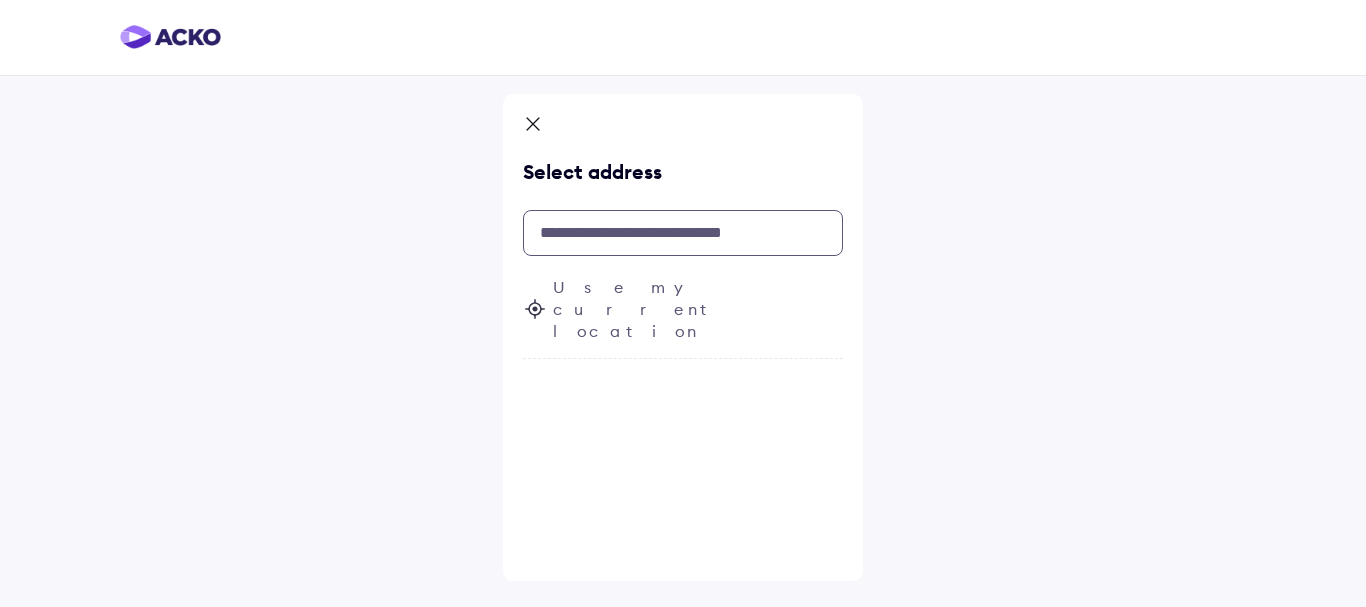 click at bounding box center [683, 233] 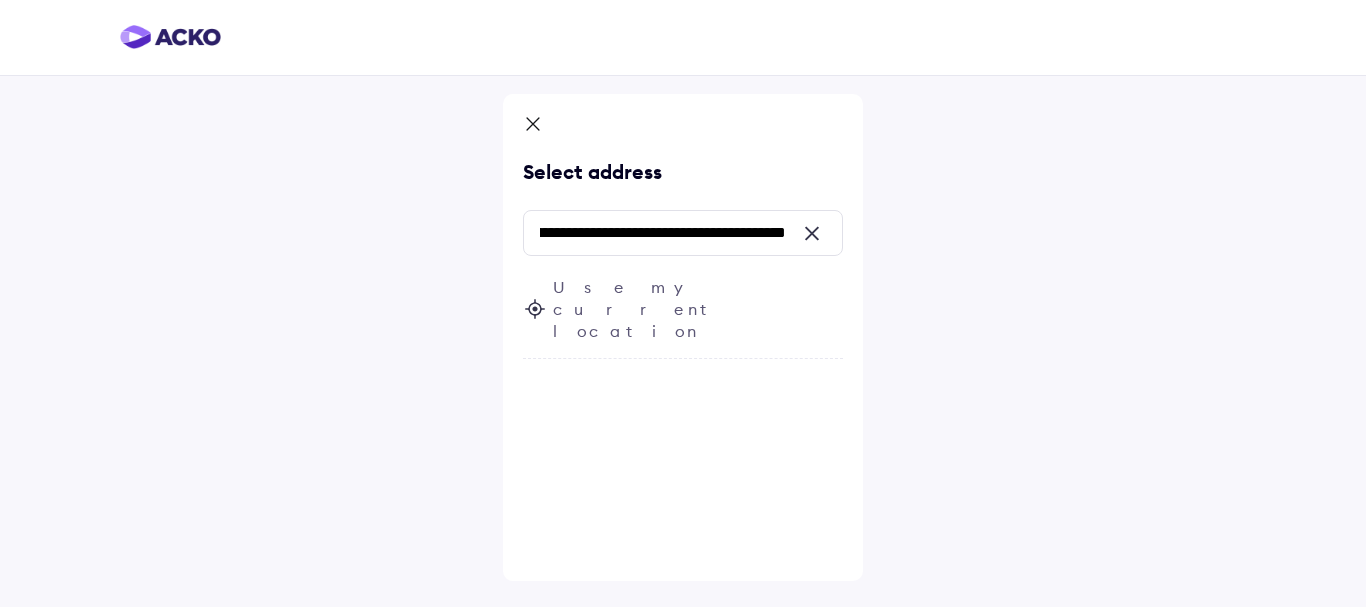 scroll, scrollTop: 0, scrollLeft: 0, axis: both 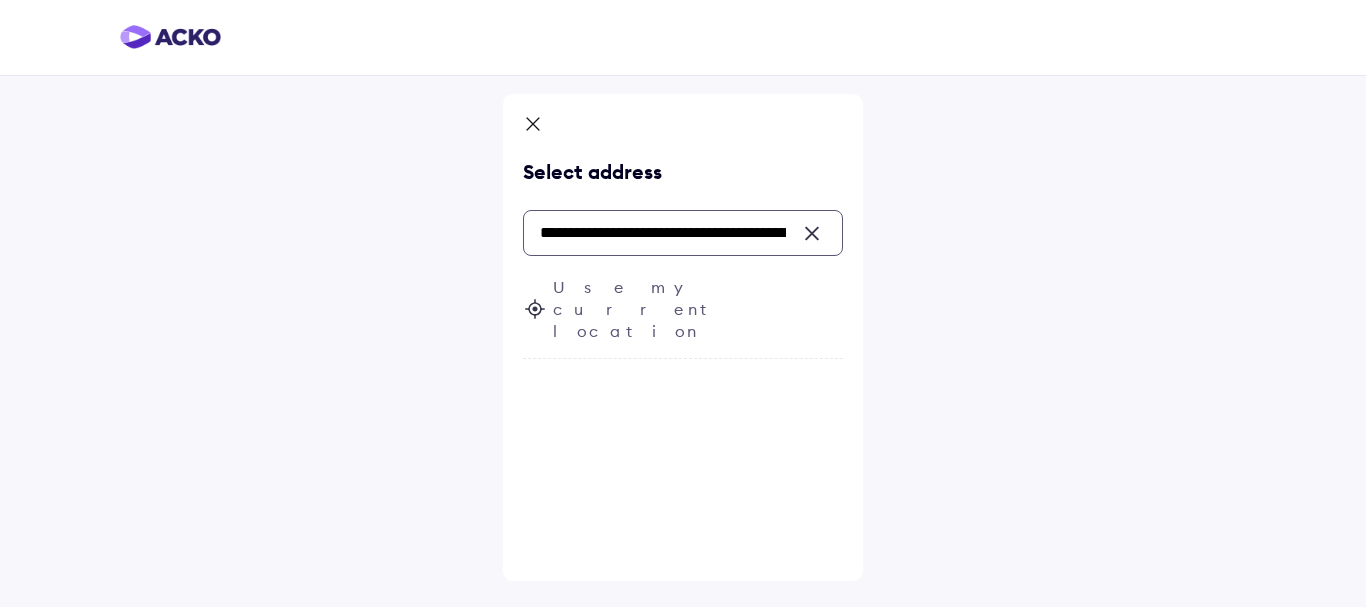 click on "**********" at bounding box center (683, 233) 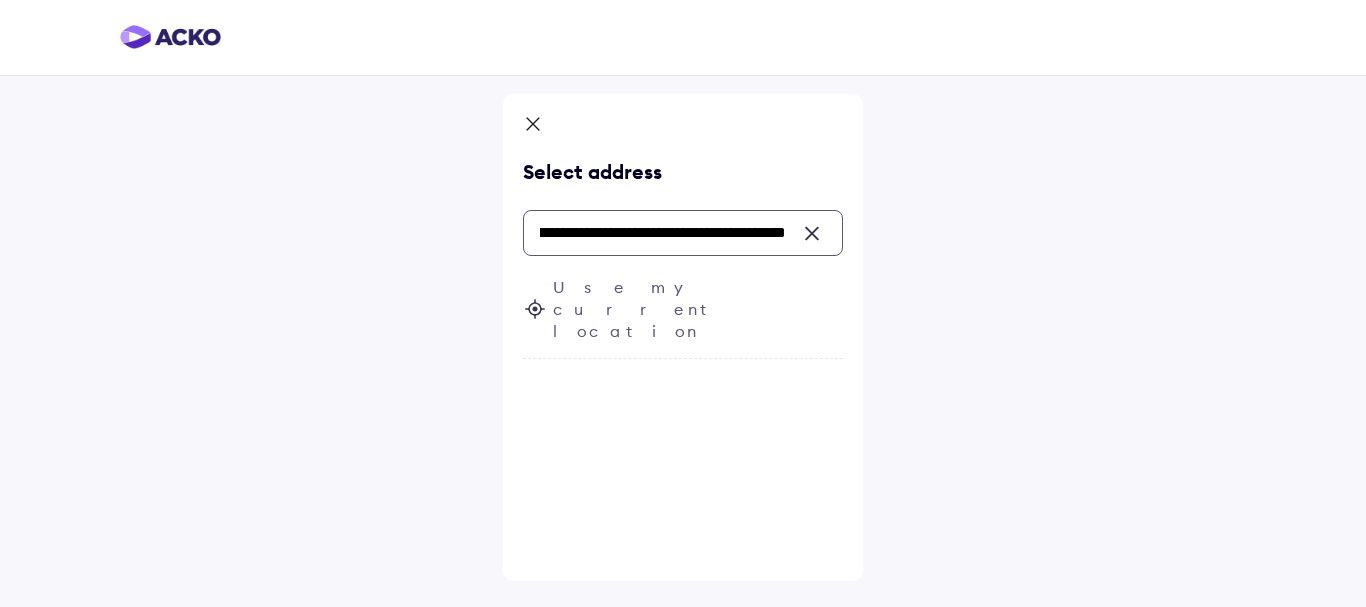 scroll, scrollTop: 0, scrollLeft: 163, axis: horizontal 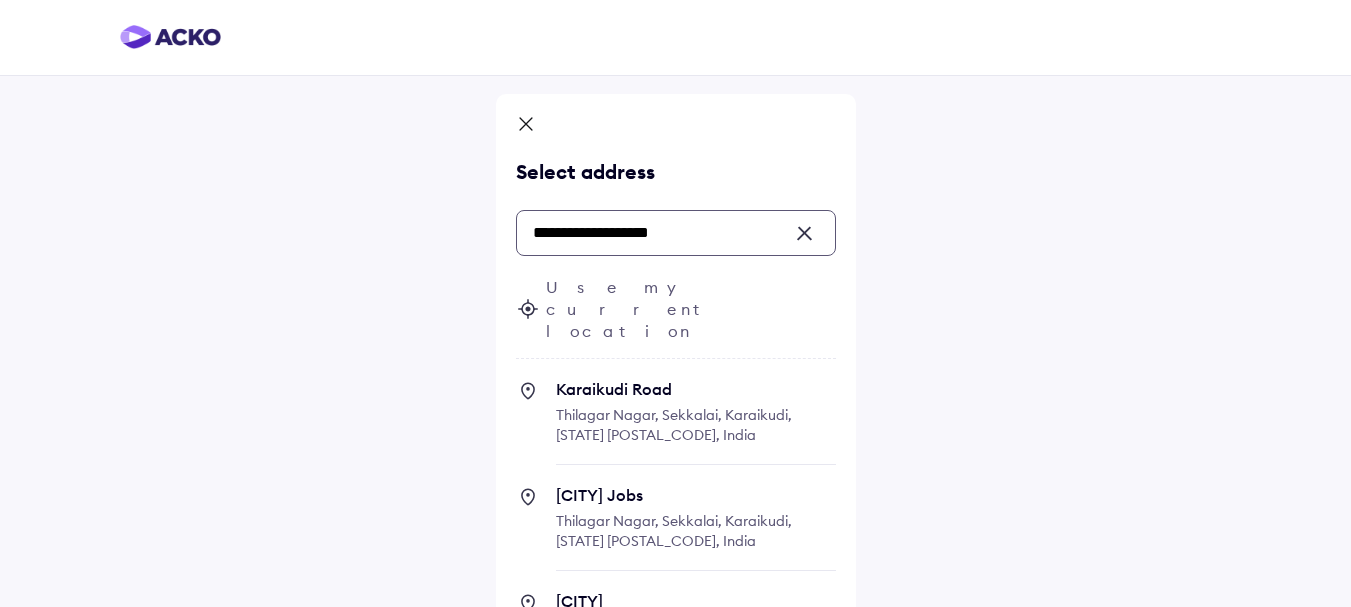 click on "Karaikudi Road" at bounding box center (696, 389) 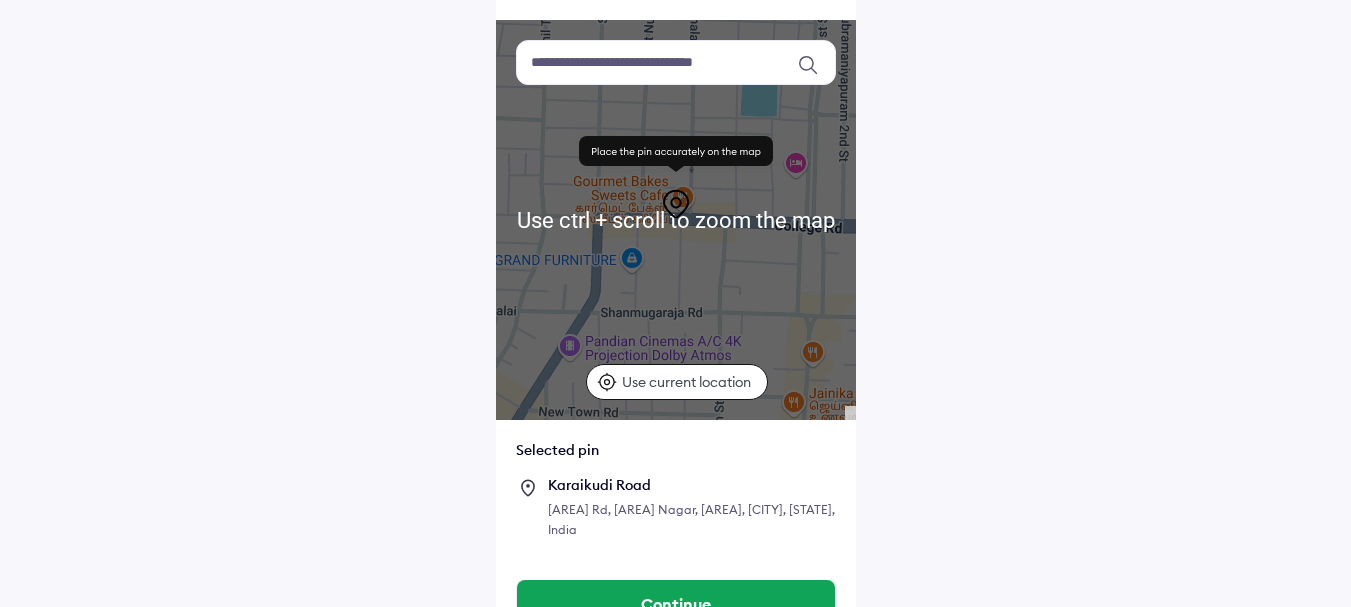 scroll, scrollTop: 171, scrollLeft: 0, axis: vertical 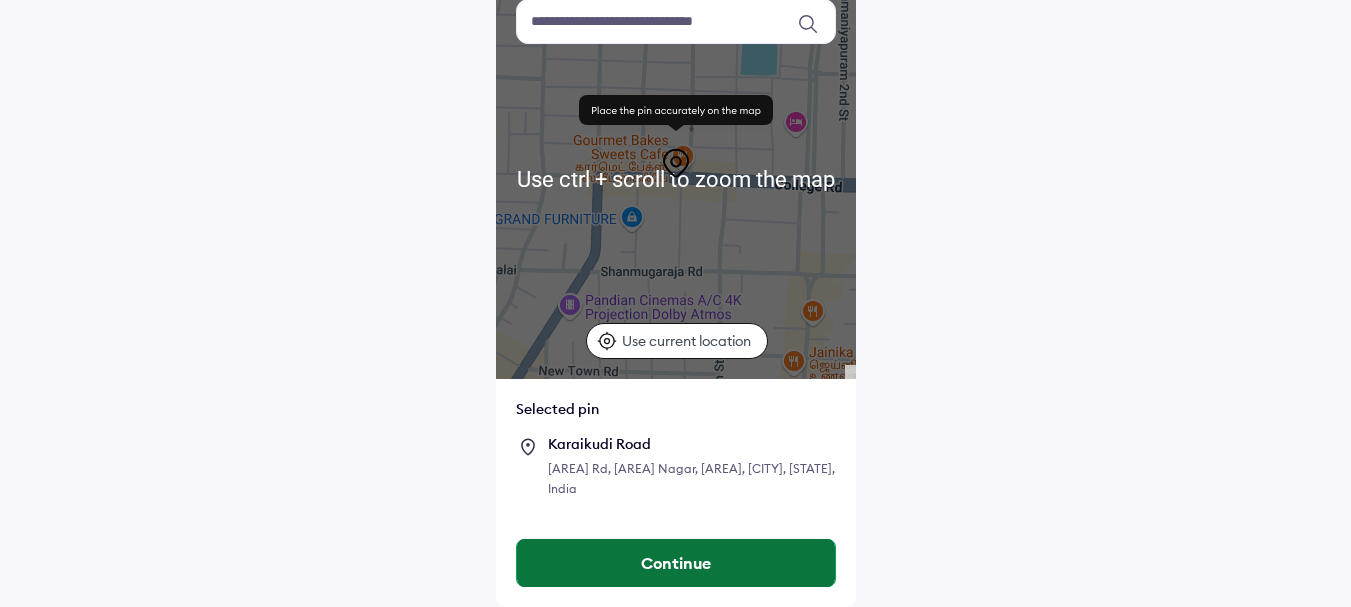 click on "Continue" at bounding box center [676, 563] 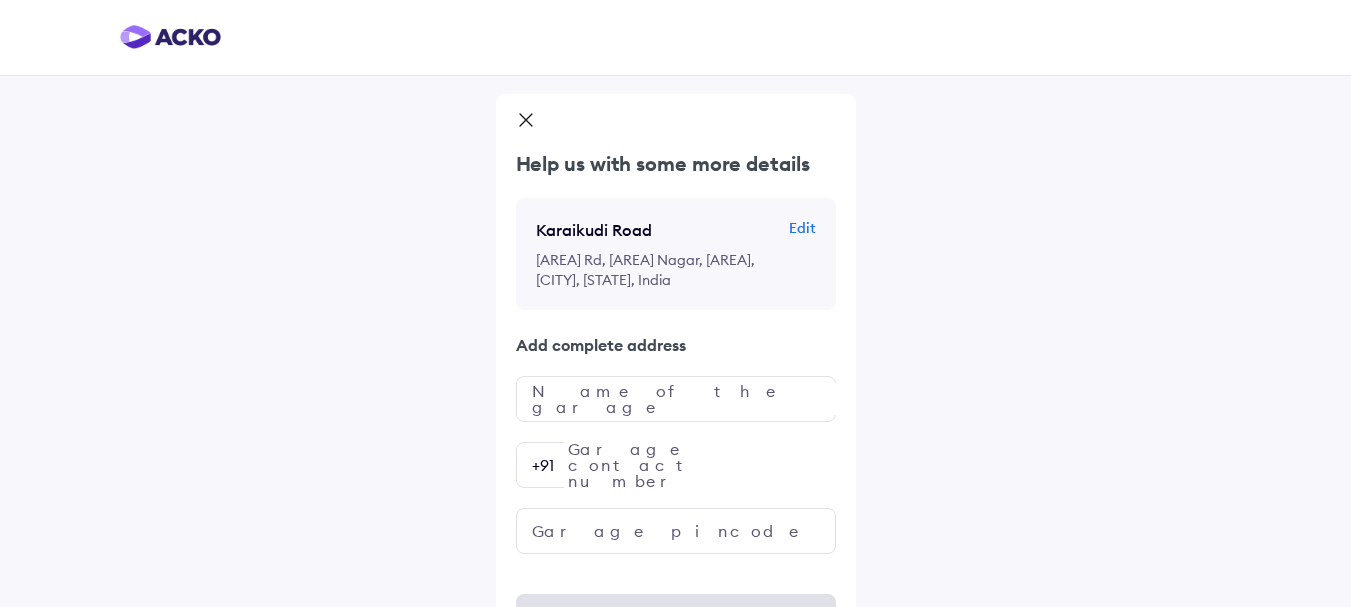 scroll, scrollTop: 55, scrollLeft: 0, axis: vertical 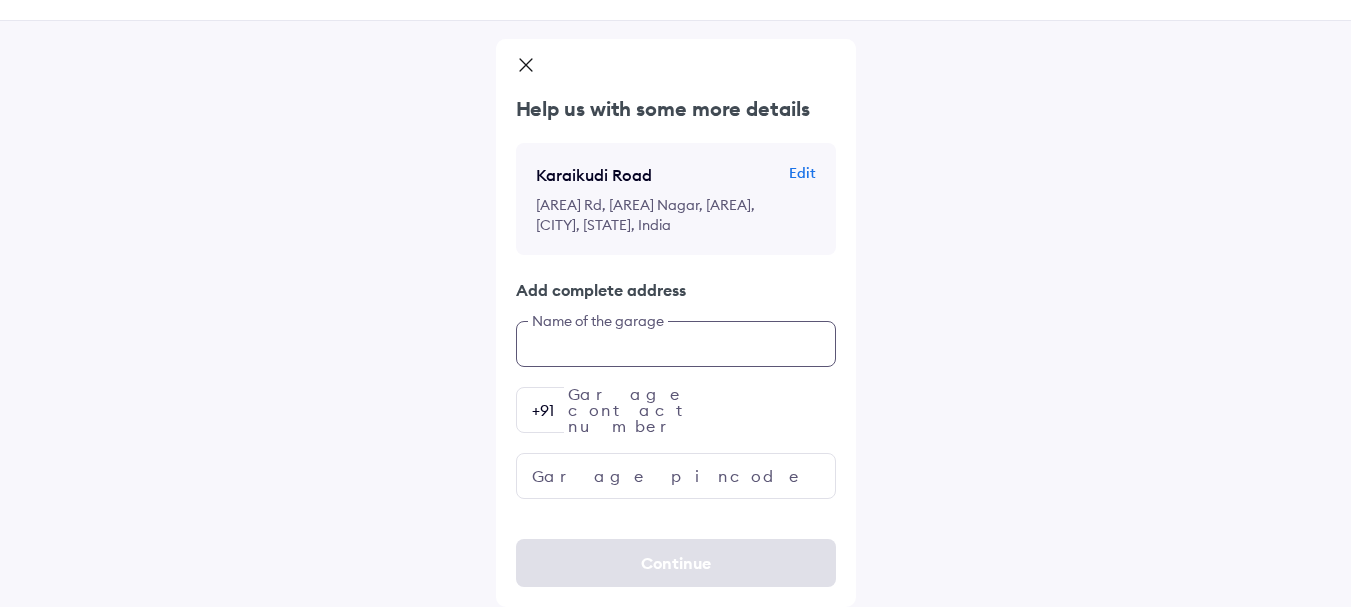 click at bounding box center (676, 344) 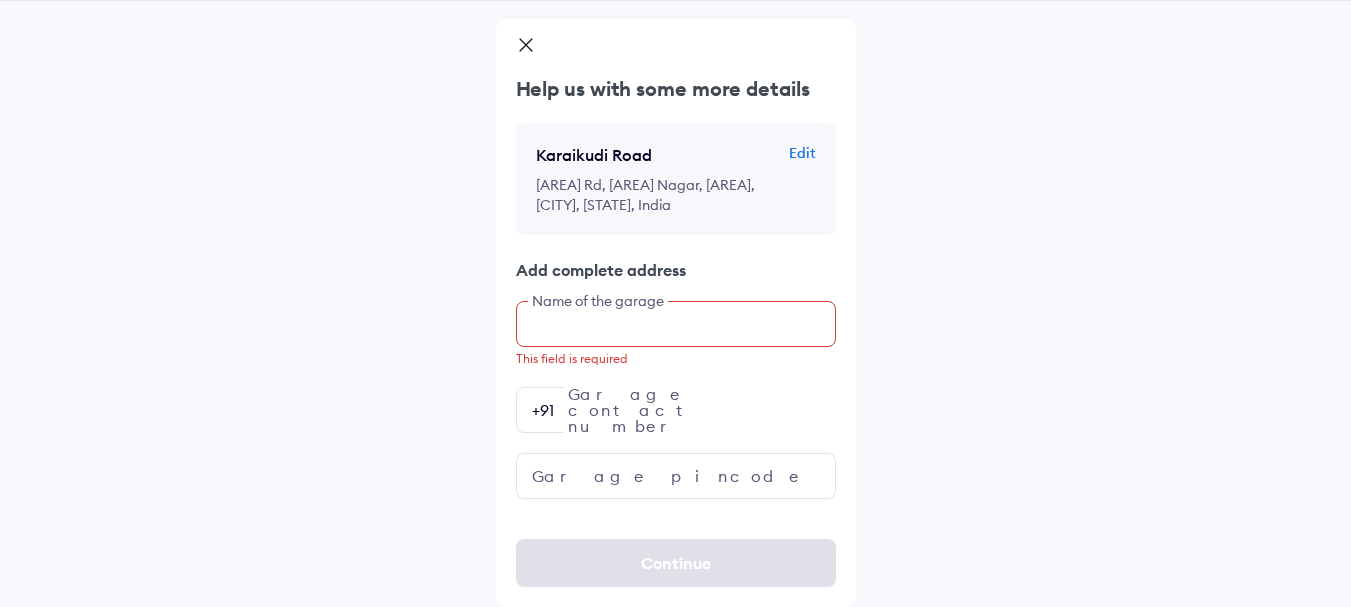click at bounding box center [676, 324] 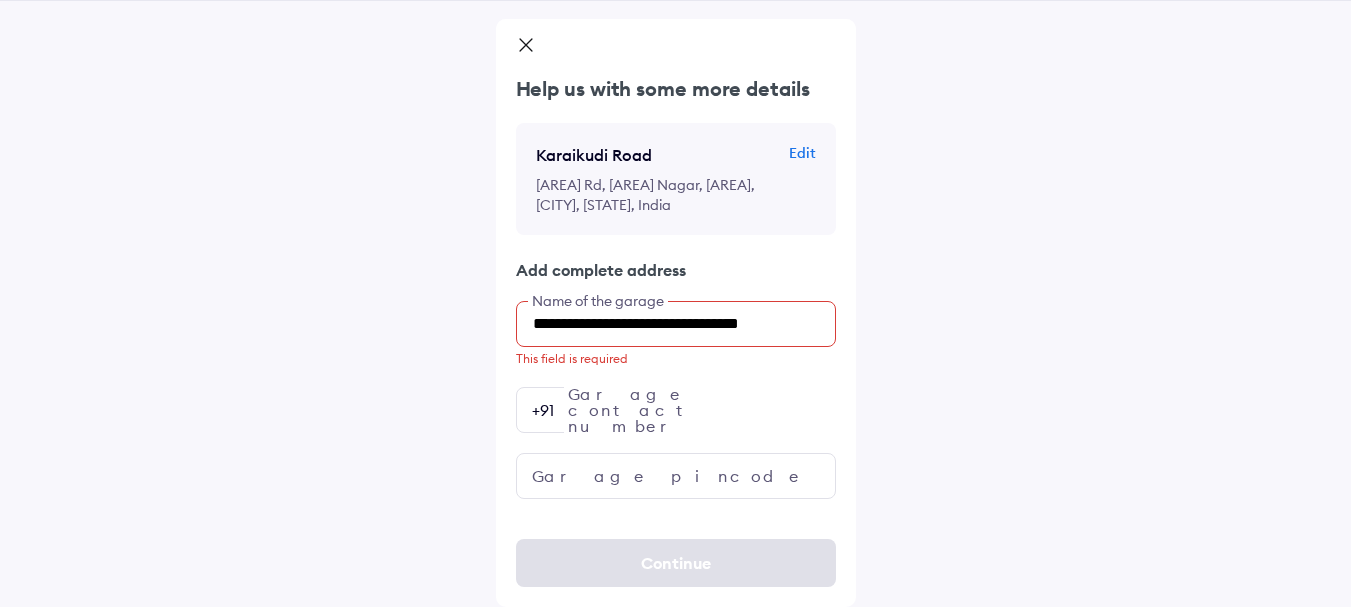 scroll, scrollTop: 55, scrollLeft: 0, axis: vertical 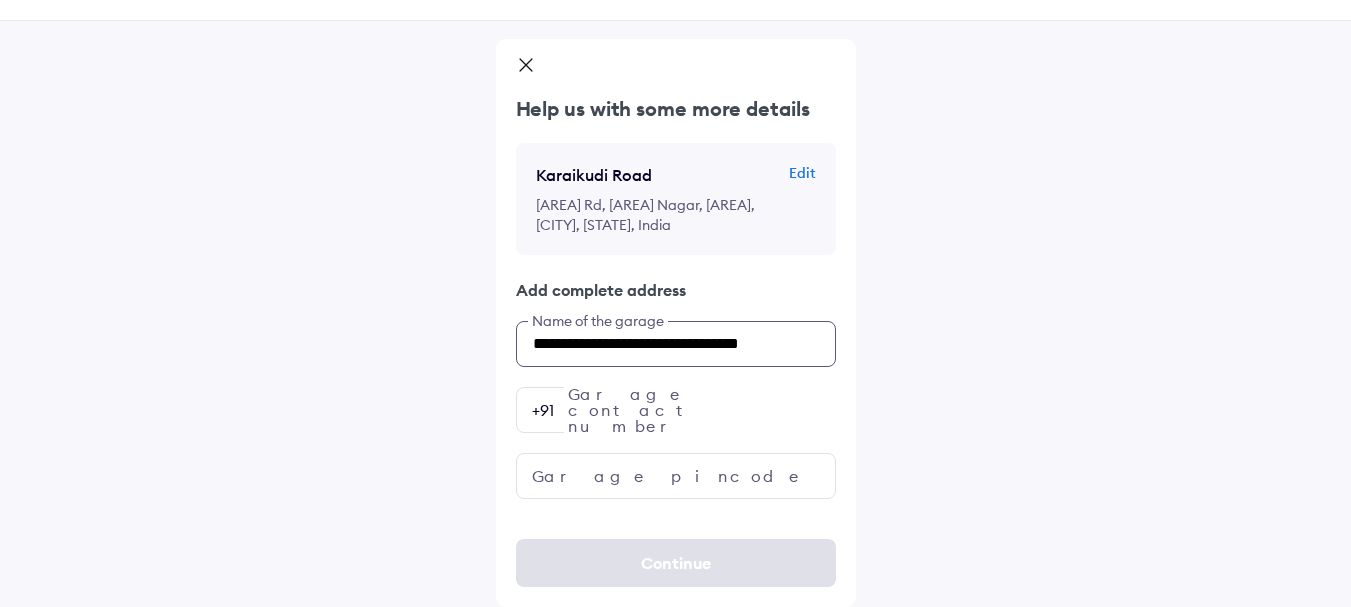 type on "**********" 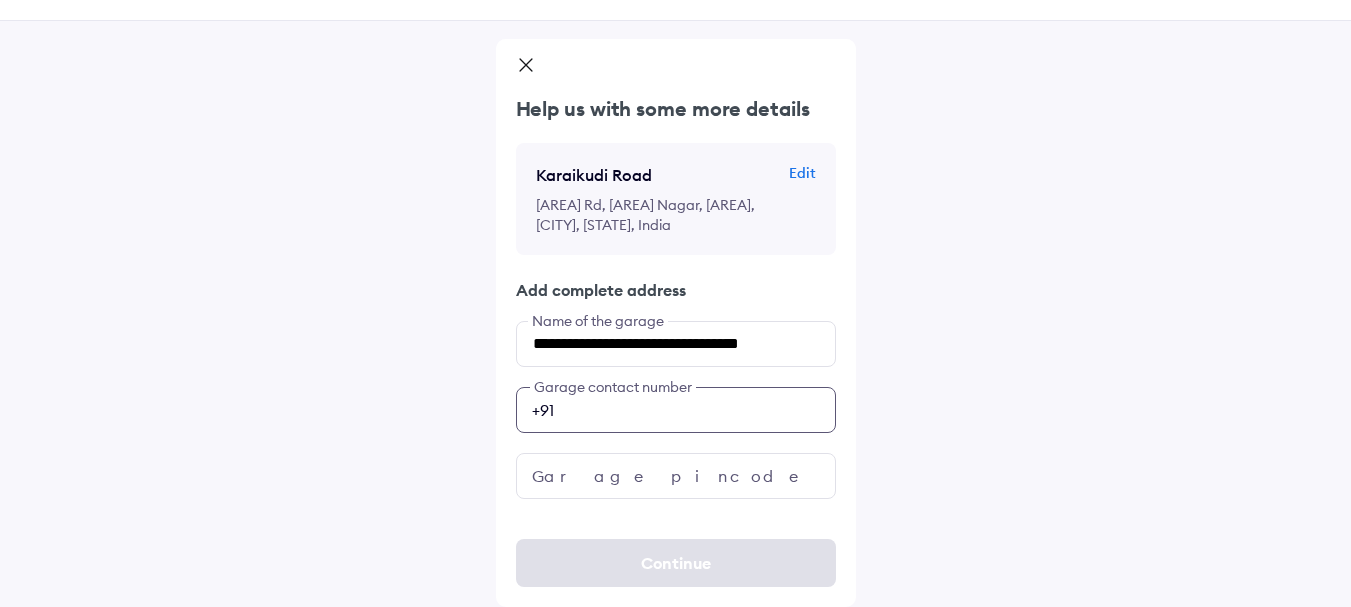 click at bounding box center [676, 410] 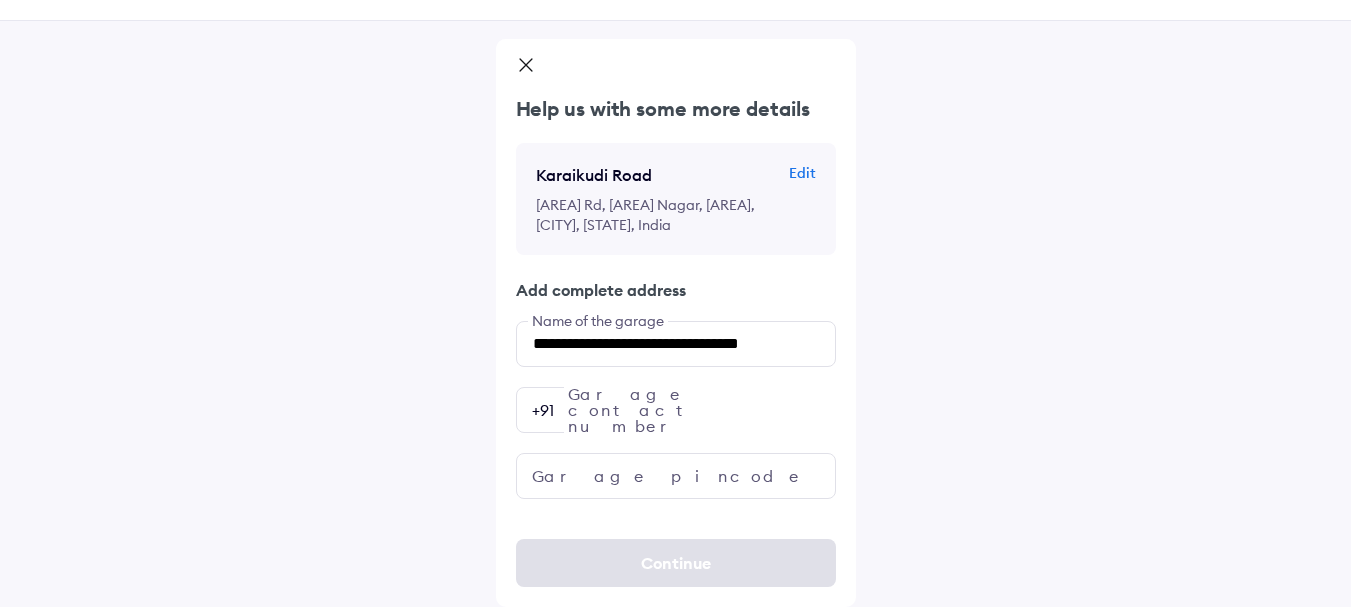 click on "**********" 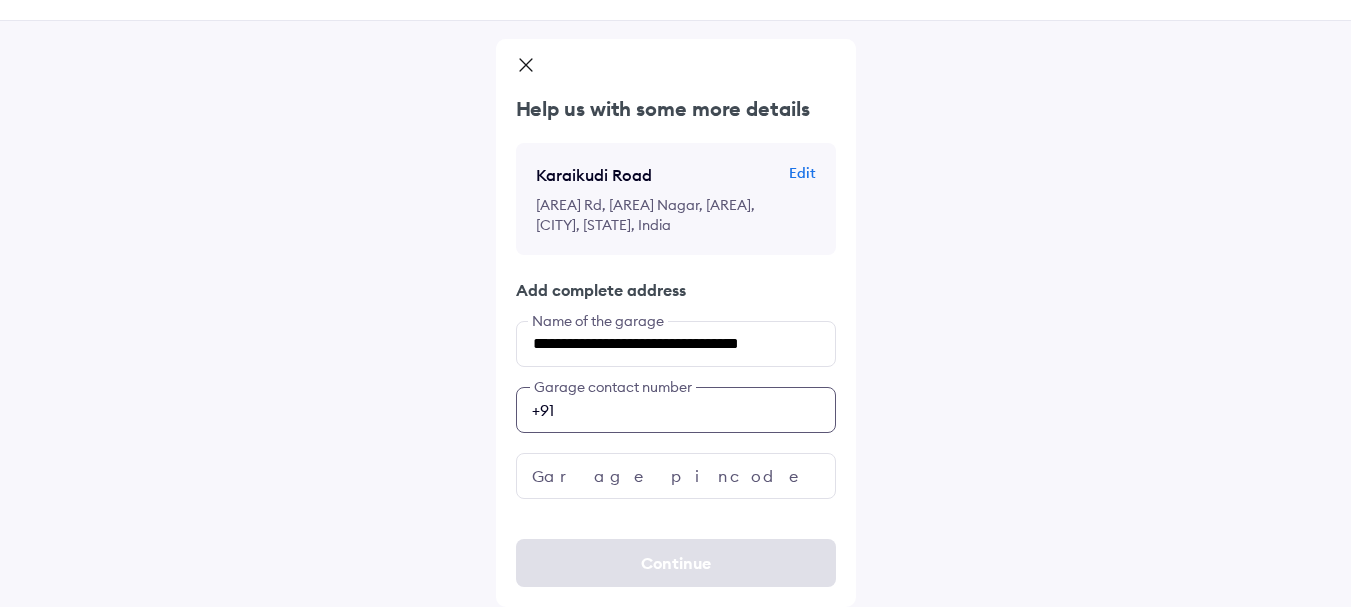 paste on "**********" 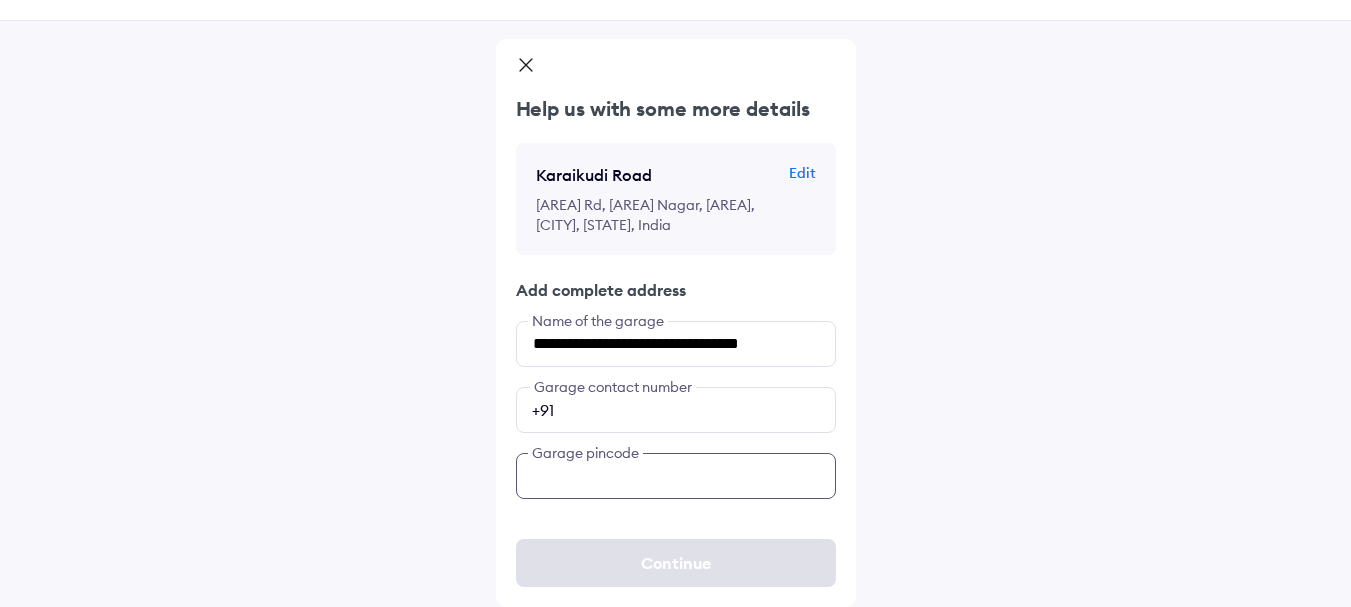 click at bounding box center (676, 476) 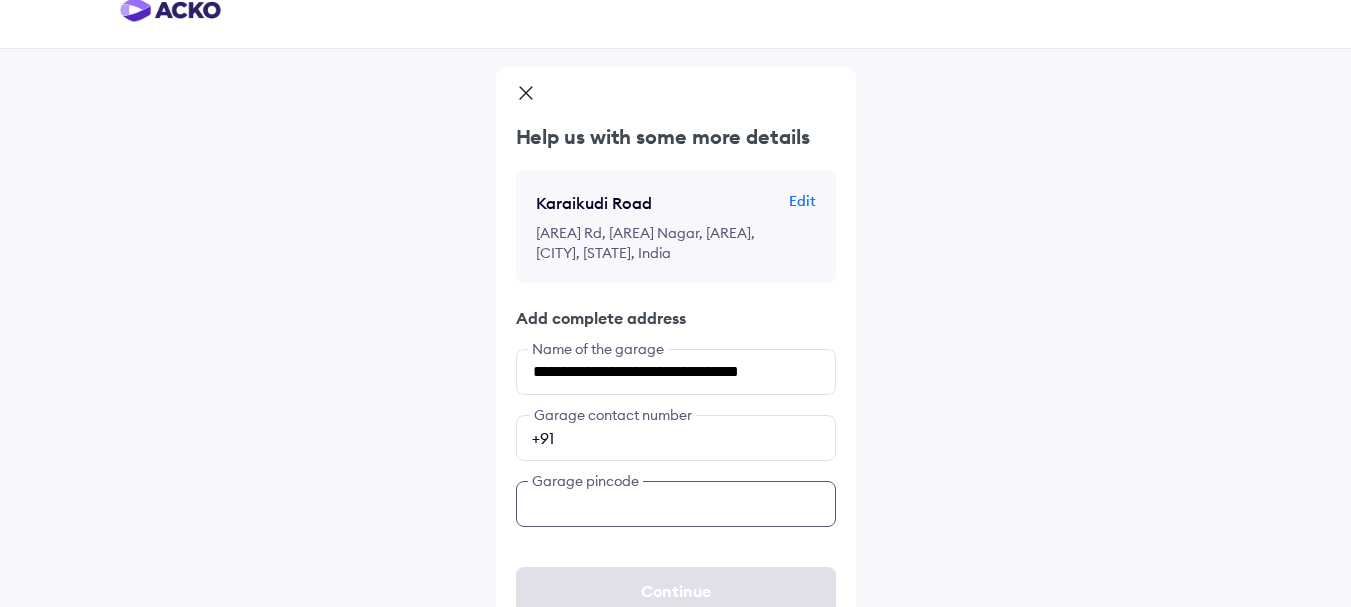 scroll, scrollTop: 0, scrollLeft: 0, axis: both 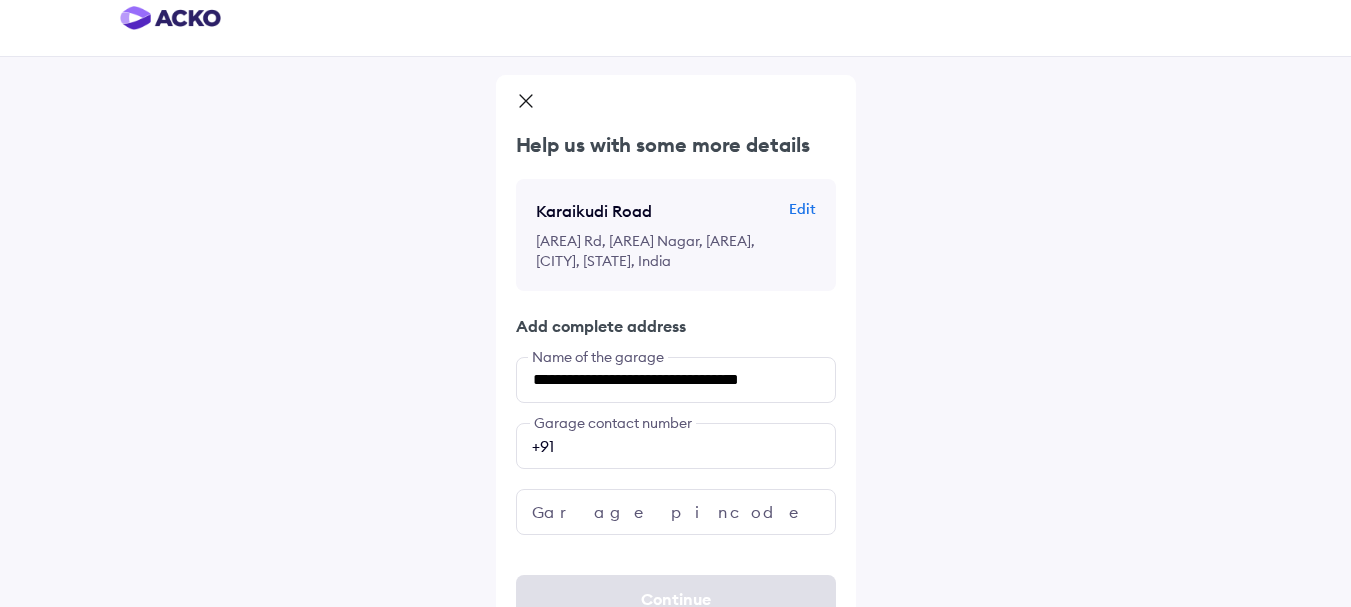 click on "**********" at bounding box center [675, 312] 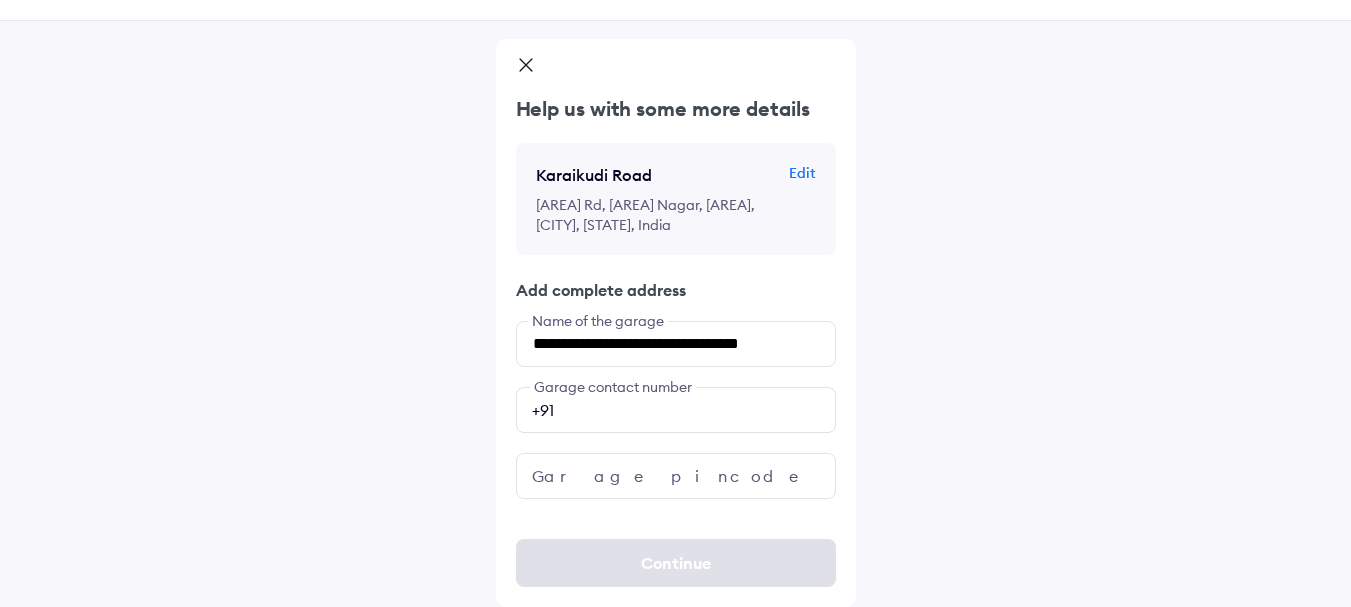 scroll, scrollTop: 0, scrollLeft: 0, axis: both 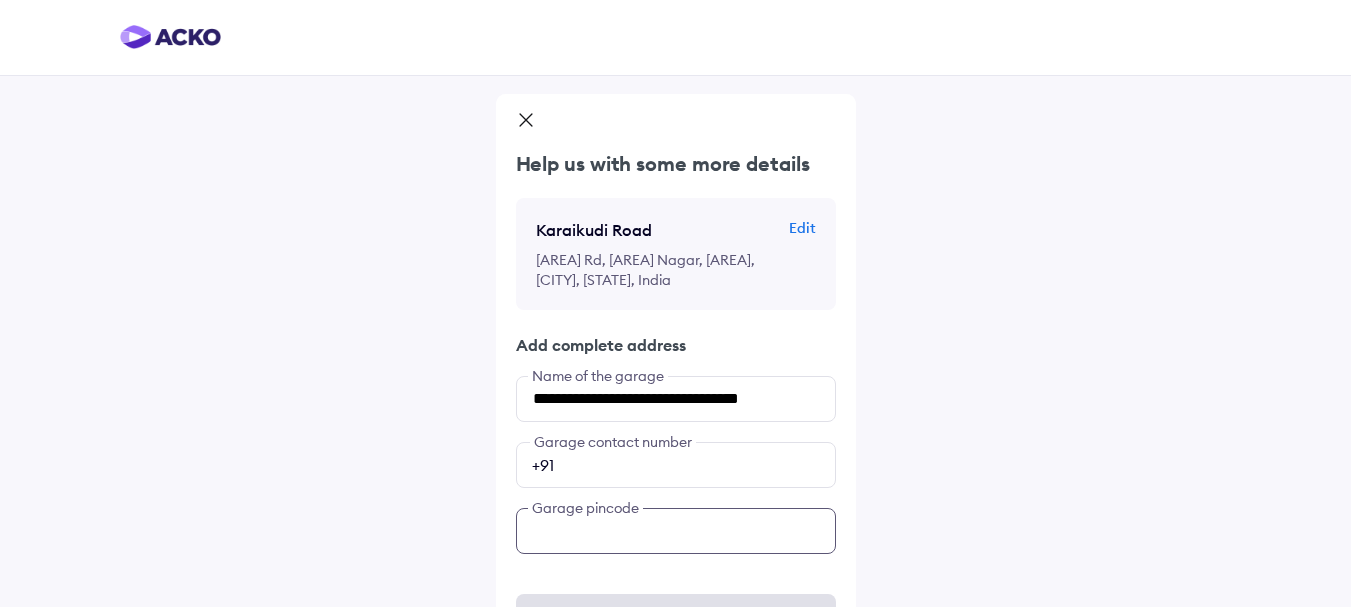 click on "**********" at bounding box center [676, 378] 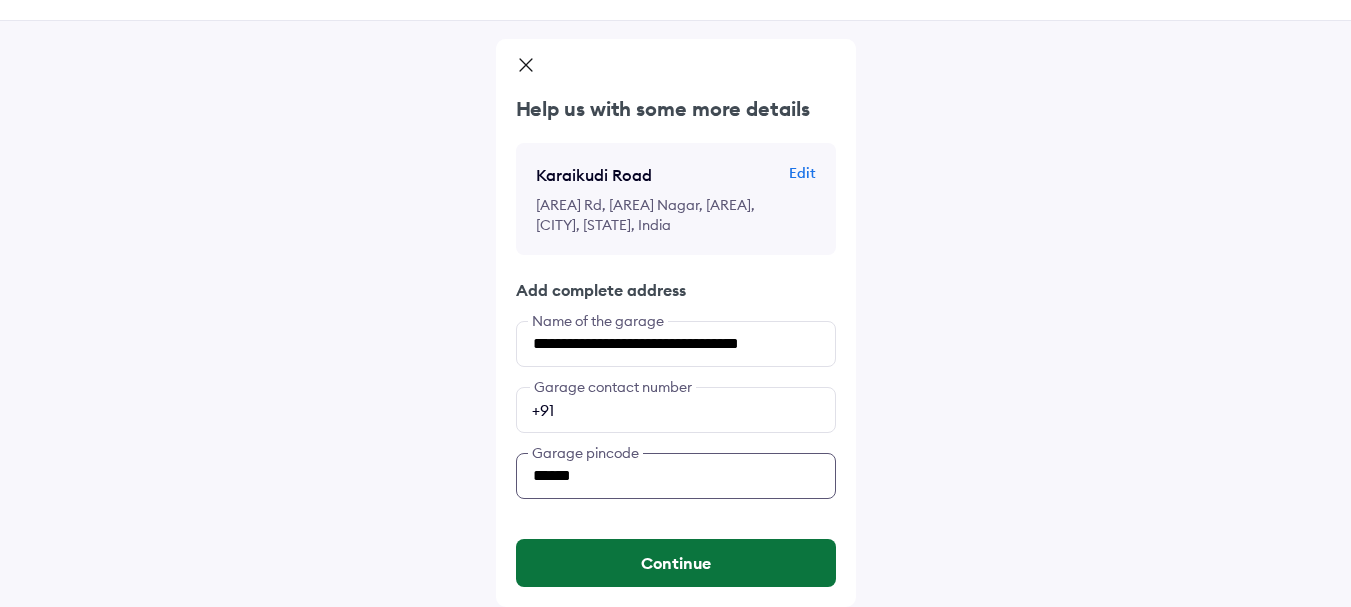 type on "******" 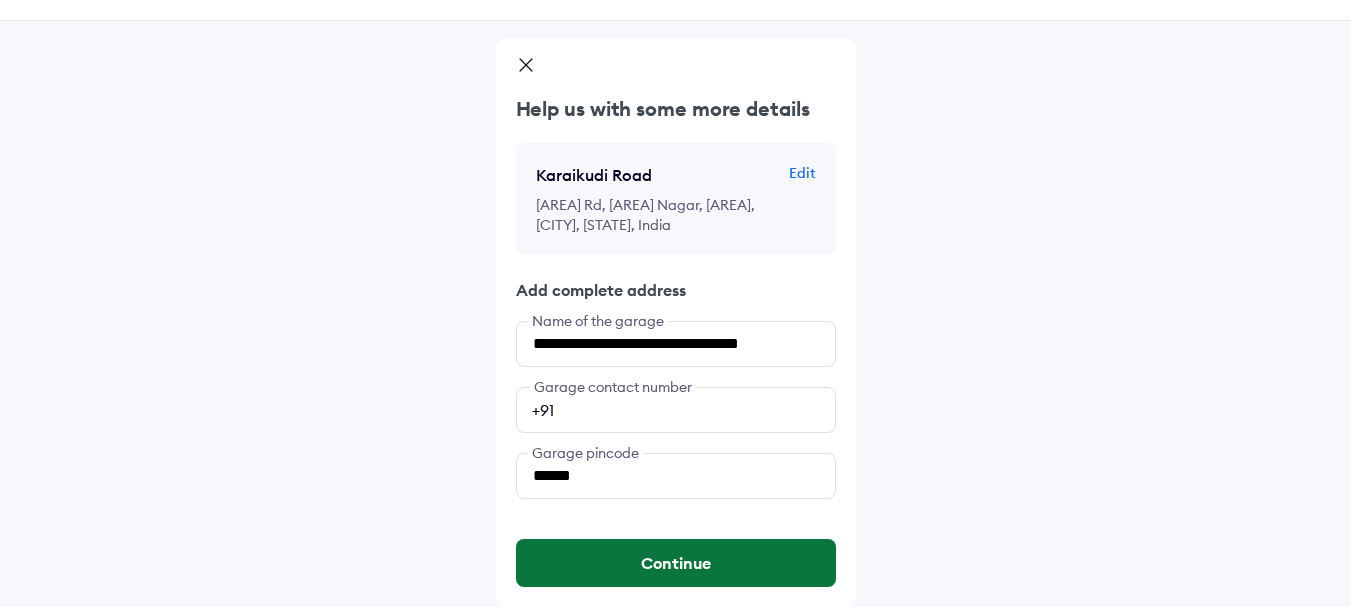 click on "Continue" at bounding box center [676, 563] 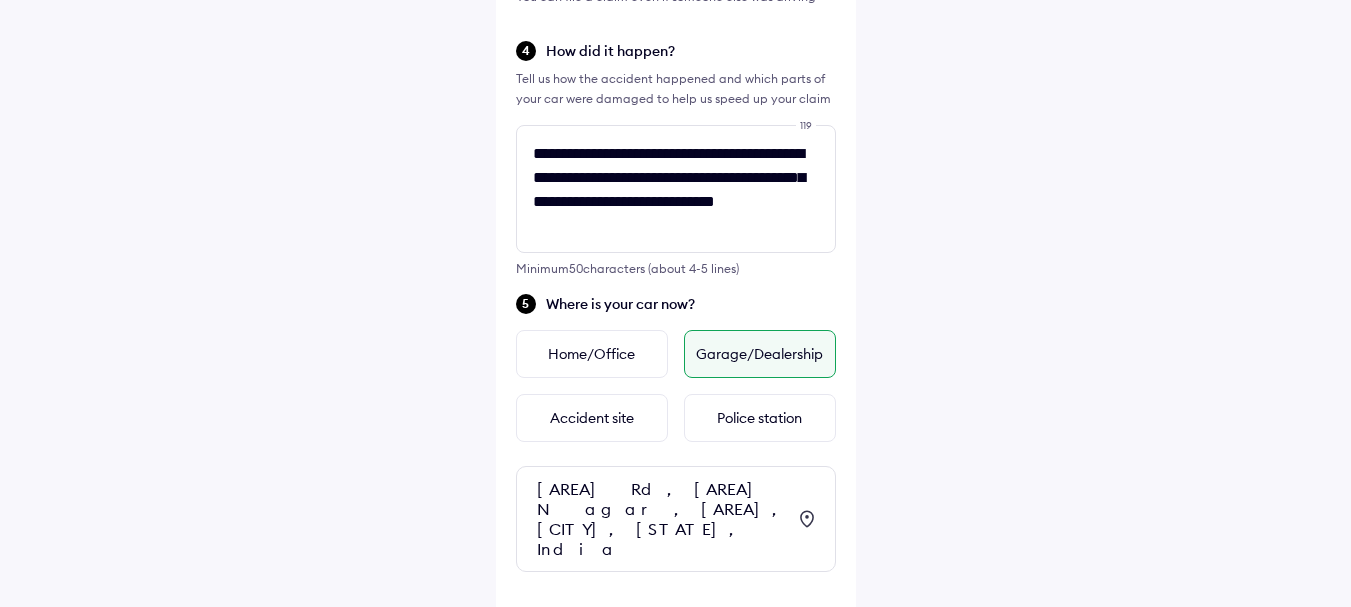 scroll, scrollTop: 818, scrollLeft: 0, axis: vertical 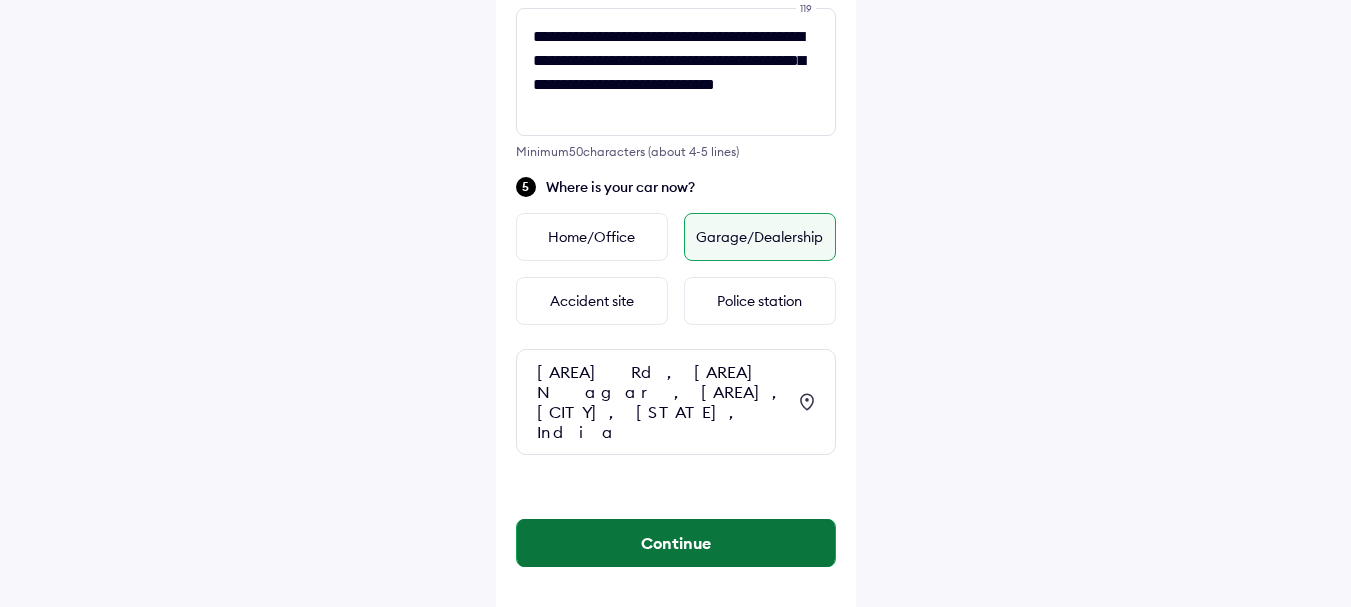 click on "Continue" at bounding box center [676, 543] 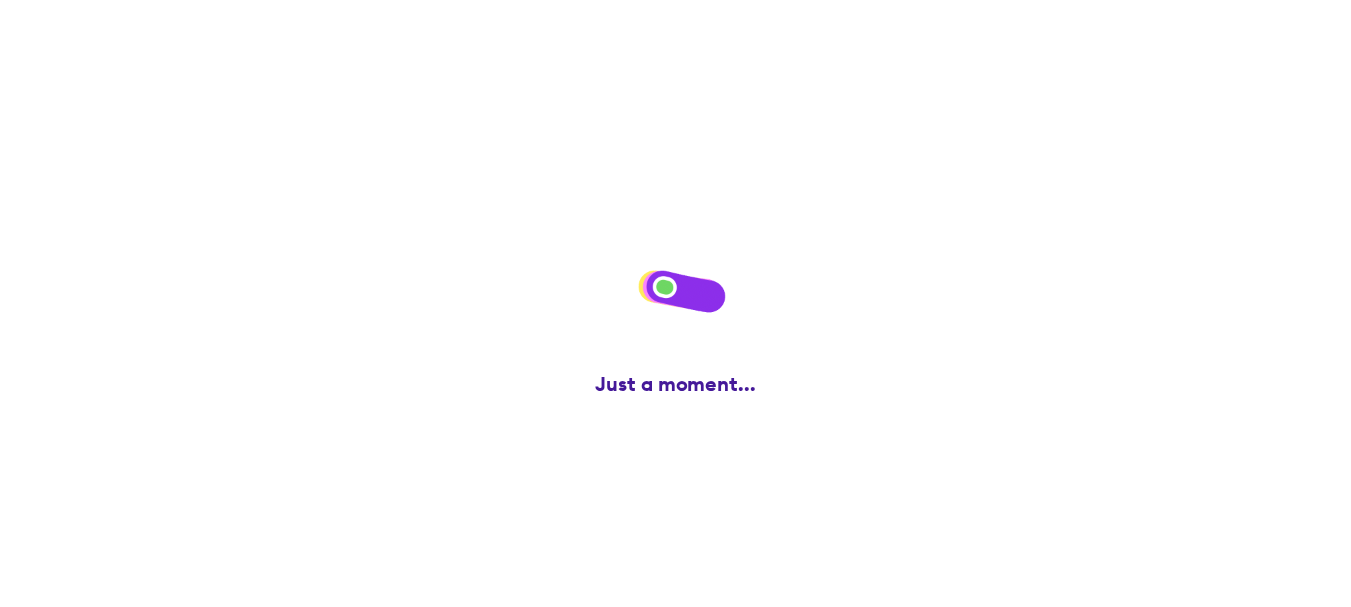 scroll, scrollTop: 0, scrollLeft: 0, axis: both 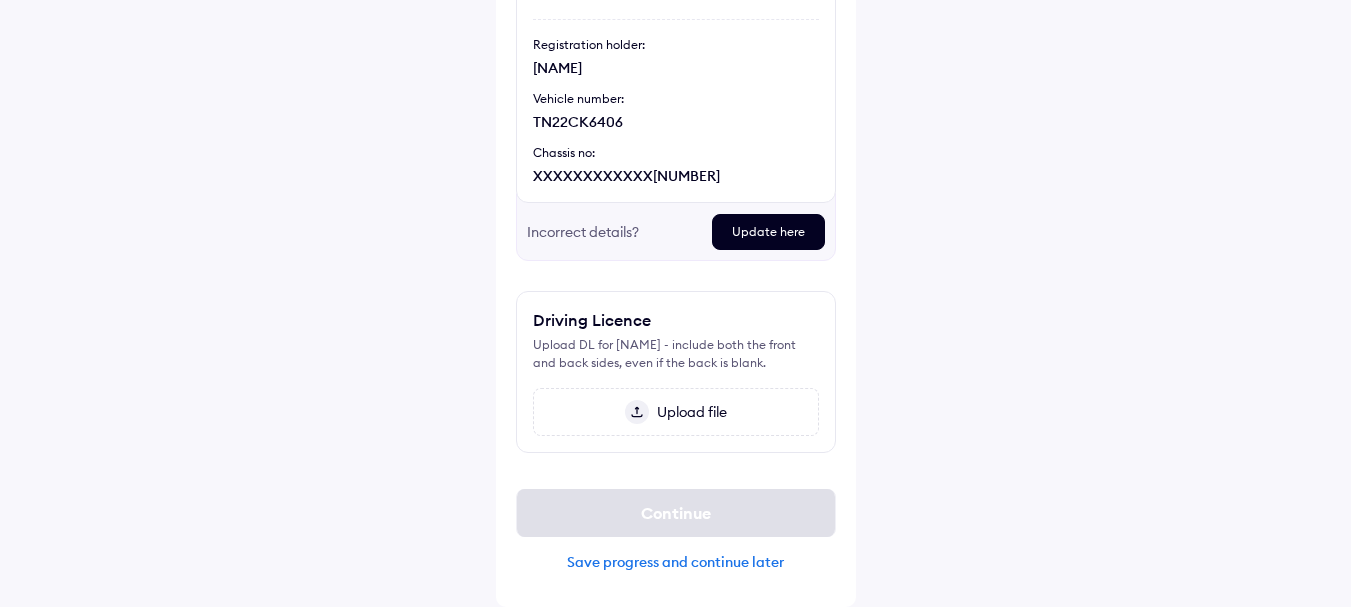 click at bounding box center (637, 412) 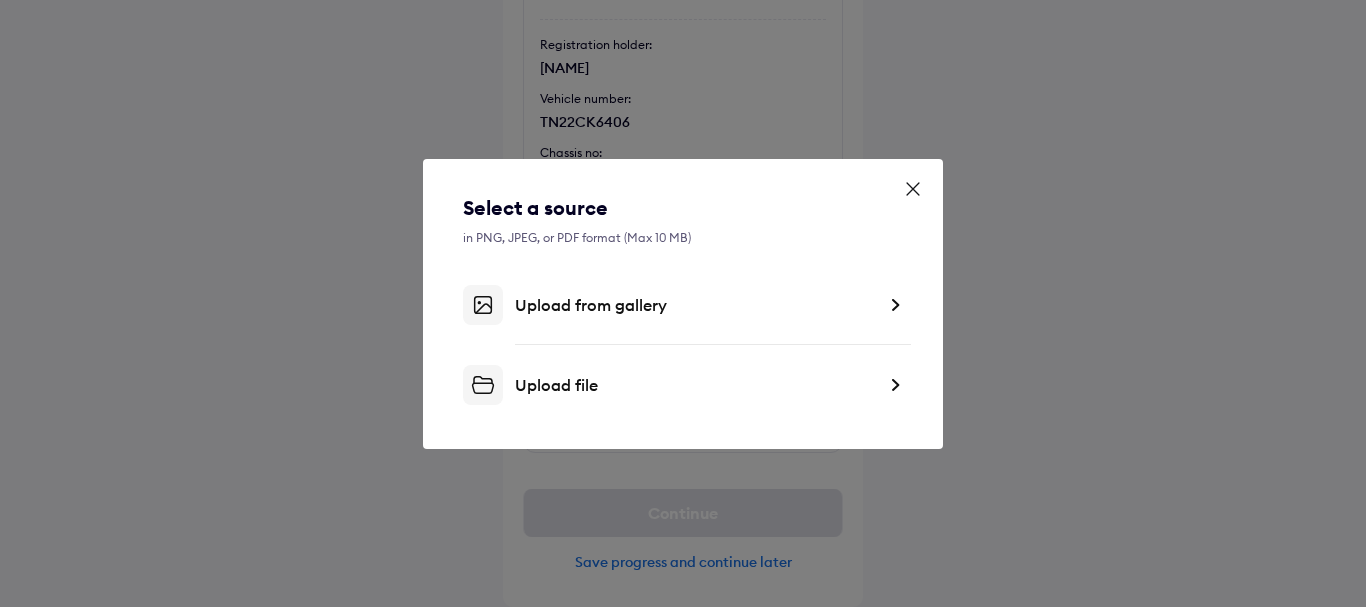 click on "Upload file" at bounding box center (683, 385) 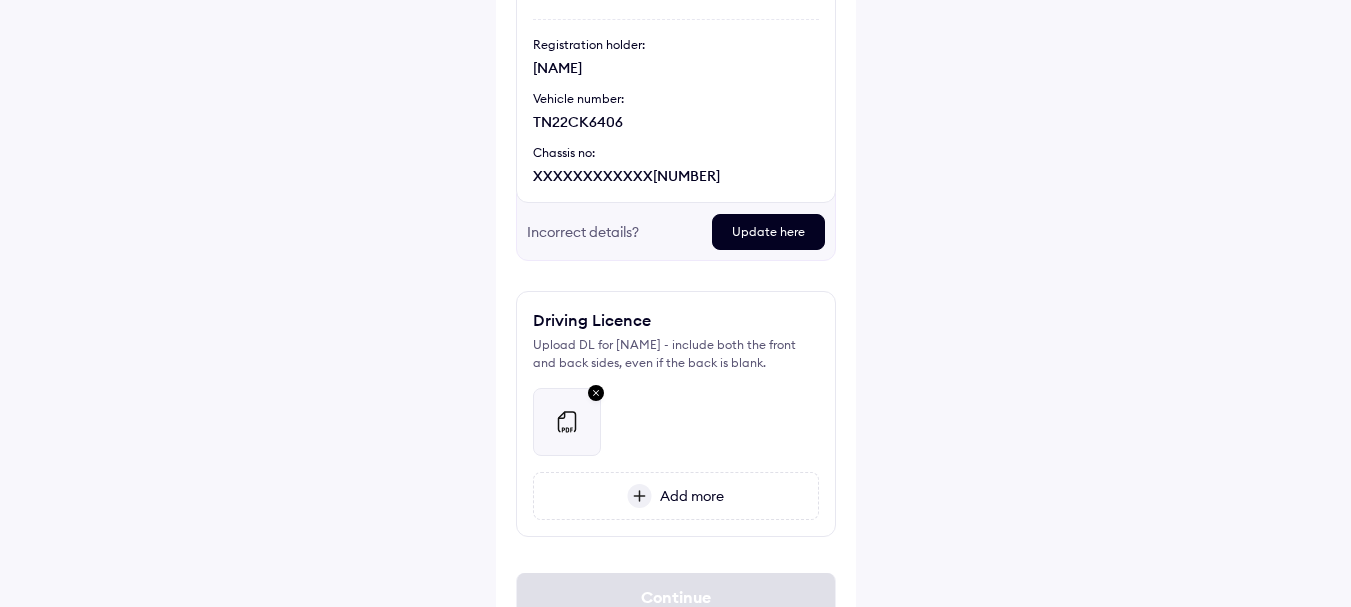 click at bounding box center [639, 496] 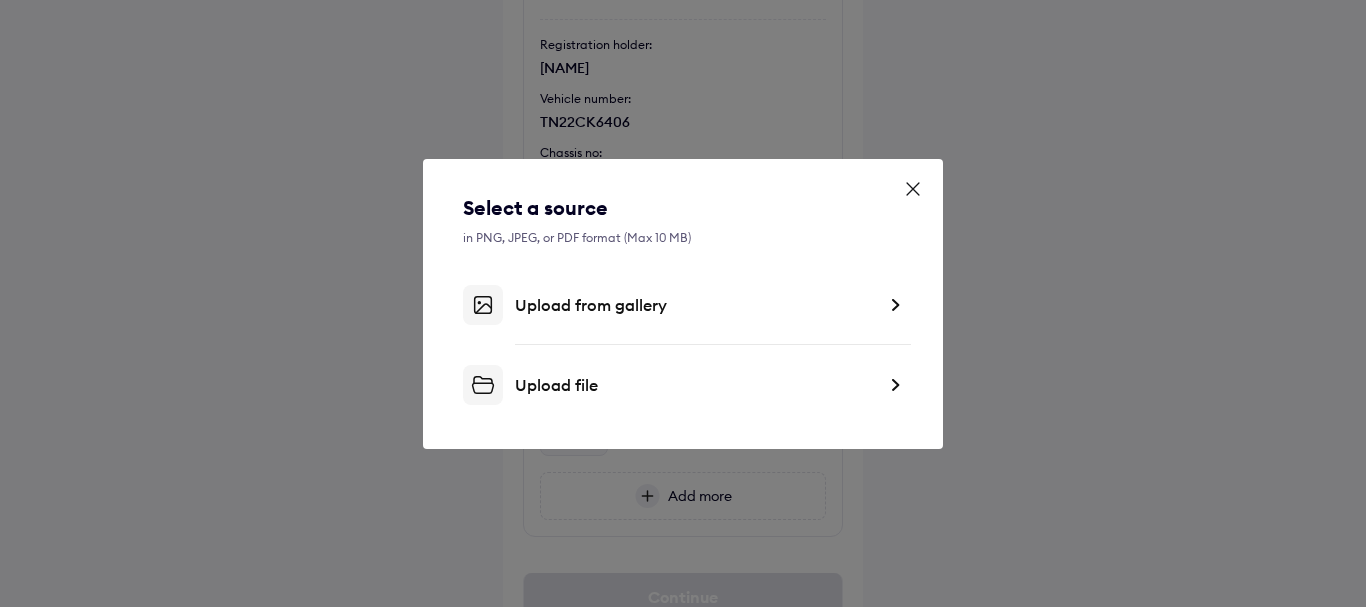 click on "Upload file" at bounding box center [695, 385] 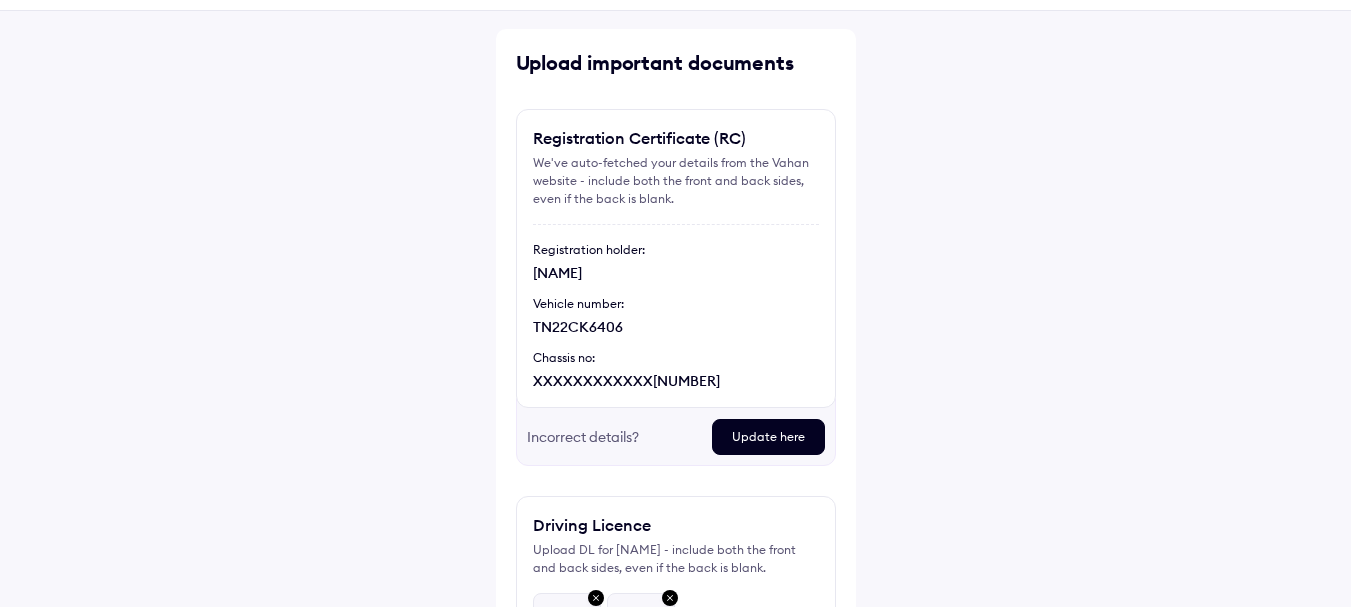 scroll, scrollTop: 100, scrollLeft: 0, axis: vertical 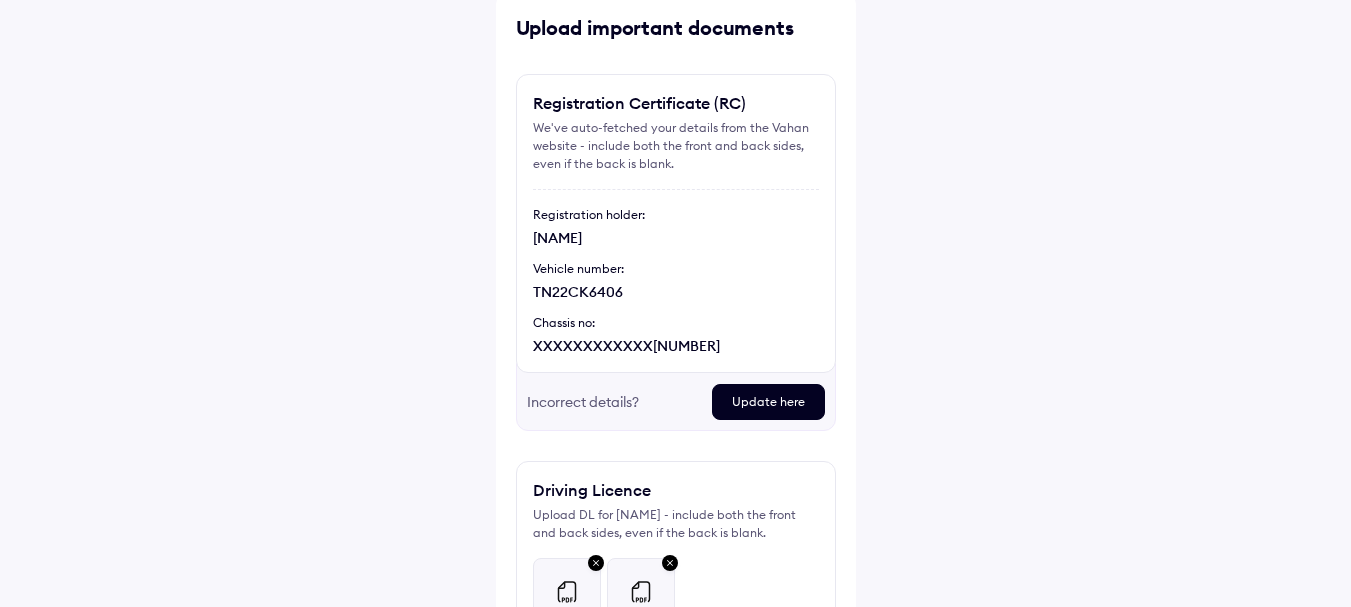 click on "Update here" at bounding box center (768, 402) 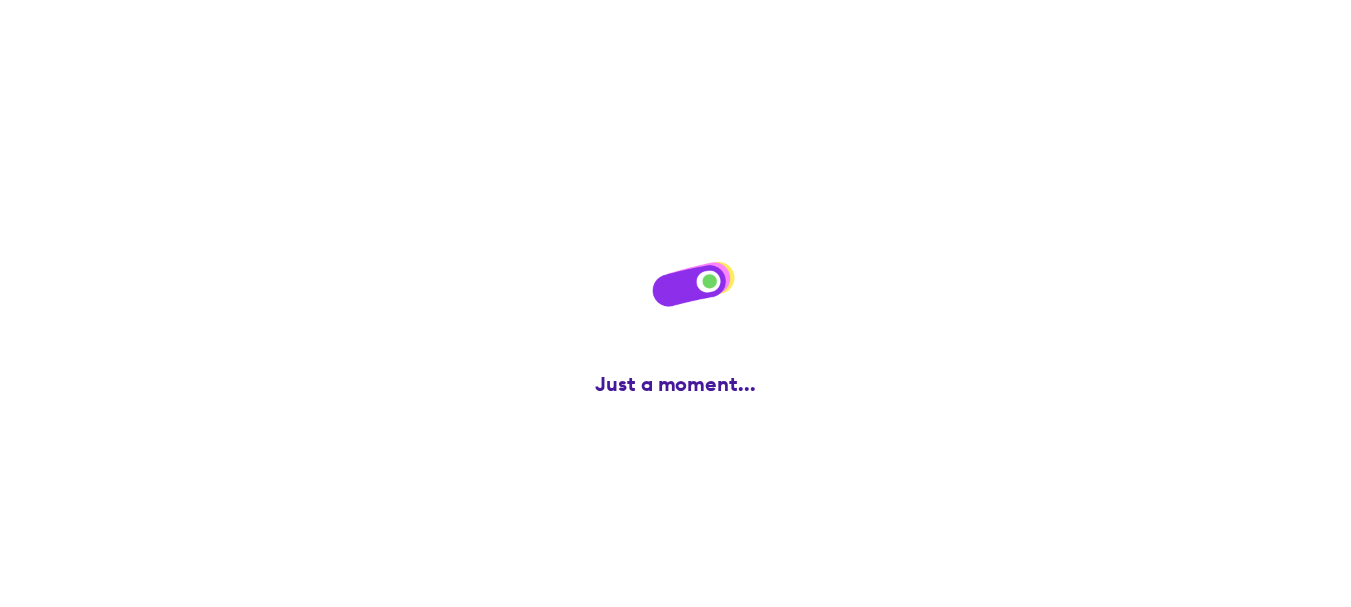 scroll, scrollTop: 0, scrollLeft: 0, axis: both 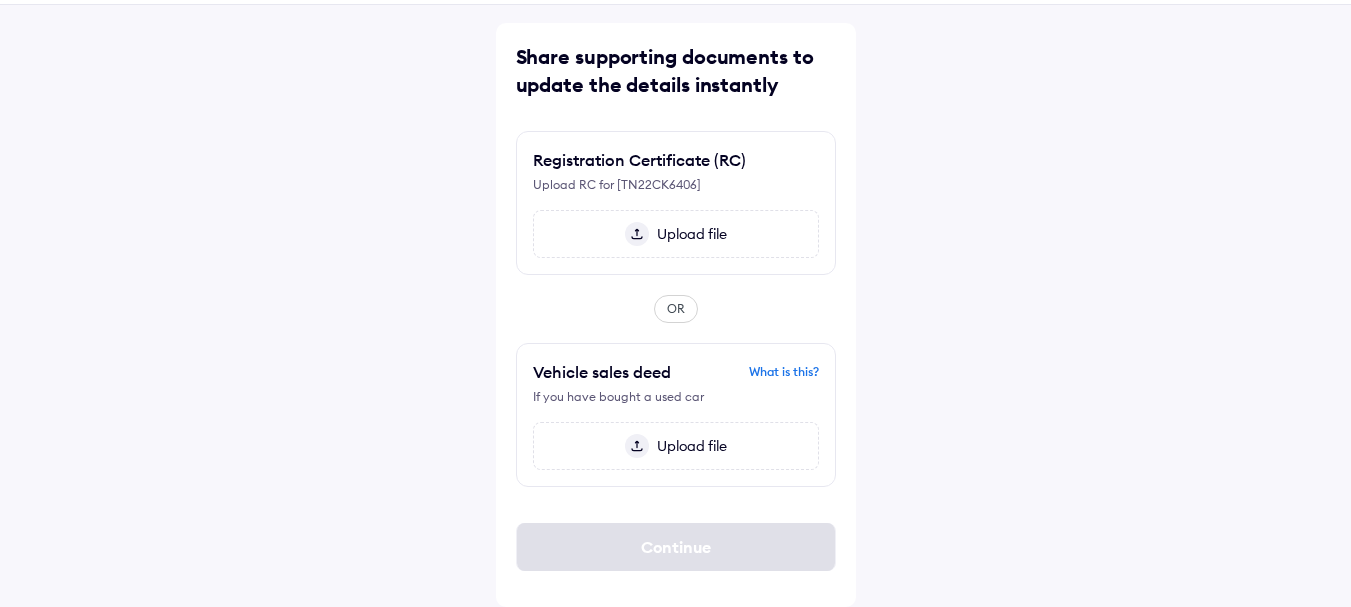 click at bounding box center [637, 234] 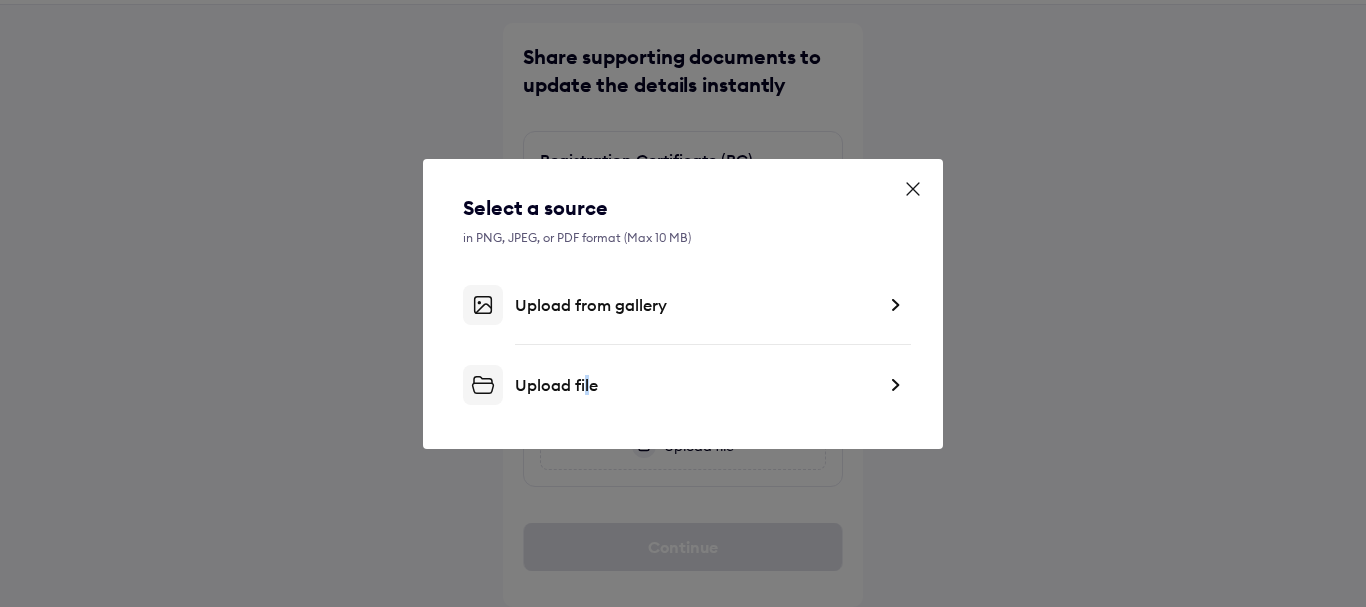 click on "Upload file" at bounding box center [695, 385] 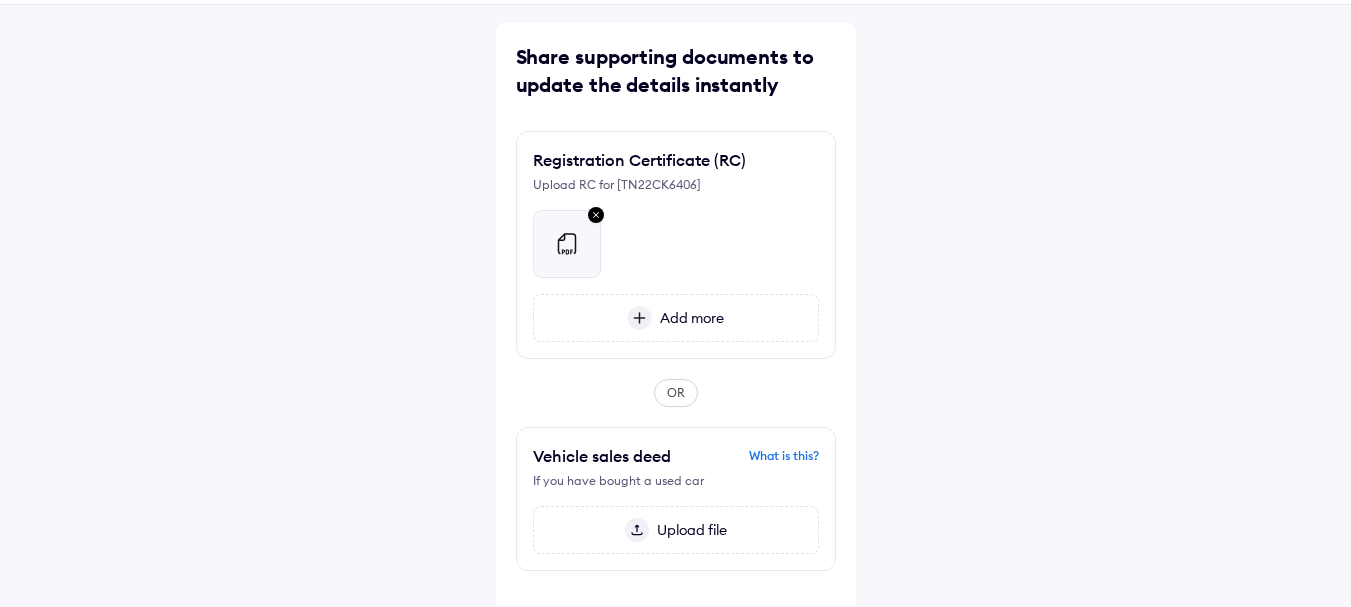 click at bounding box center (639, 318) 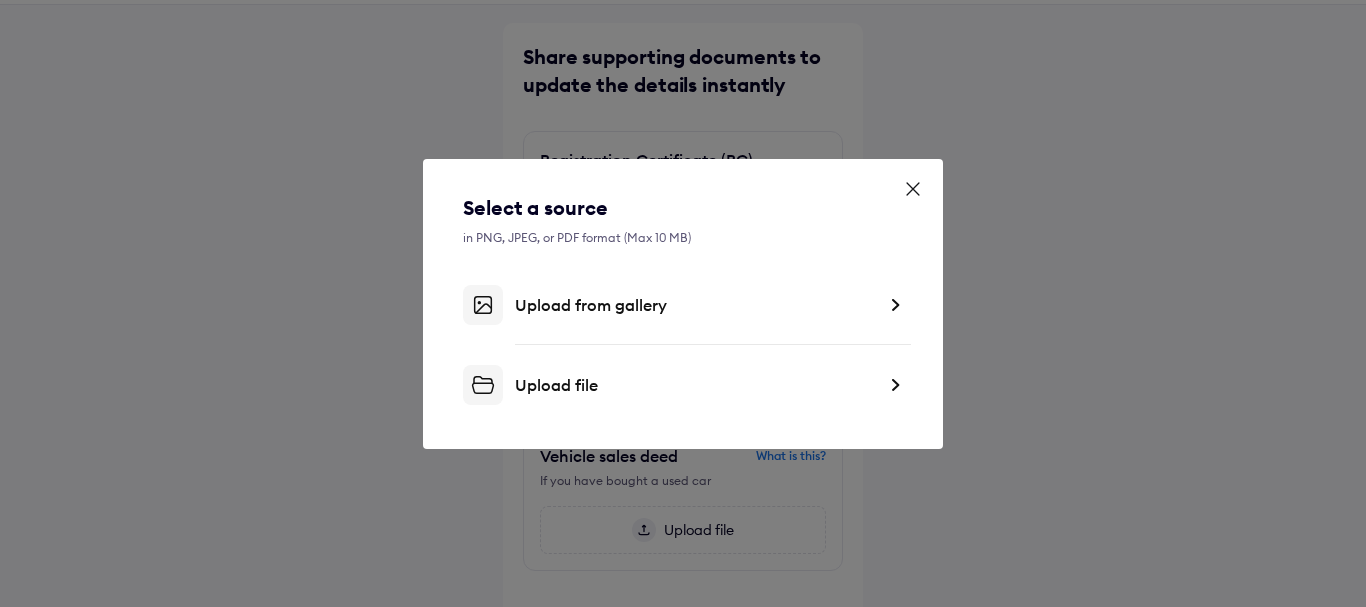 click on "Upload file" at bounding box center [695, 385] 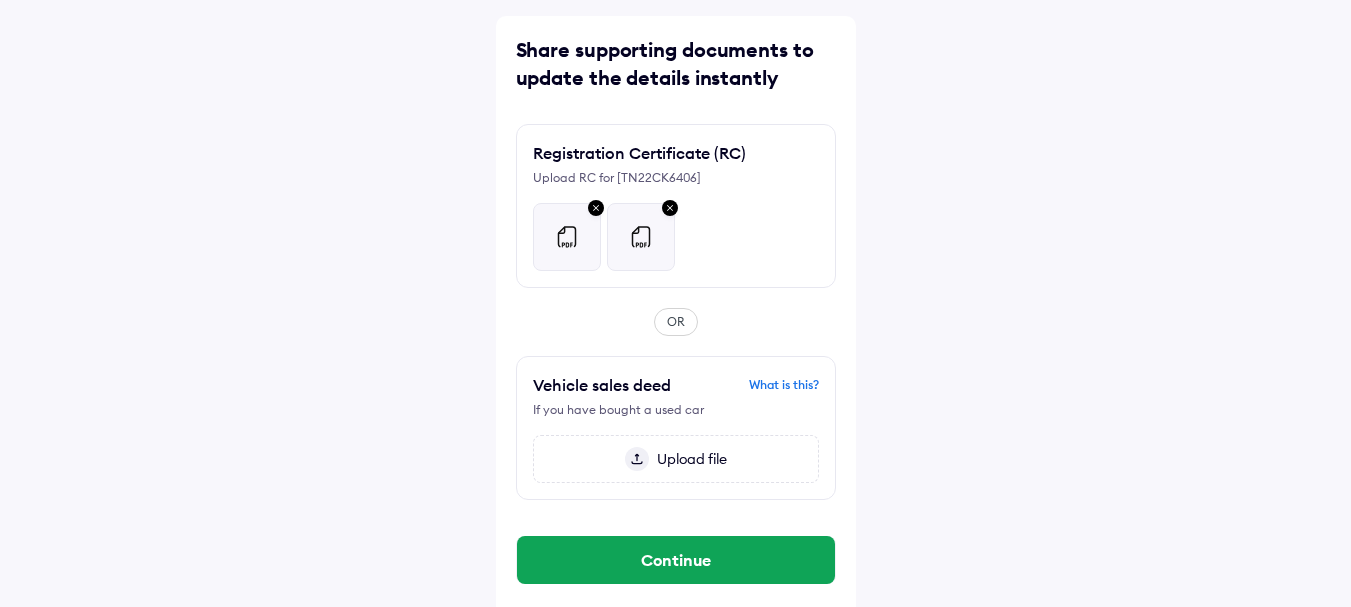 scroll, scrollTop: 91, scrollLeft: 0, axis: vertical 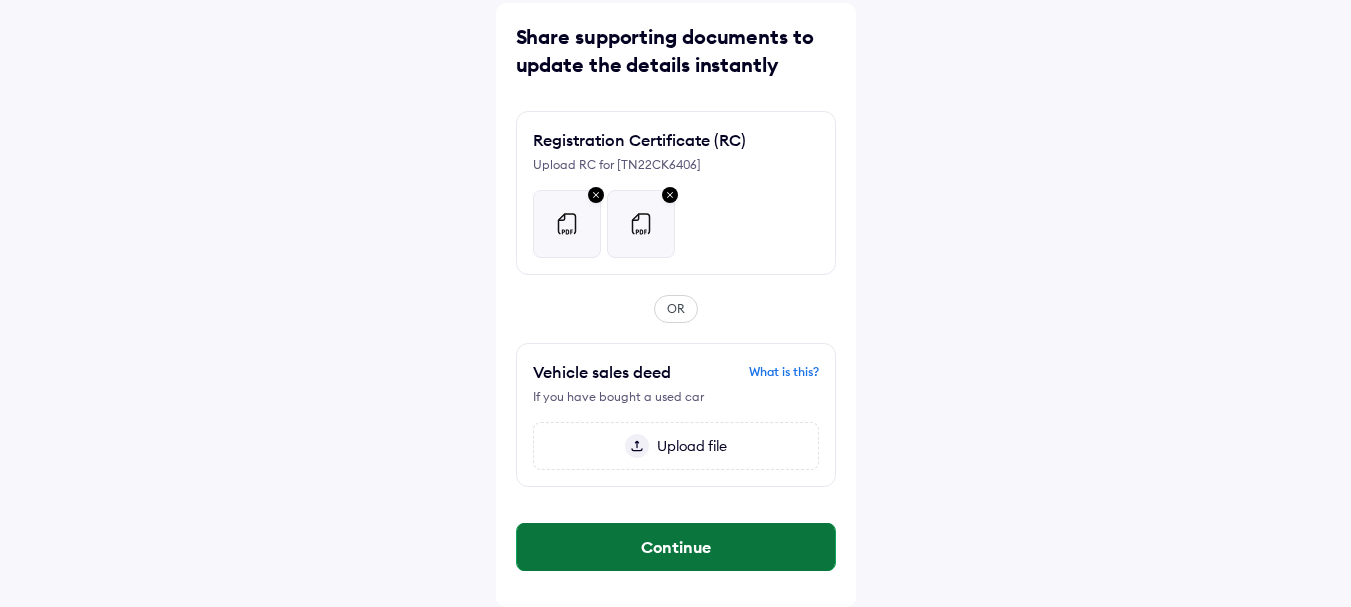 click on "Continue" at bounding box center [676, 547] 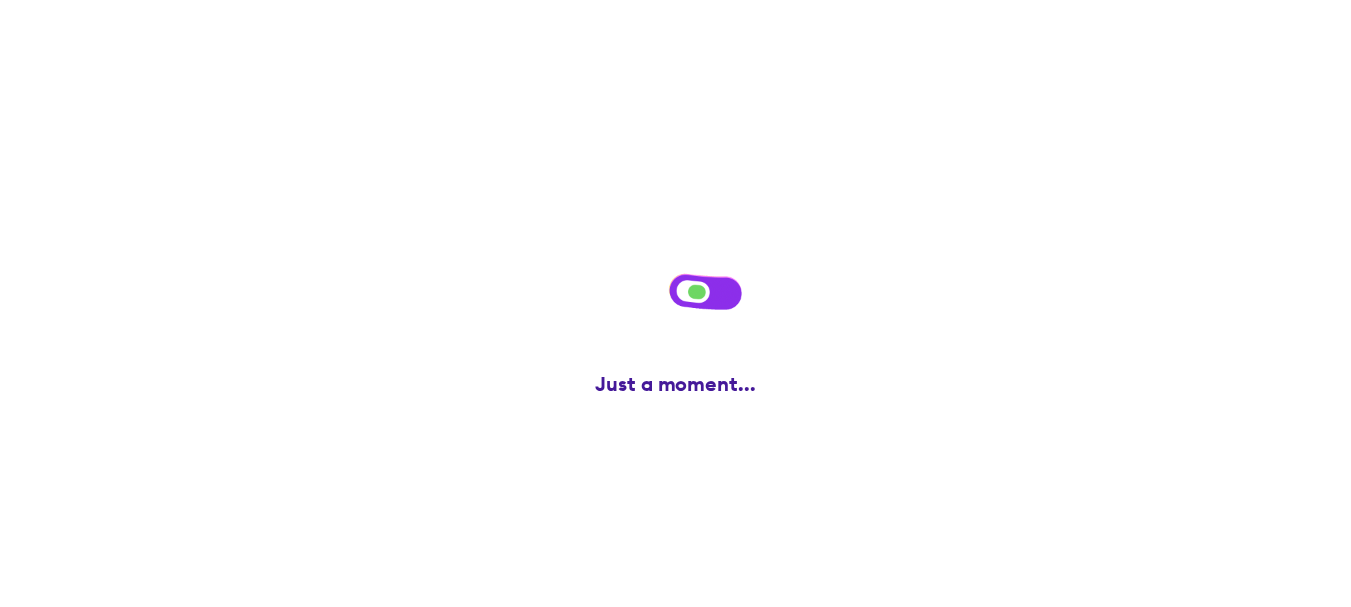 scroll, scrollTop: 0, scrollLeft: 0, axis: both 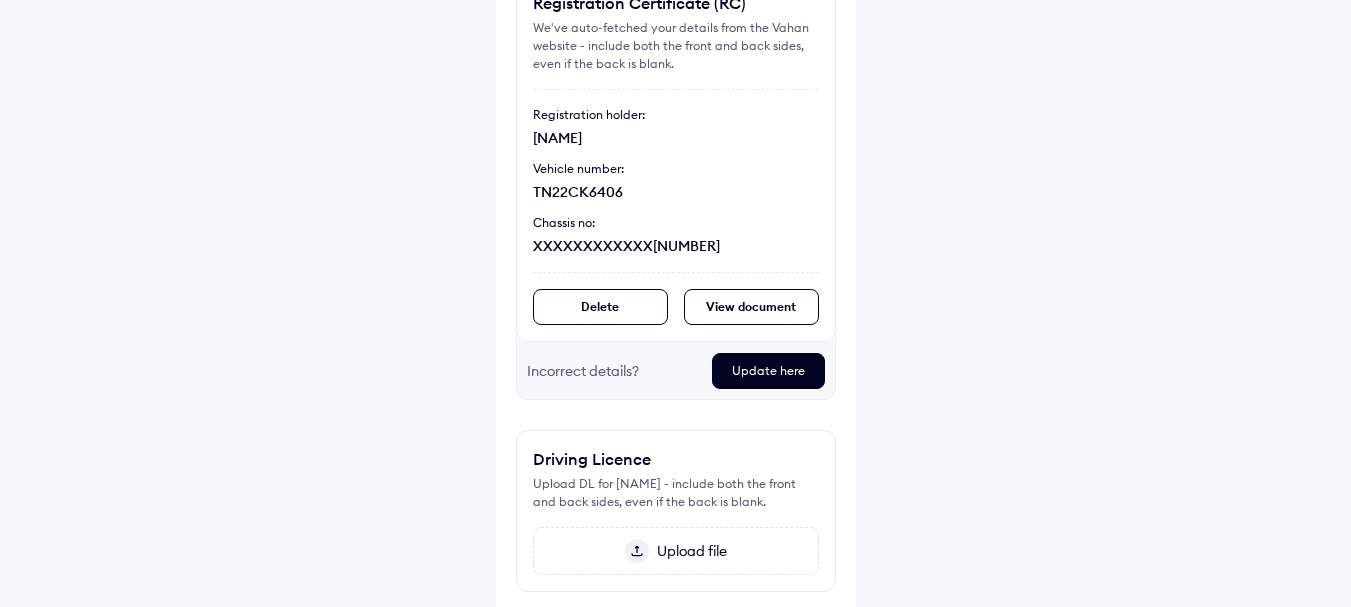 click on "Update here" at bounding box center (768, 371) 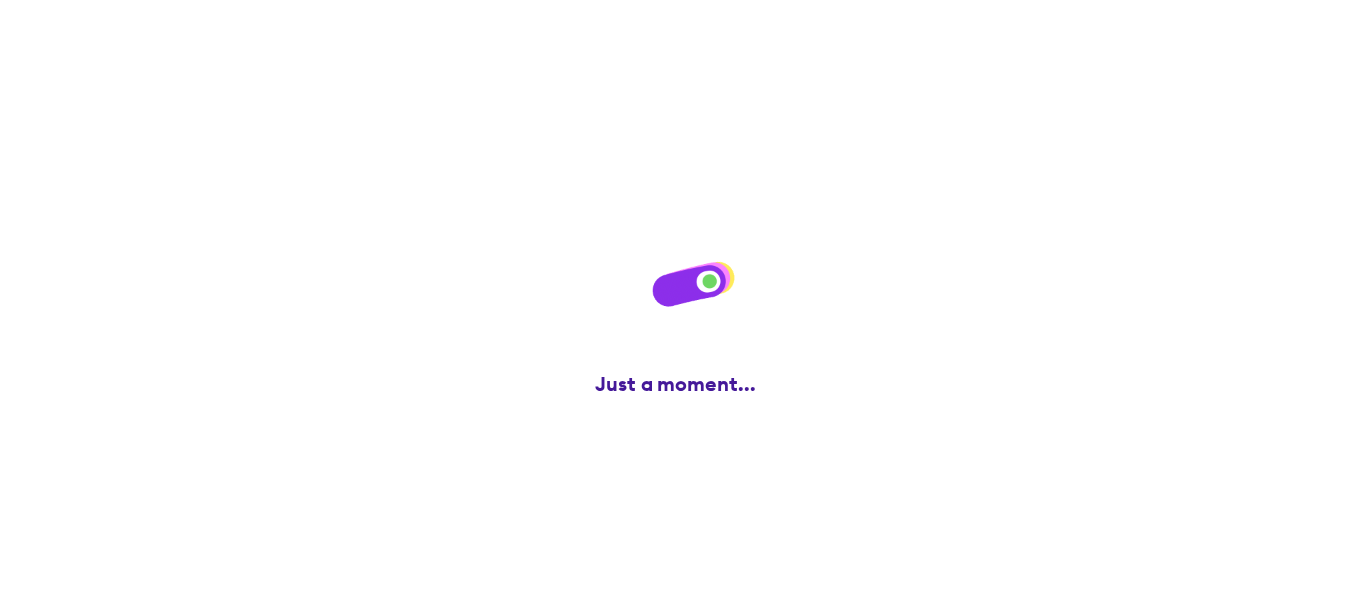 scroll, scrollTop: 0, scrollLeft: 0, axis: both 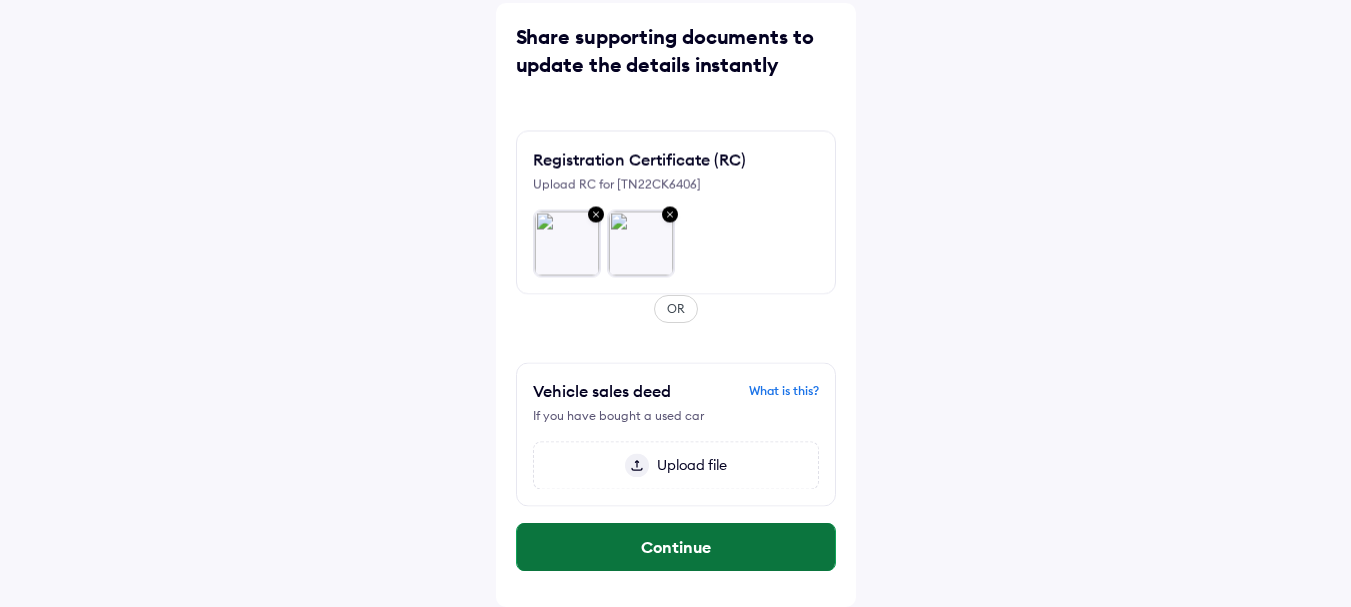 click on "Continue" at bounding box center [676, 547] 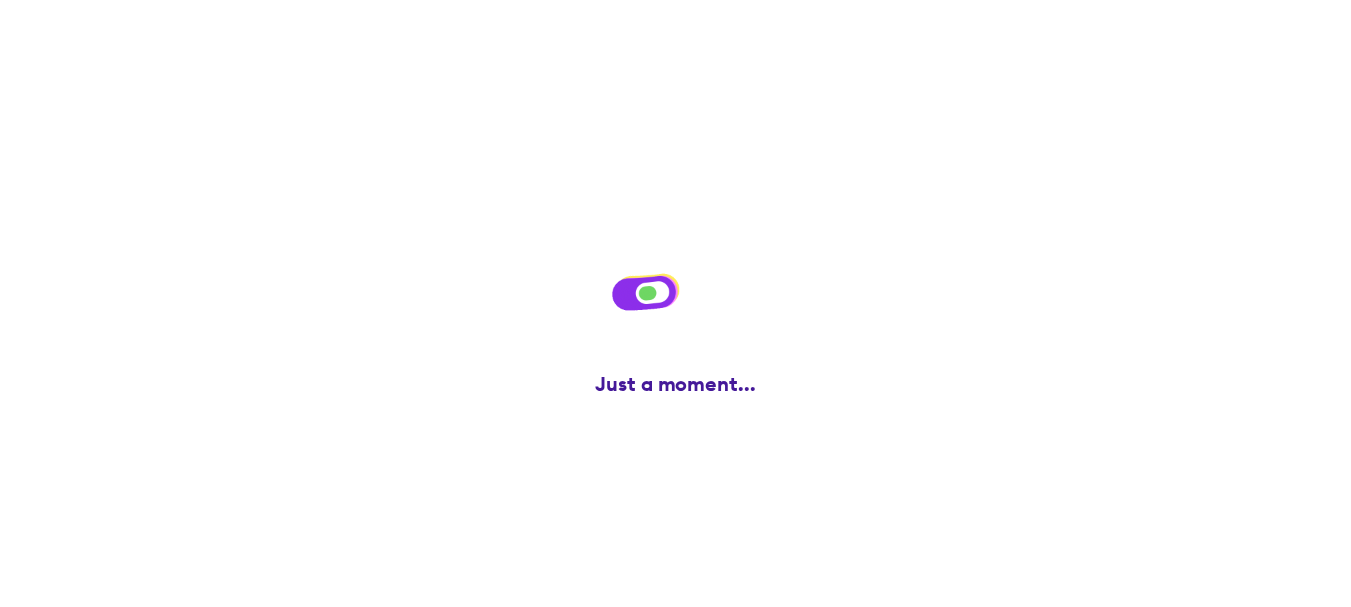 scroll, scrollTop: 0, scrollLeft: 0, axis: both 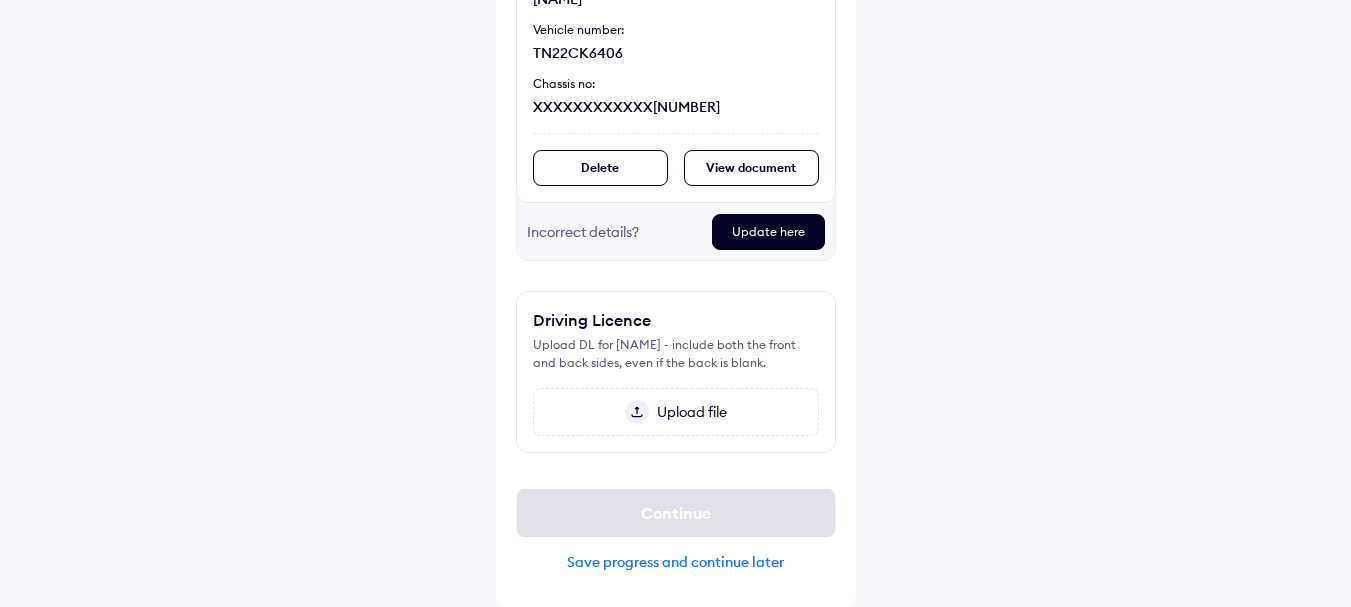 click at bounding box center [637, 412] 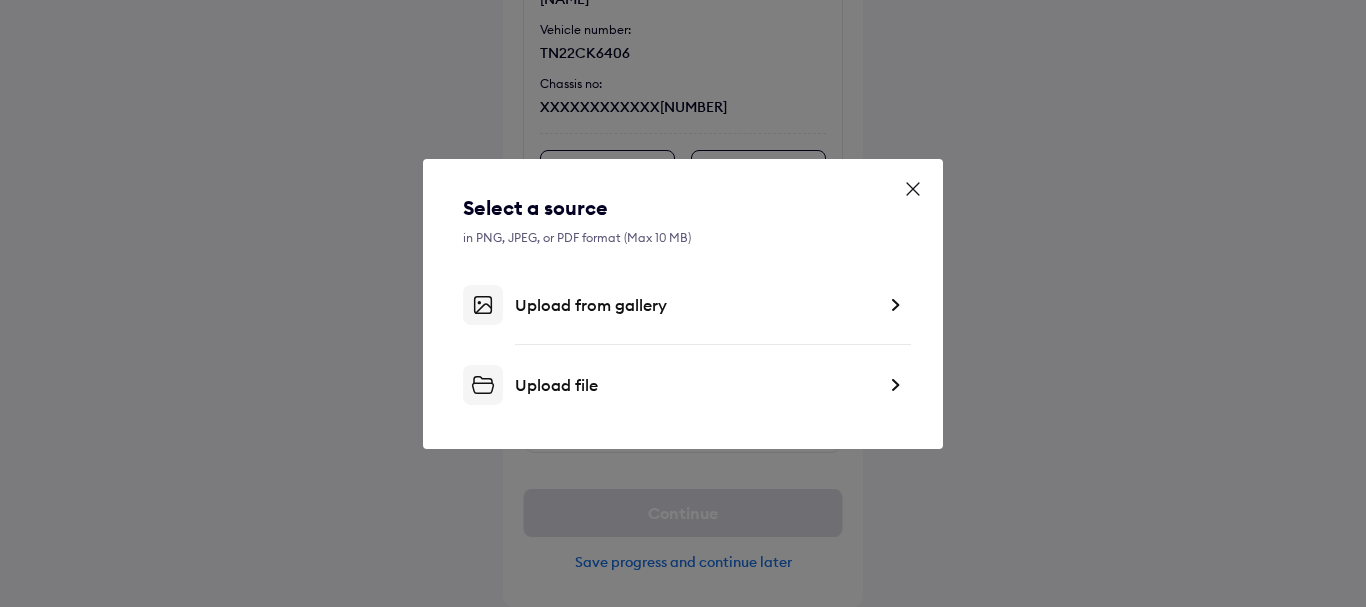 click on "Upload file" at bounding box center (695, 385) 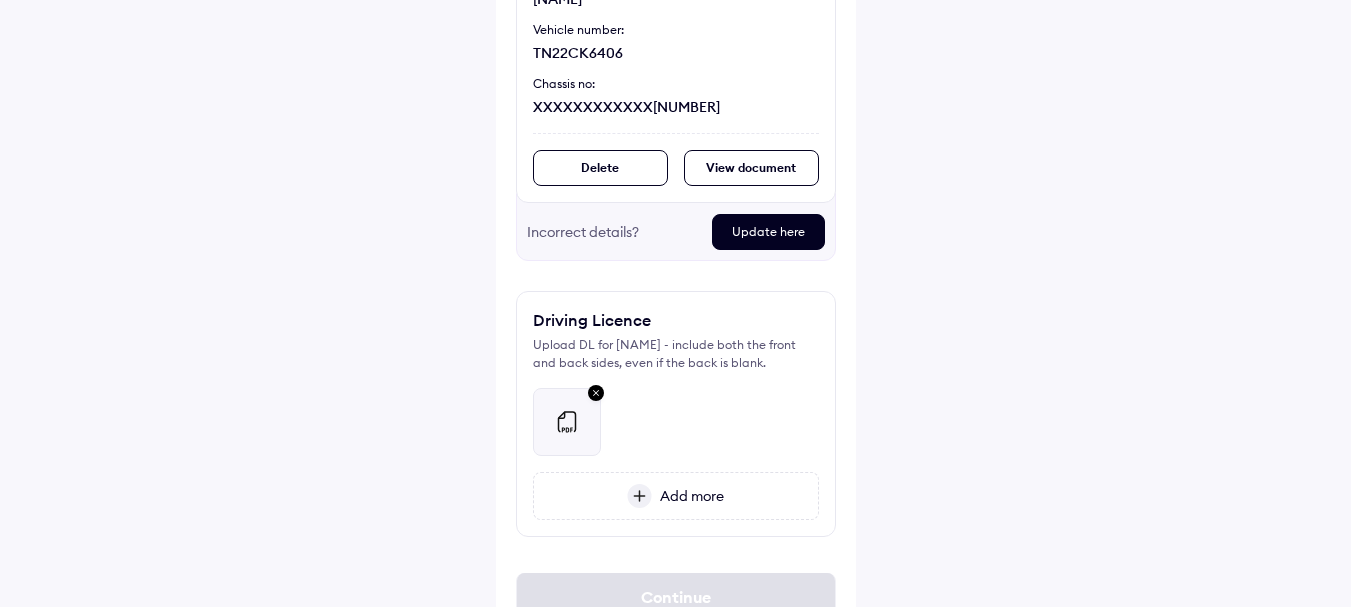 click at bounding box center [639, 496] 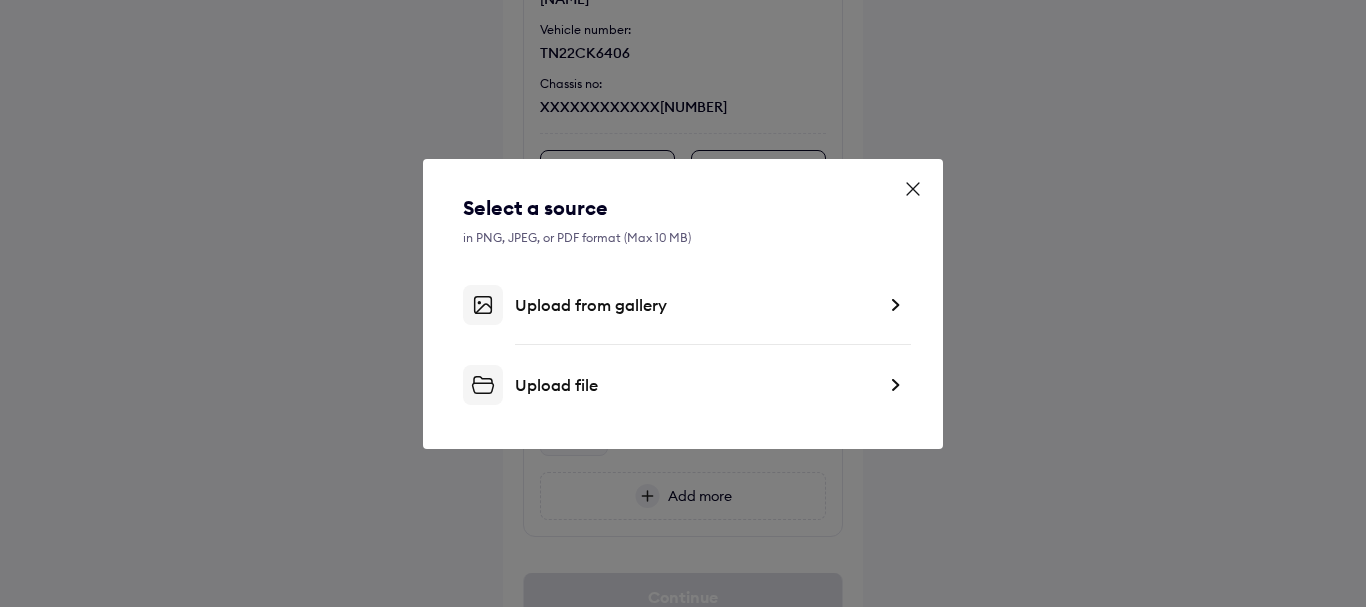 click on "Upload file" at bounding box center [683, 385] 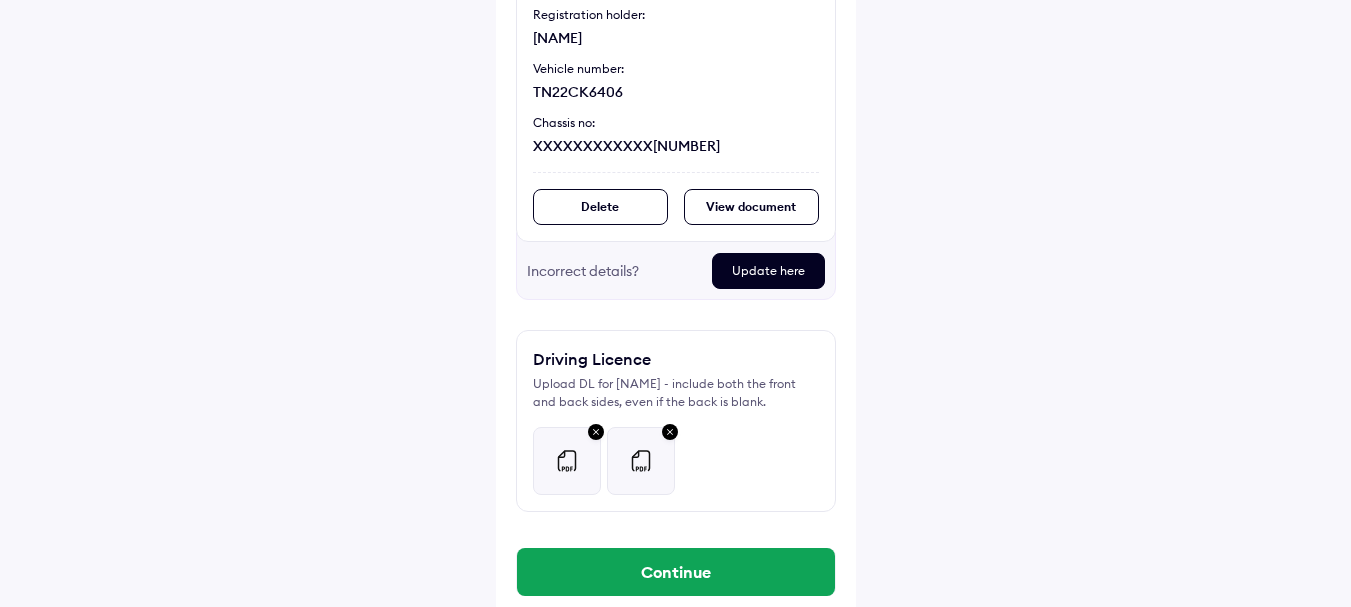 scroll, scrollTop: 359, scrollLeft: 0, axis: vertical 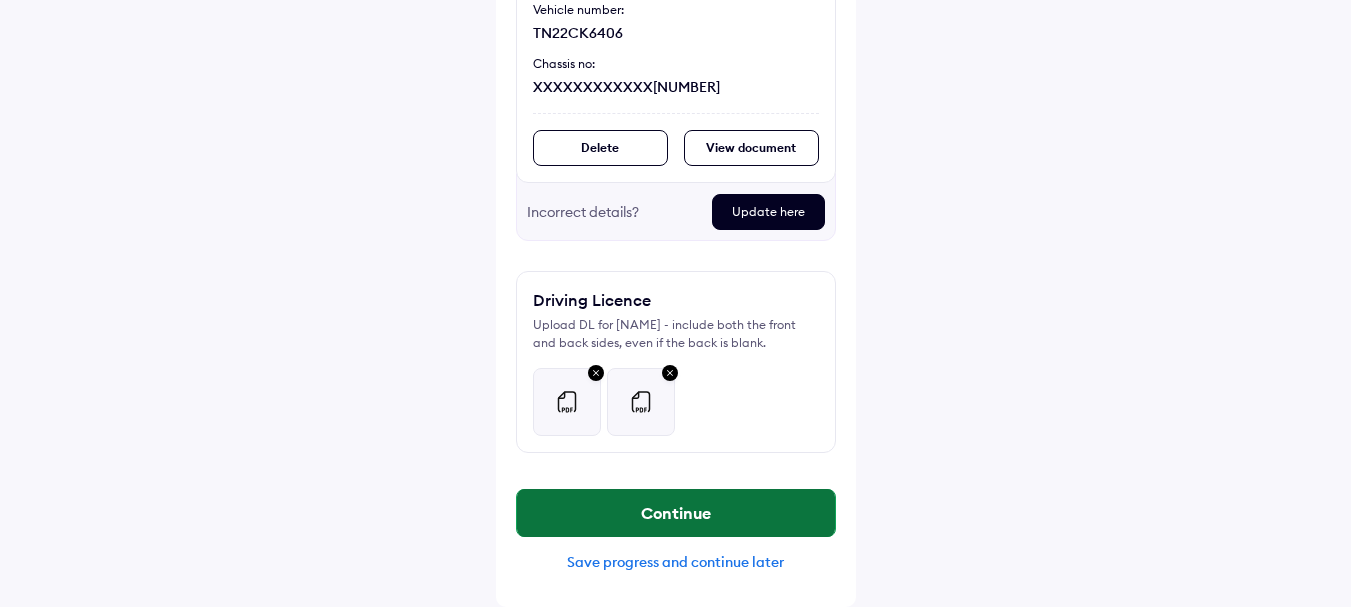 click on "Continue" at bounding box center [676, 513] 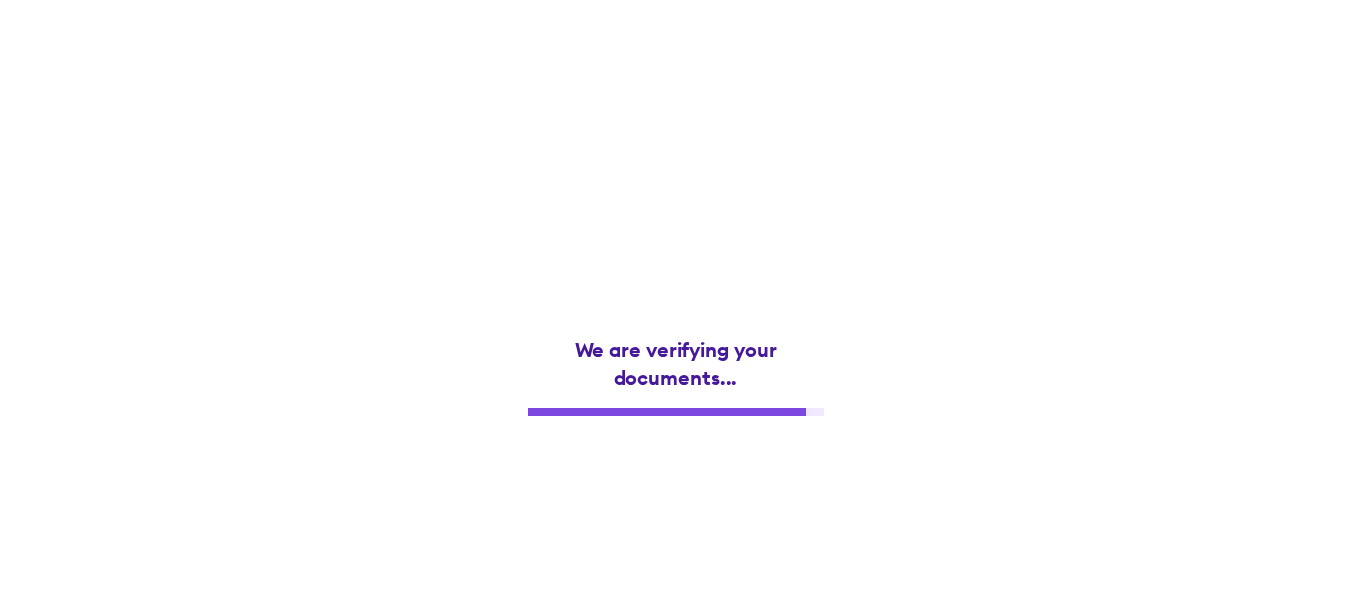 scroll, scrollTop: 0, scrollLeft: 0, axis: both 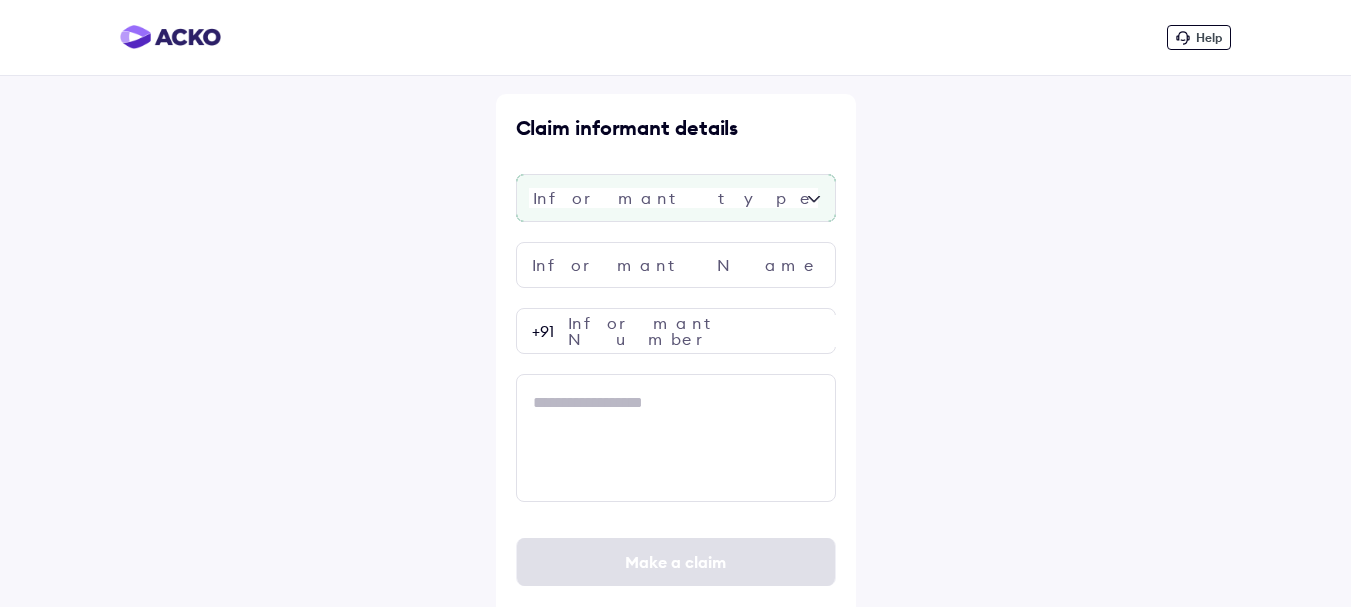 click at bounding box center (676, 198) 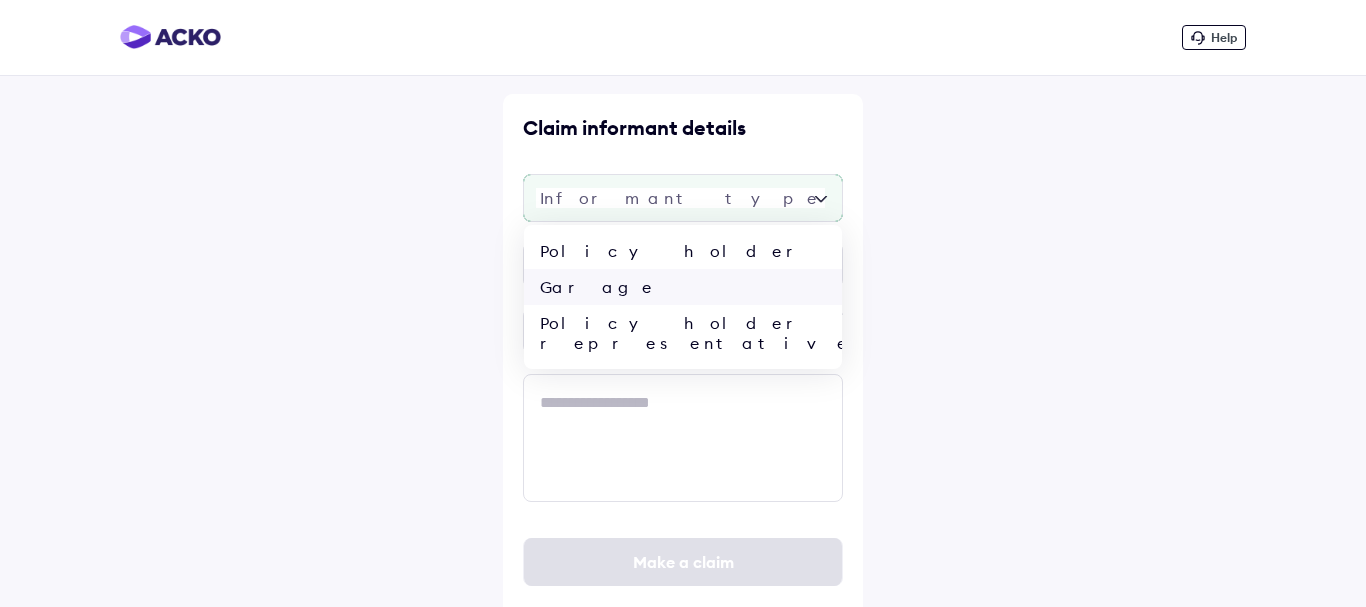 click on "Garage" at bounding box center (683, 287) 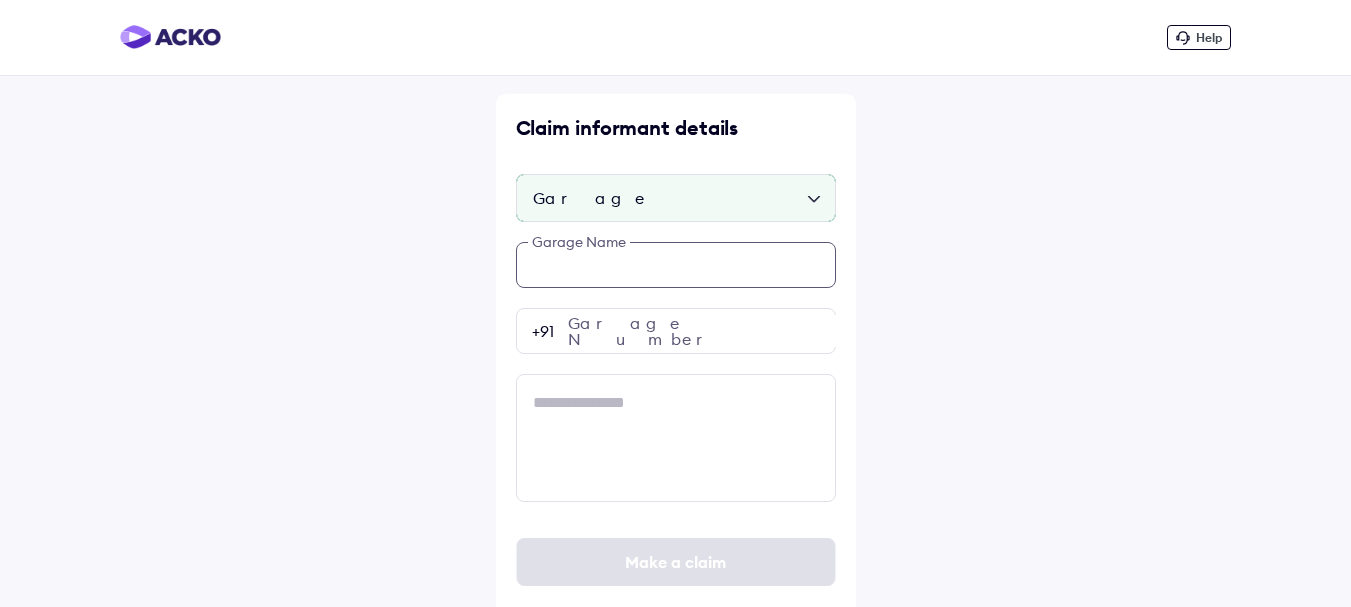 click at bounding box center [676, 265] 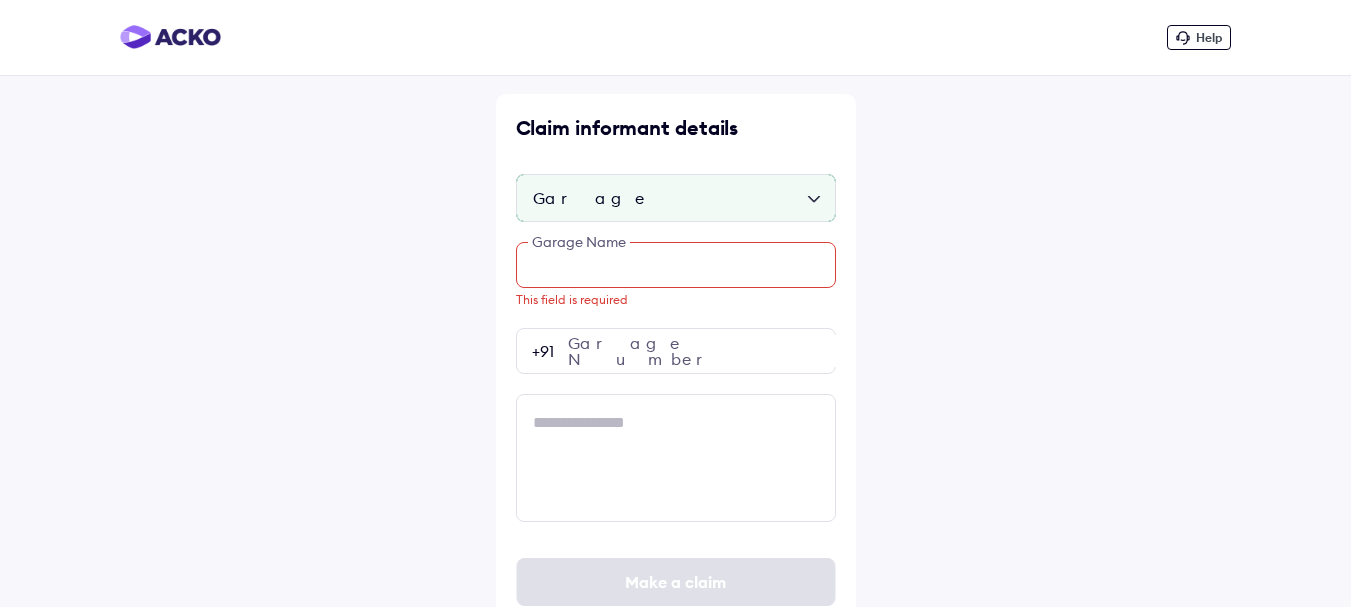 click at bounding box center [676, 265] 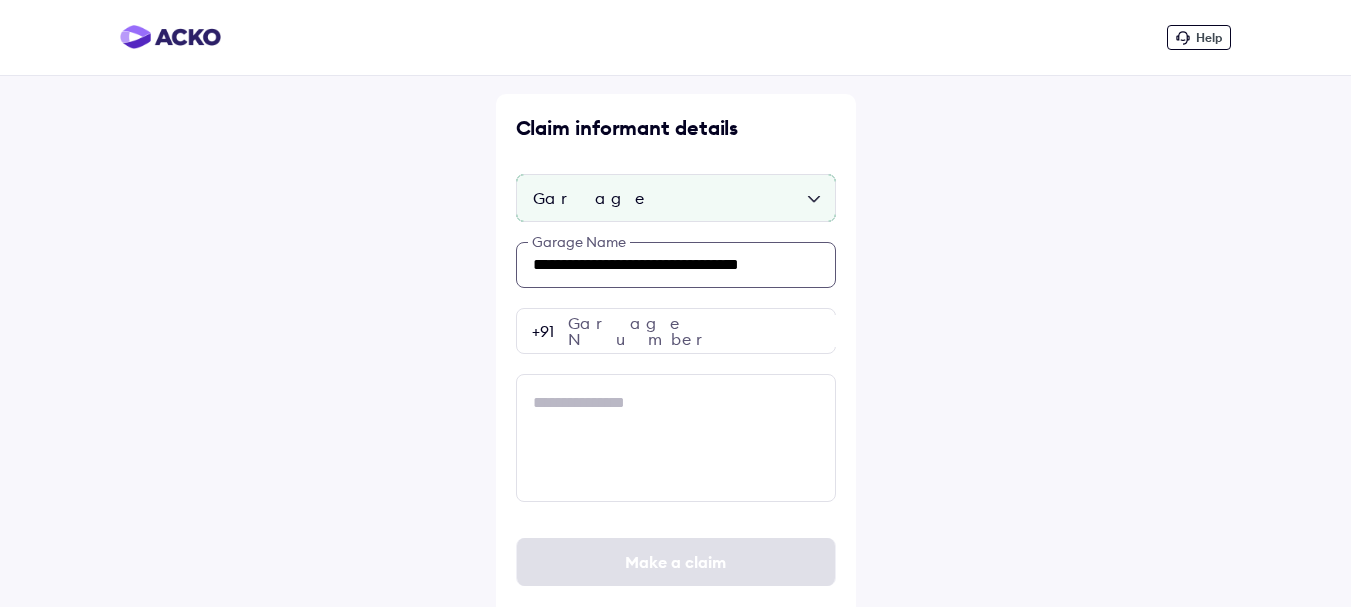 type on "**********" 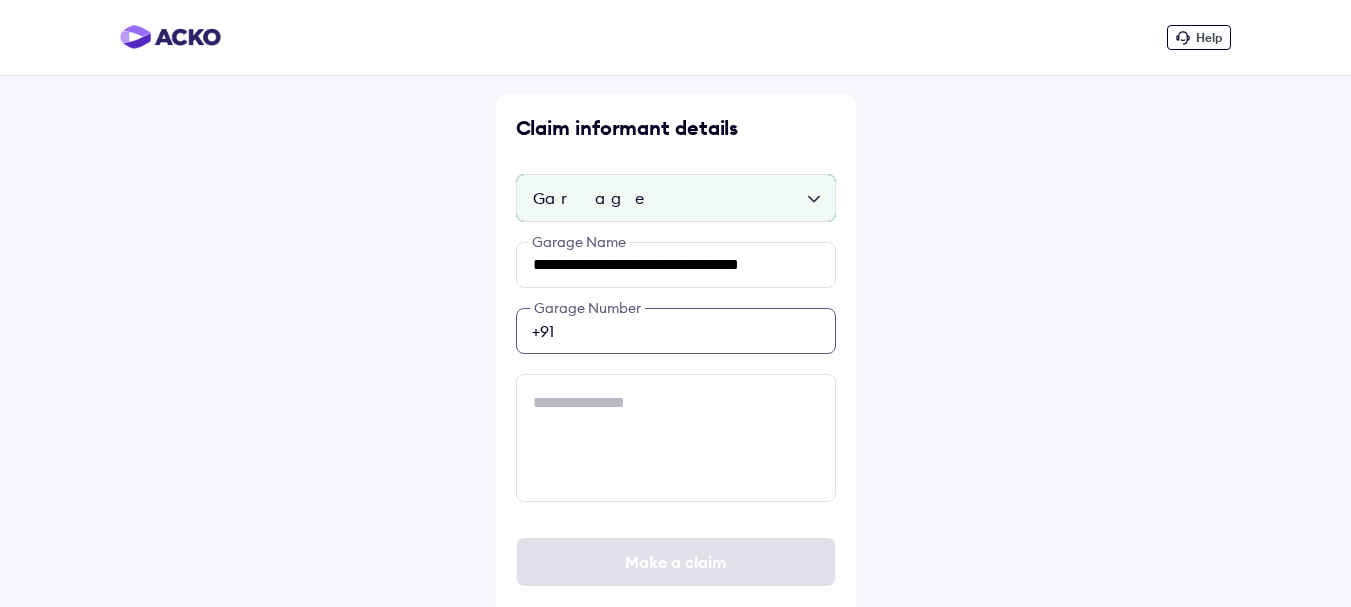 click at bounding box center [676, 331] 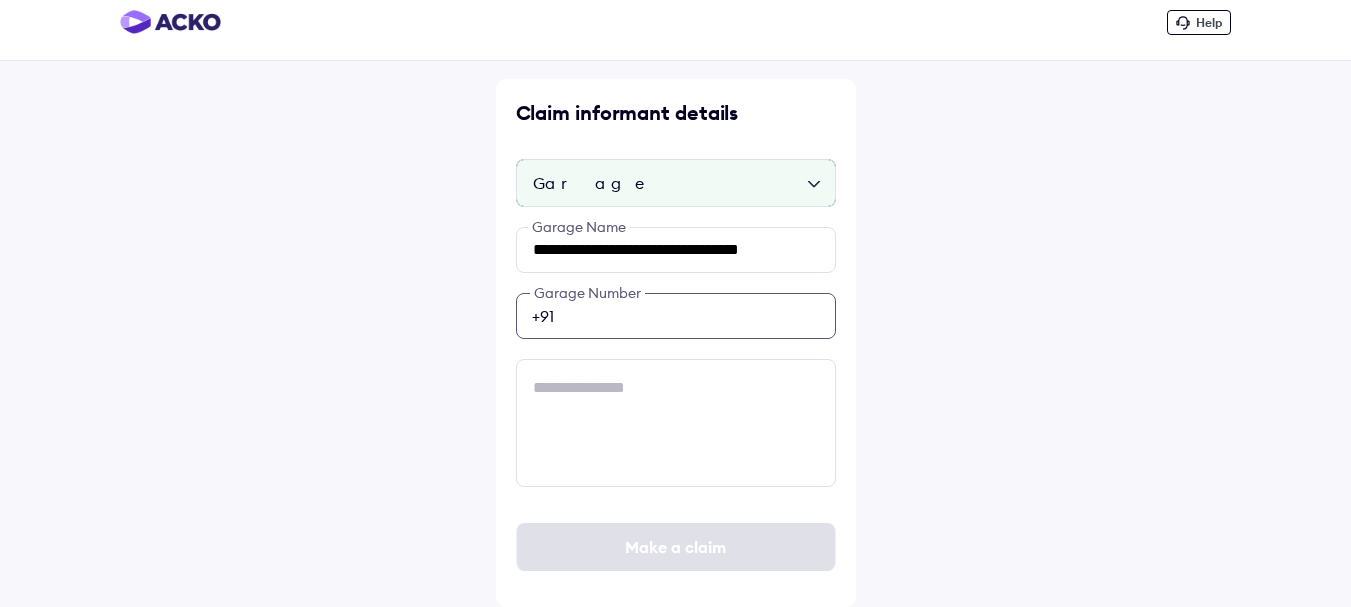 click at bounding box center (676, 316) 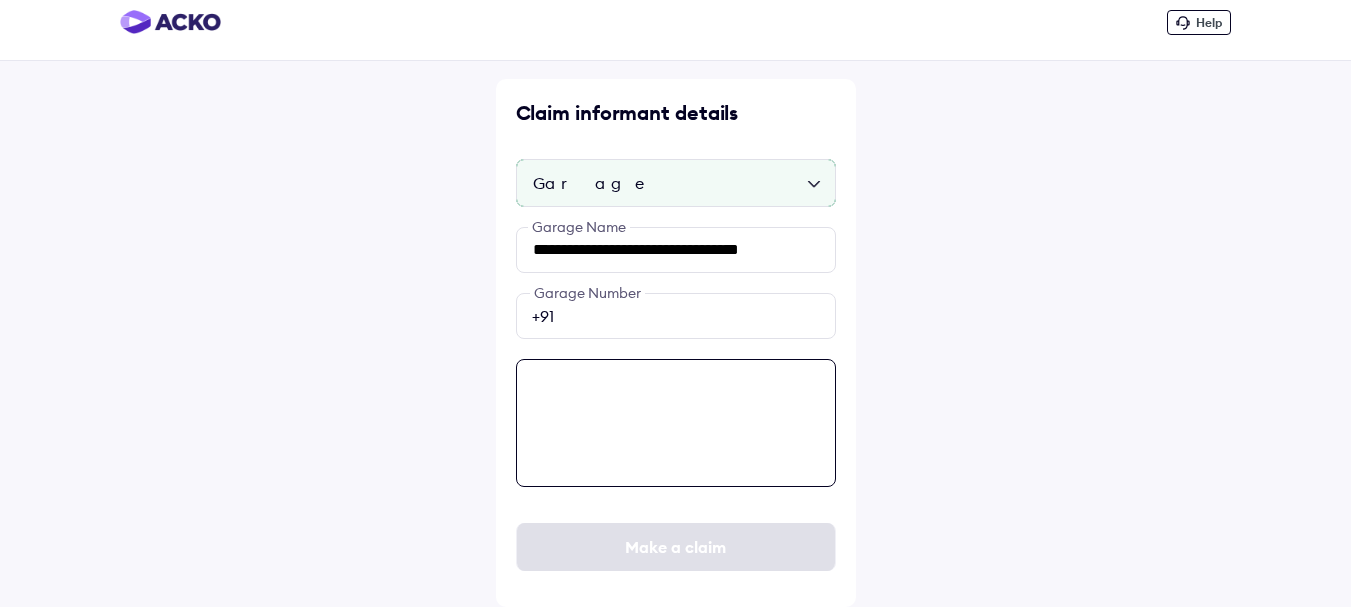 click at bounding box center [676, 423] 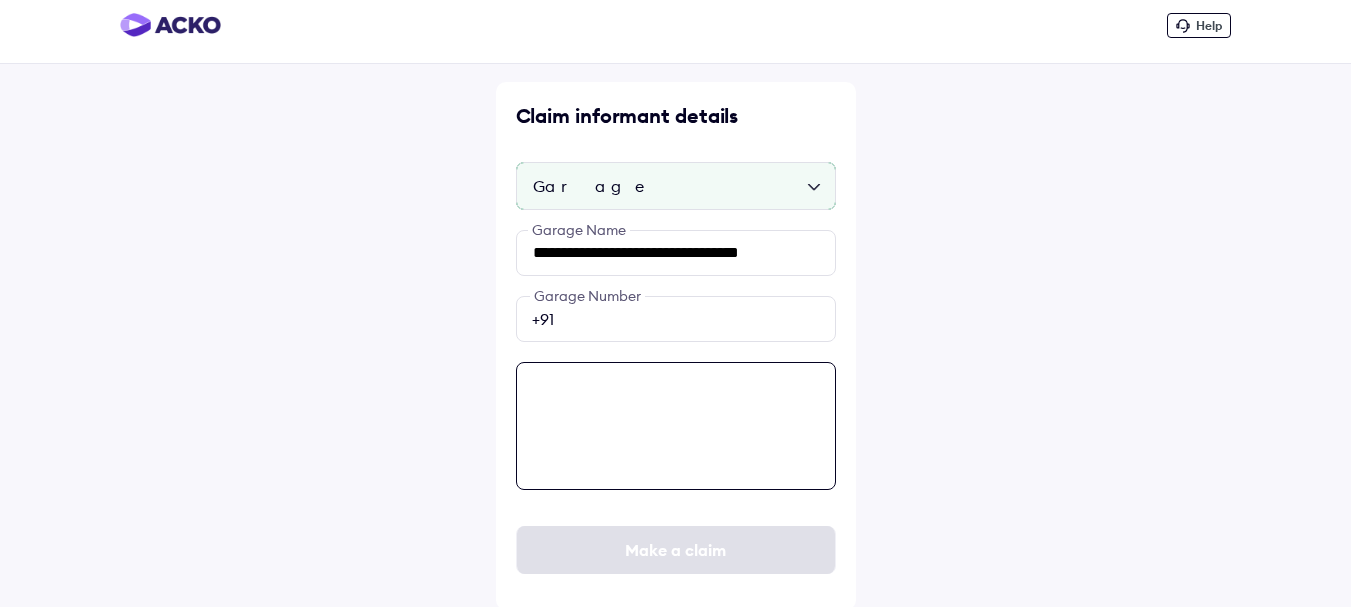 scroll, scrollTop: 15, scrollLeft: 0, axis: vertical 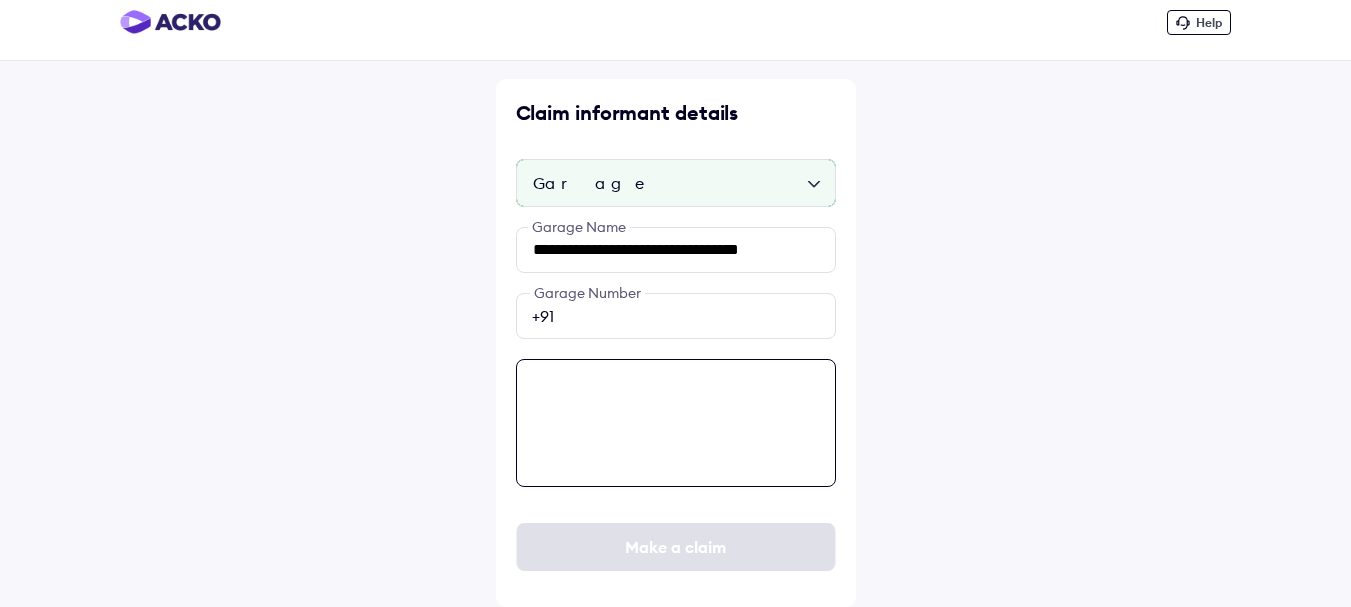 click at bounding box center (676, 423) 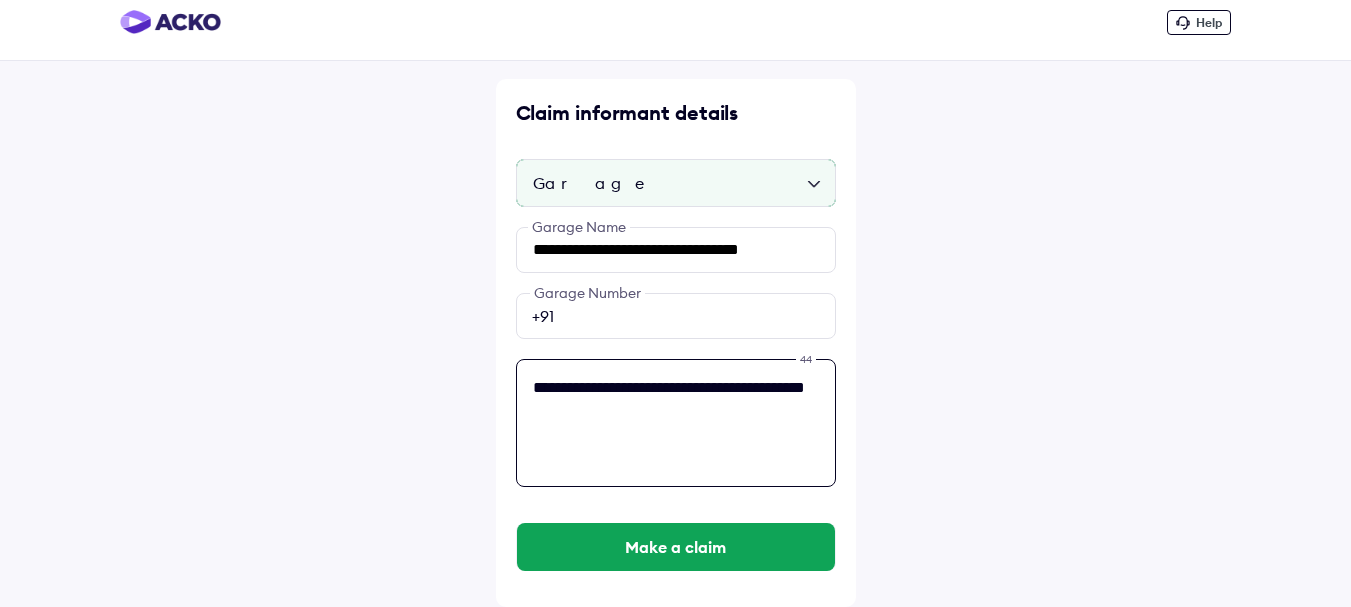 click on "**********" at bounding box center (676, 423) 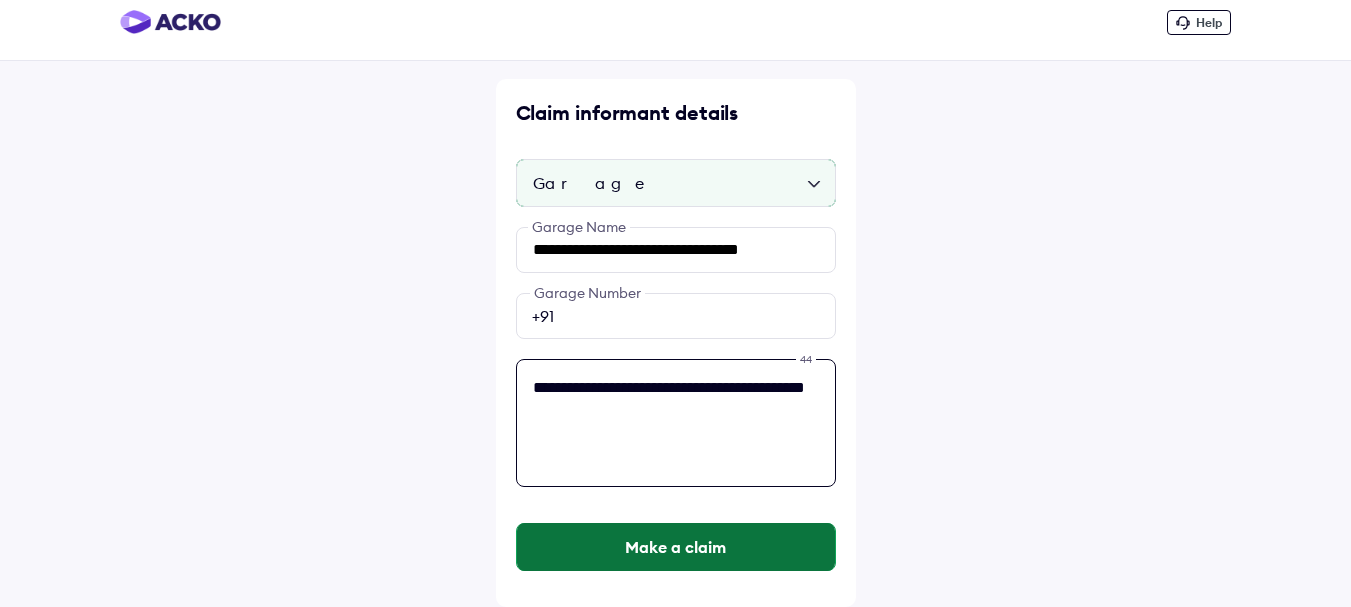type on "**********" 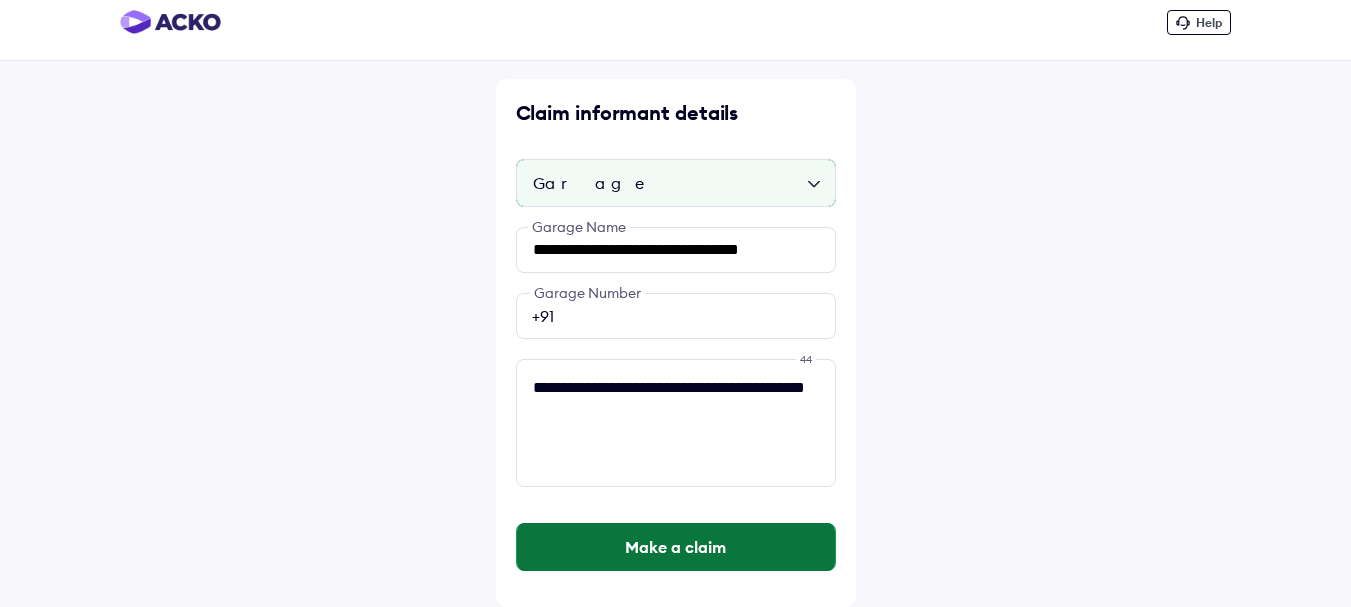 click on "Make a claim" at bounding box center [676, 547] 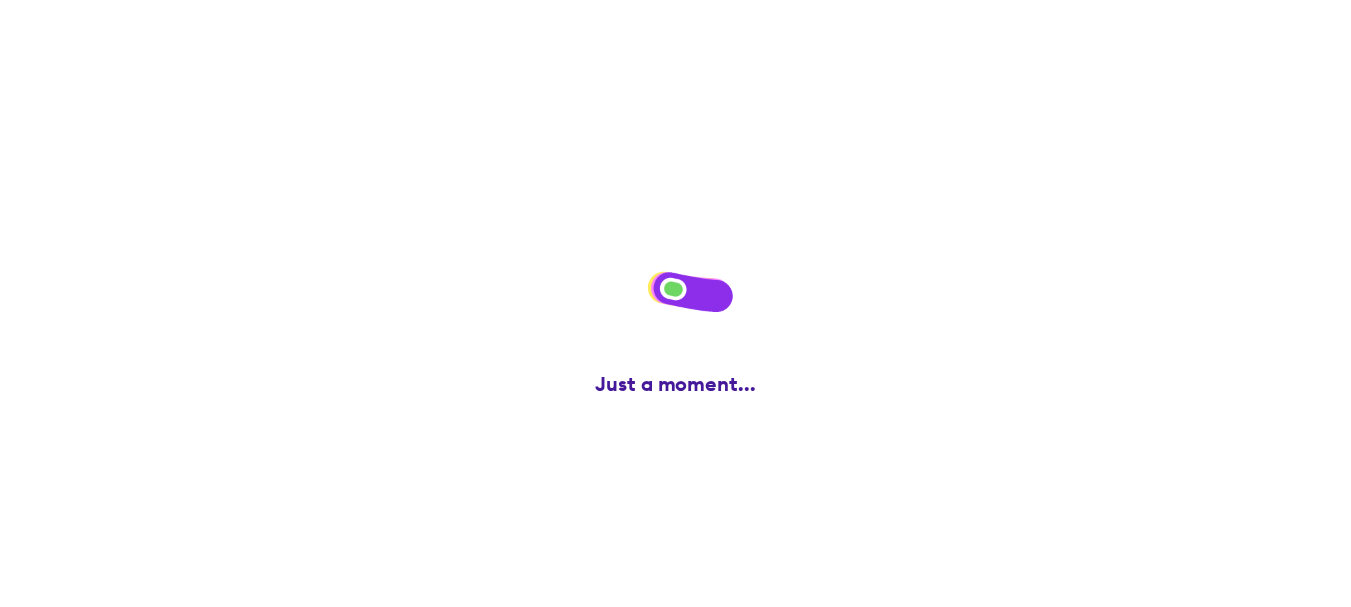 scroll, scrollTop: 0, scrollLeft: 0, axis: both 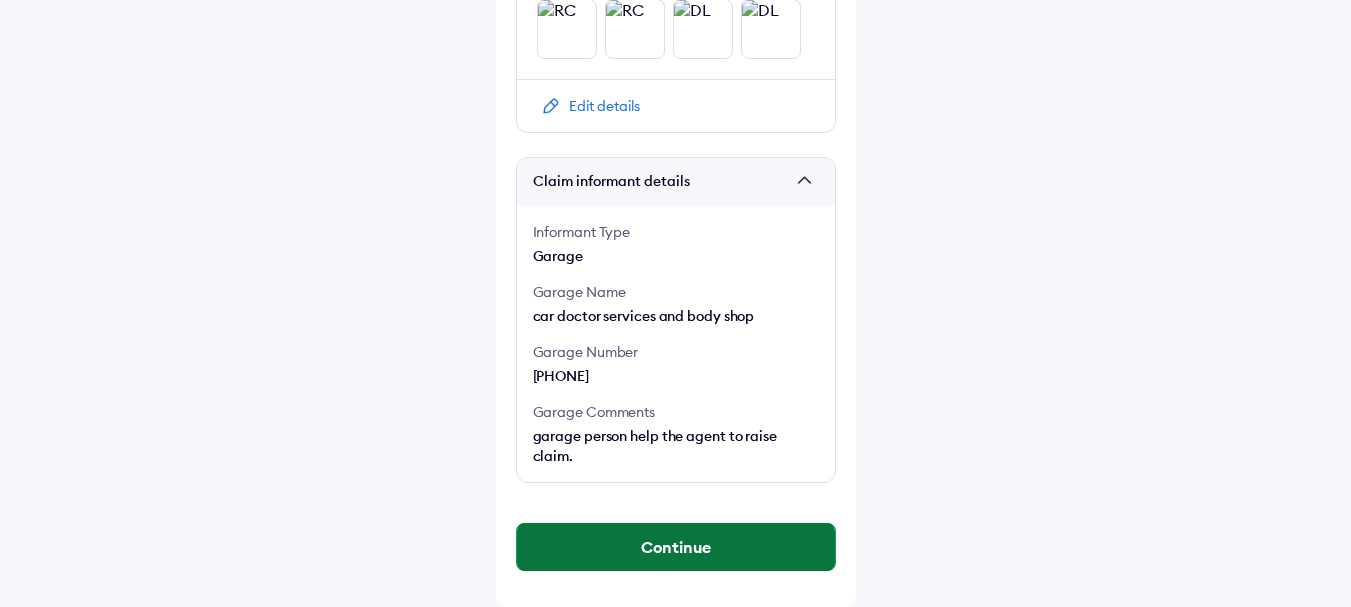 click on "Continue" at bounding box center (676, 547) 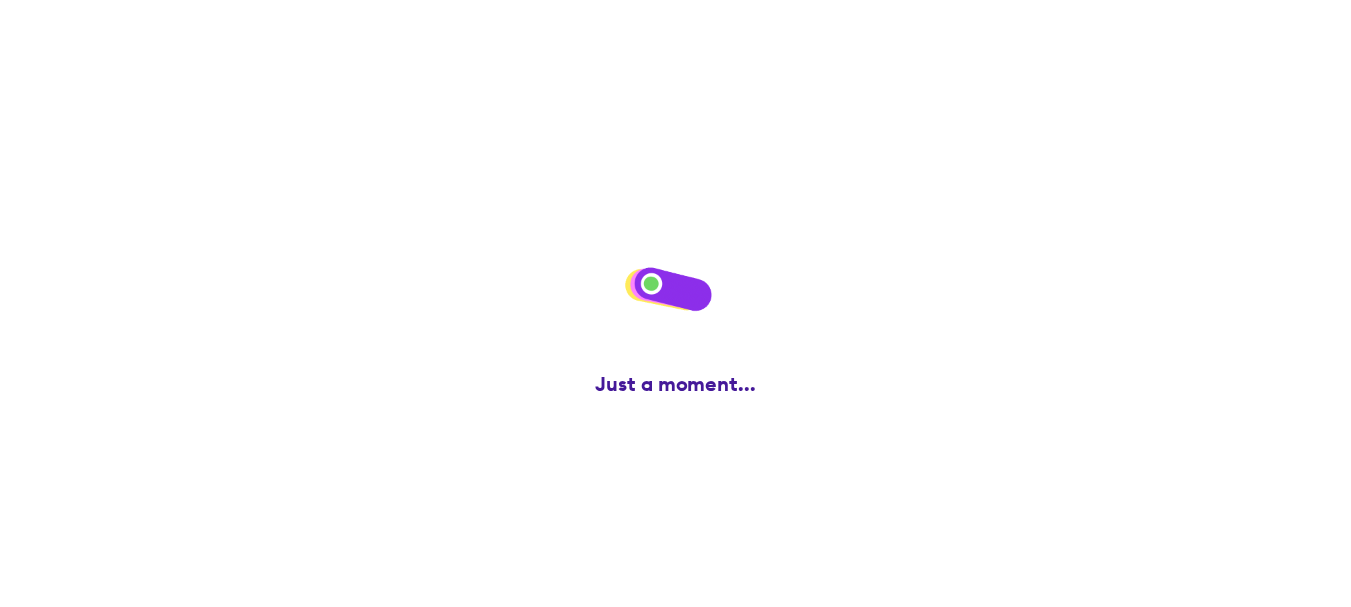 scroll, scrollTop: 0, scrollLeft: 0, axis: both 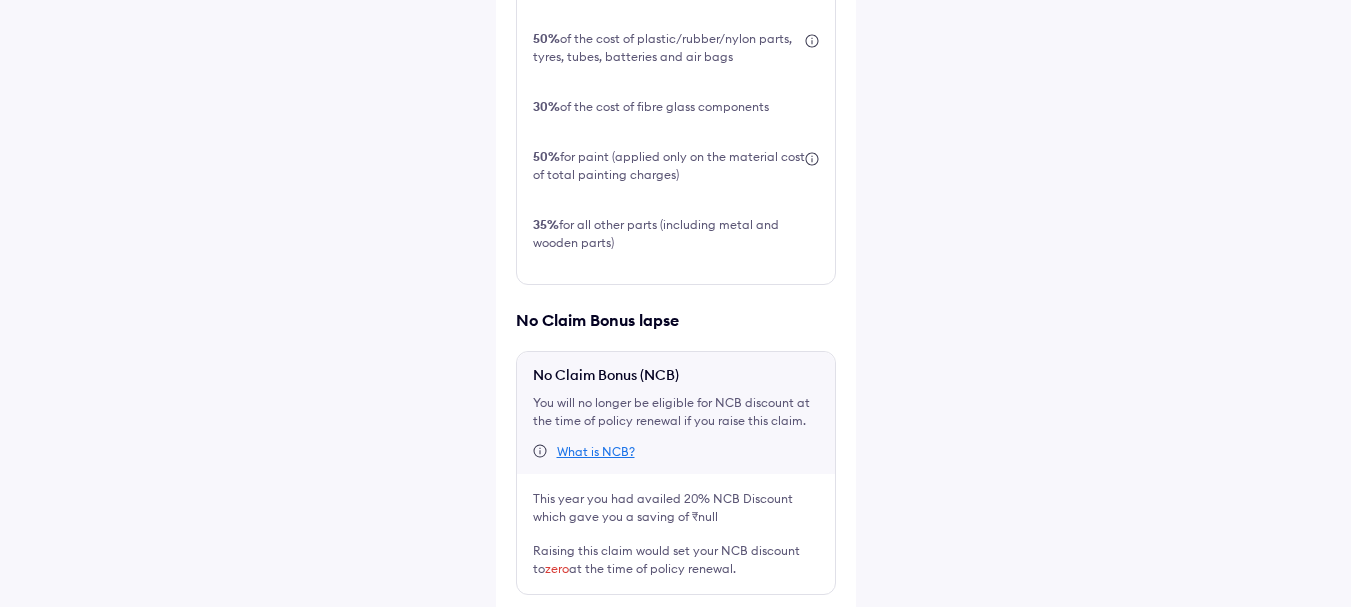 drag, startPoint x: 524, startPoint y: 483, endPoint x: 611, endPoint y: 510, distance: 91.09336 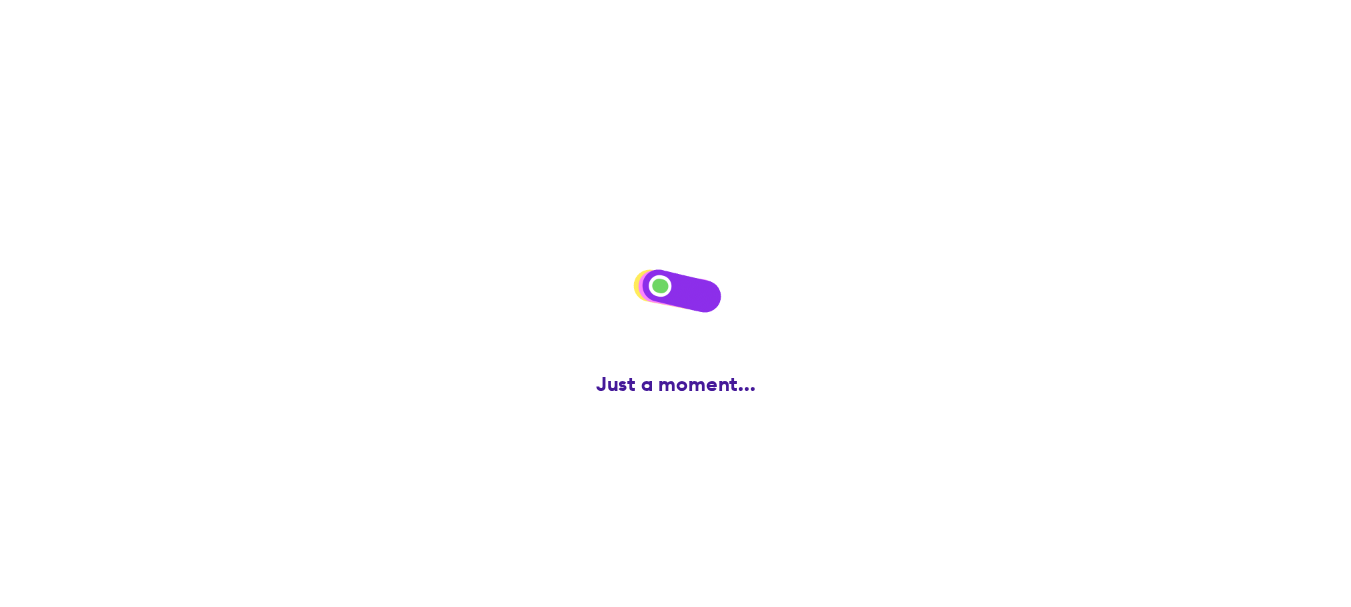 scroll, scrollTop: 0, scrollLeft: 0, axis: both 